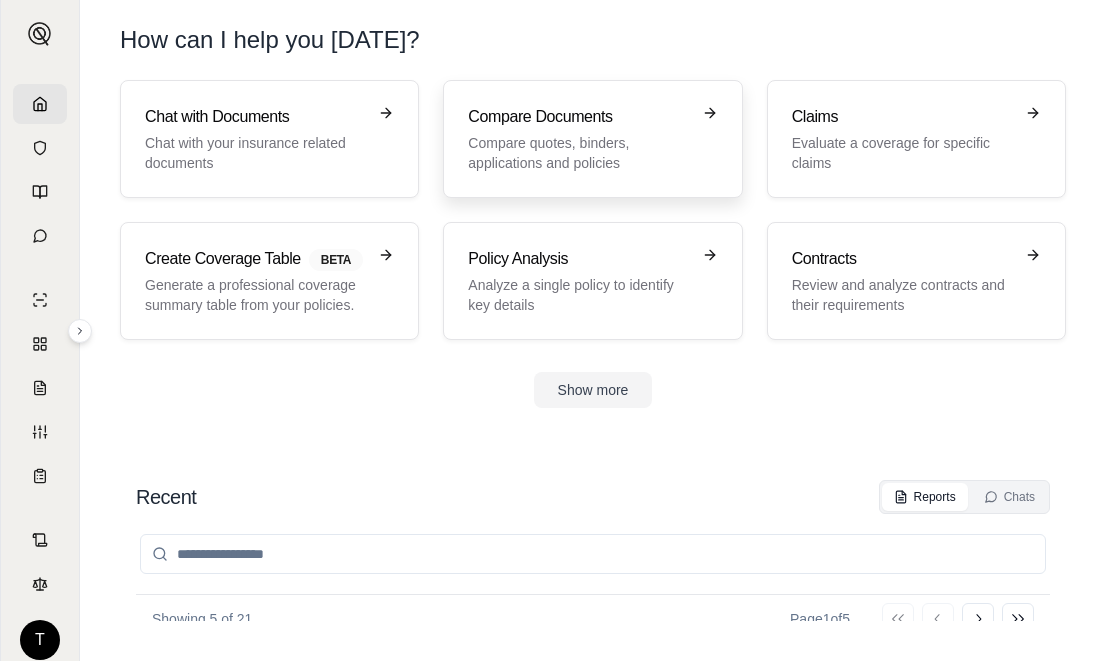 scroll, scrollTop: 0, scrollLeft: 0, axis: both 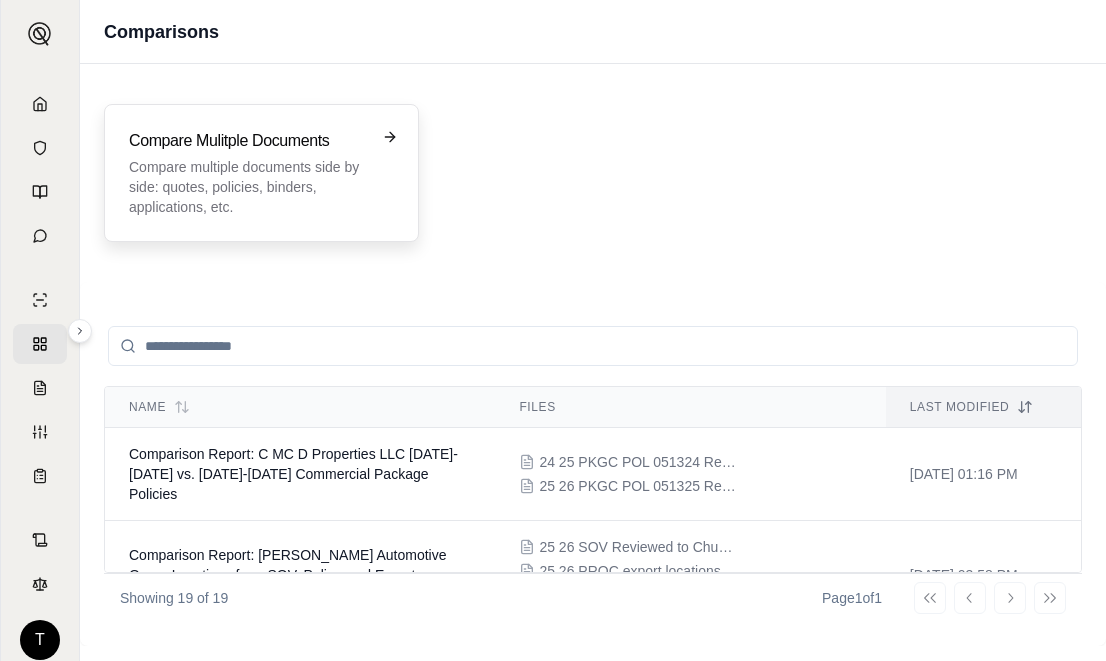 click on "Compare multiple documents side by side: quotes, policies, binders, applications, etc." at bounding box center (247, 187) 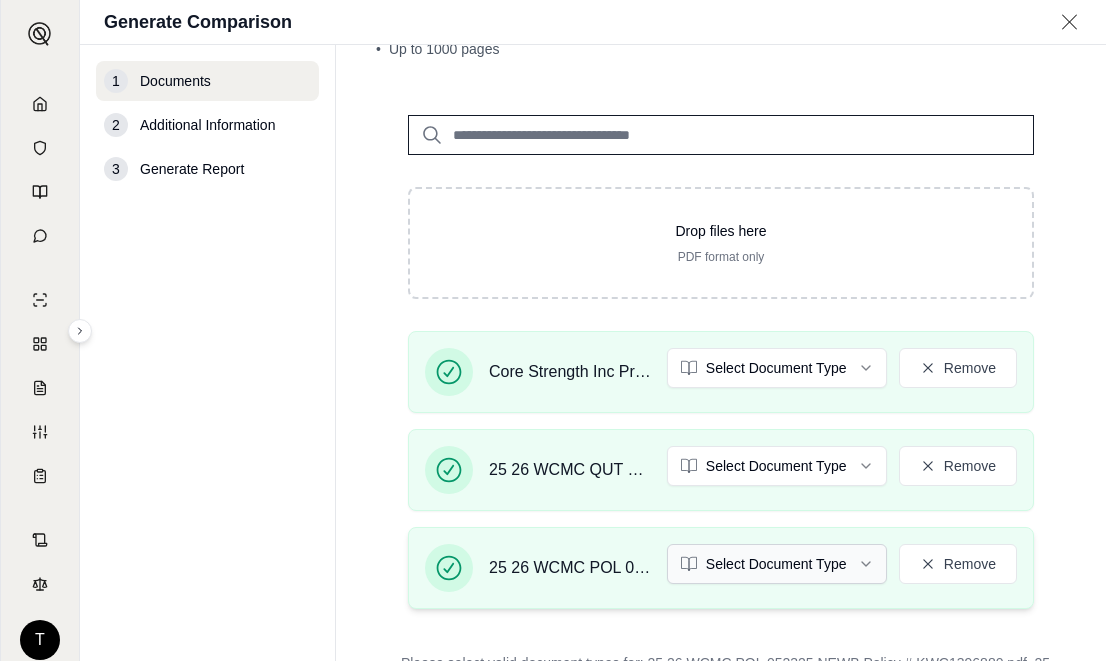 scroll, scrollTop: 266, scrollLeft: 0, axis: vertical 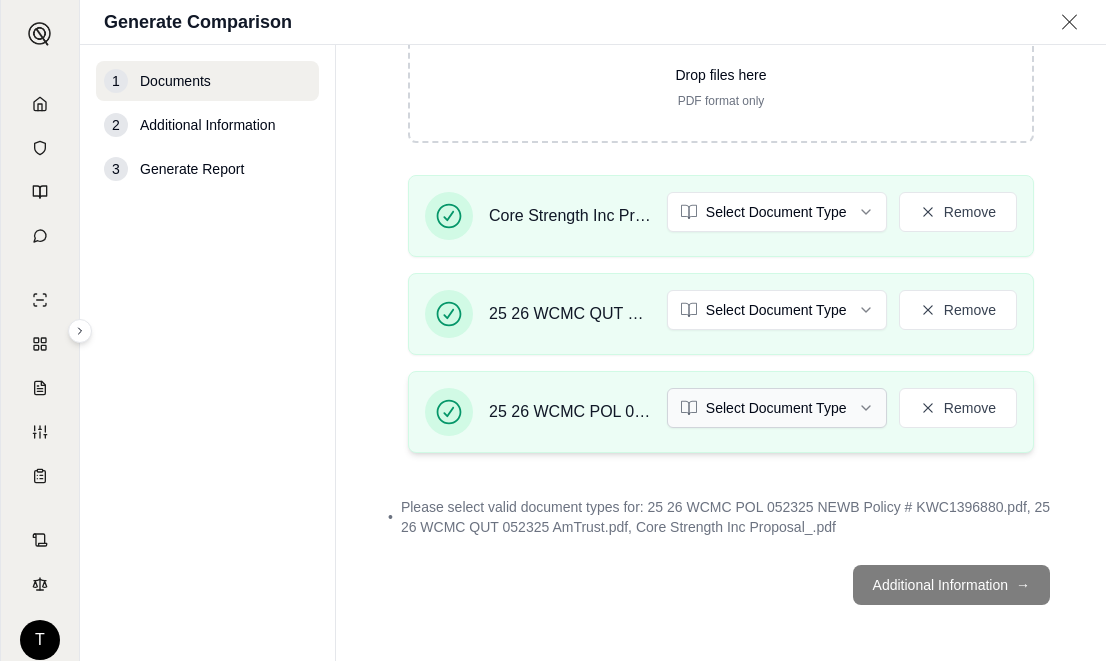 click on "T Generate Comparison 1 Documents 2 Additional Information 3 Generate Report Documents • Upload Policy Related Documents • Up to 1000 pages Drop files here PDF format only Core Strength Inc Proposal_.pdf Select Document Type Remove 25 26 WCMC QUT 052325 AmTrust.pdf Select Document Type Remove 25 26 WCMC POL 052325 NEWB Policy # KWC1396880.pdf Select Document Type Remove • Please select valid document types for: 25 26 WCMC POL 052325 NEWB Policy # KWC1396880.pdf,
25 26 WCMC QUT 052325 AmTrust.pdf,
Core Strength Inc Proposal_.pdf Additional Information →" at bounding box center (553, 330) 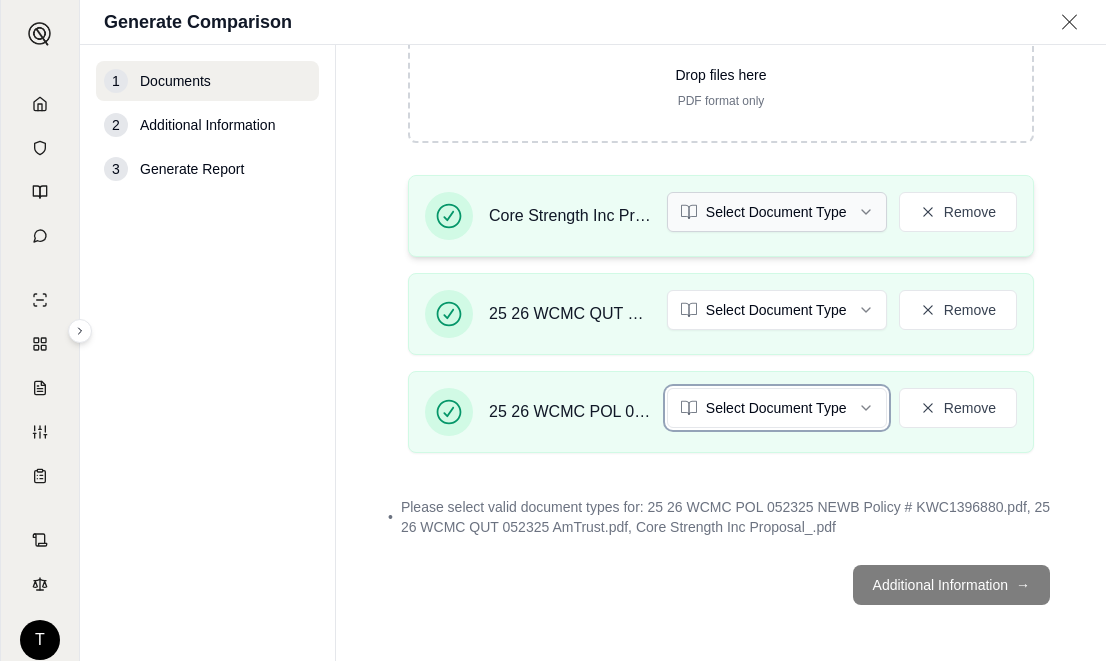scroll, scrollTop: 266, scrollLeft: 0, axis: vertical 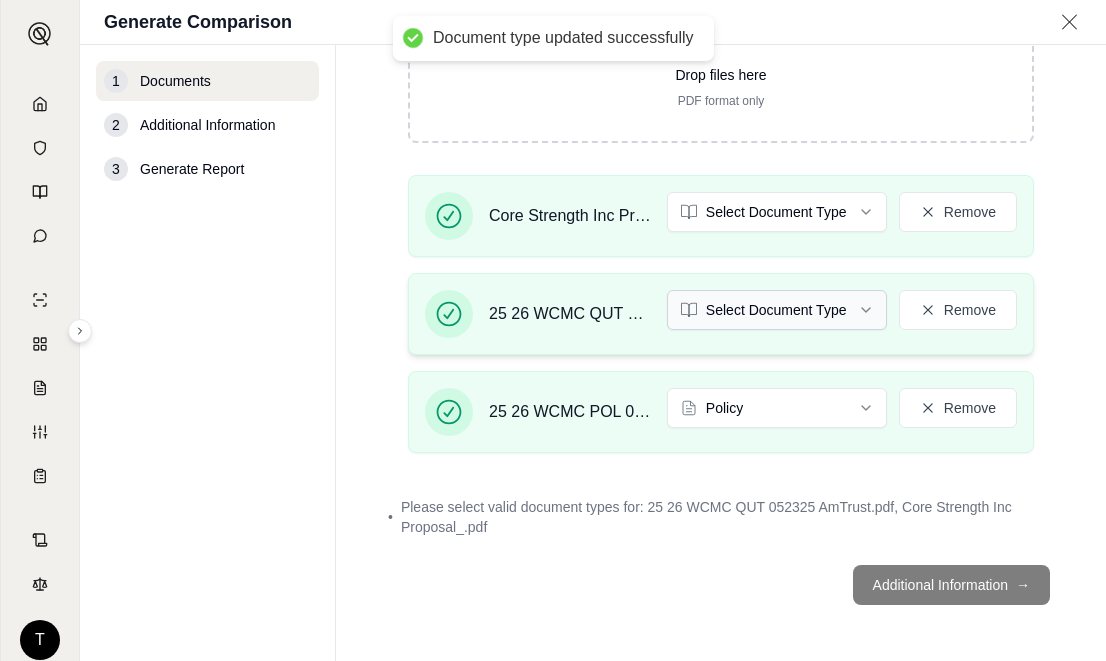 click on "Document type updated successfully T Generate Comparison 1 Documents 2 Additional Information 3 Generate Report Documents • Upload Policy Related Documents • Up to 1000 pages Drop files here PDF format only Core Strength Inc Proposal_.pdf Select Document Type Remove 25 26 WCMC QUT 052325 AmTrust.pdf Select Document Type Remove 25 26 WCMC POL 052325 NEWB Policy # KWC1396880.pdf Policy Remove • Please select valid document types for: 25 26 WCMC QUT 052325 AmTrust.pdf,
Core Strength Inc Proposal_.pdf Additional Information →" at bounding box center (553, 330) 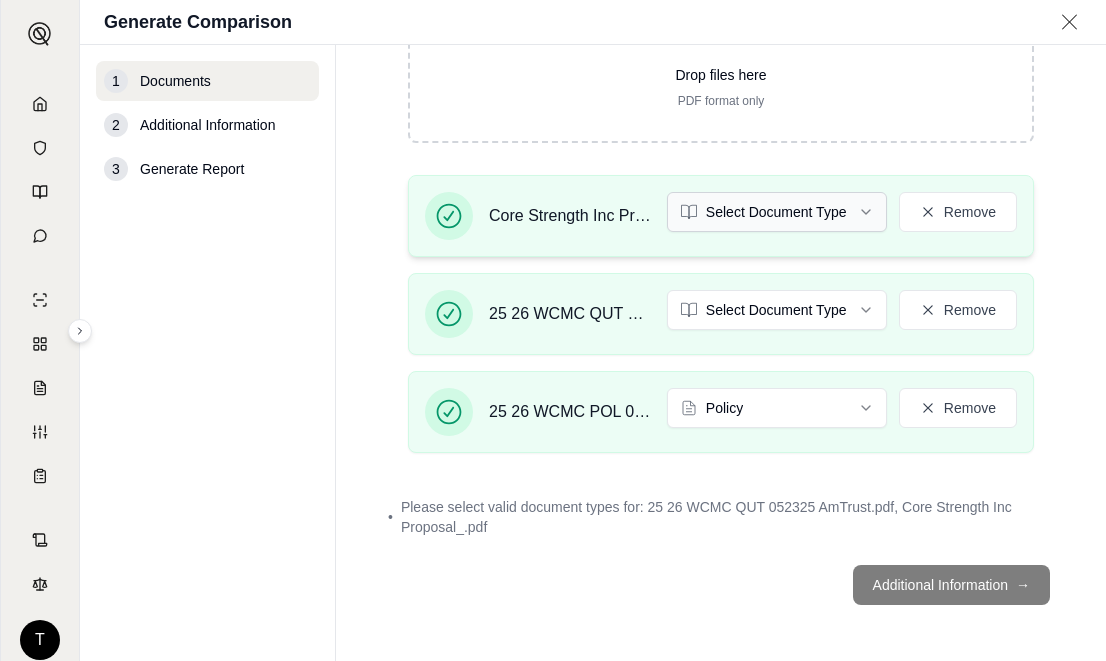 click on "Document type updated successfully T Generate Comparison 1 Documents 2 Additional Information 3 Generate Report Documents • Upload Policy Related Documents • Up to 1000 pages Drop files here PDF format only Core Strength Inc Proposal_.pdf Select Document Type Remove 25 26 WCMC QUT 052325 AmTrust.pdf Select Document Type Remove 25 26 WCMC POL 052325 NEWB Policy # KWC1396880.pdf Policy Remove • Please select valid document types for: 25 26 WCMC QUT 052325 AmTrust.pdf,
Core Strength Inc Proposal_.pdf Additional Information →" at bounding box center (553, 330) 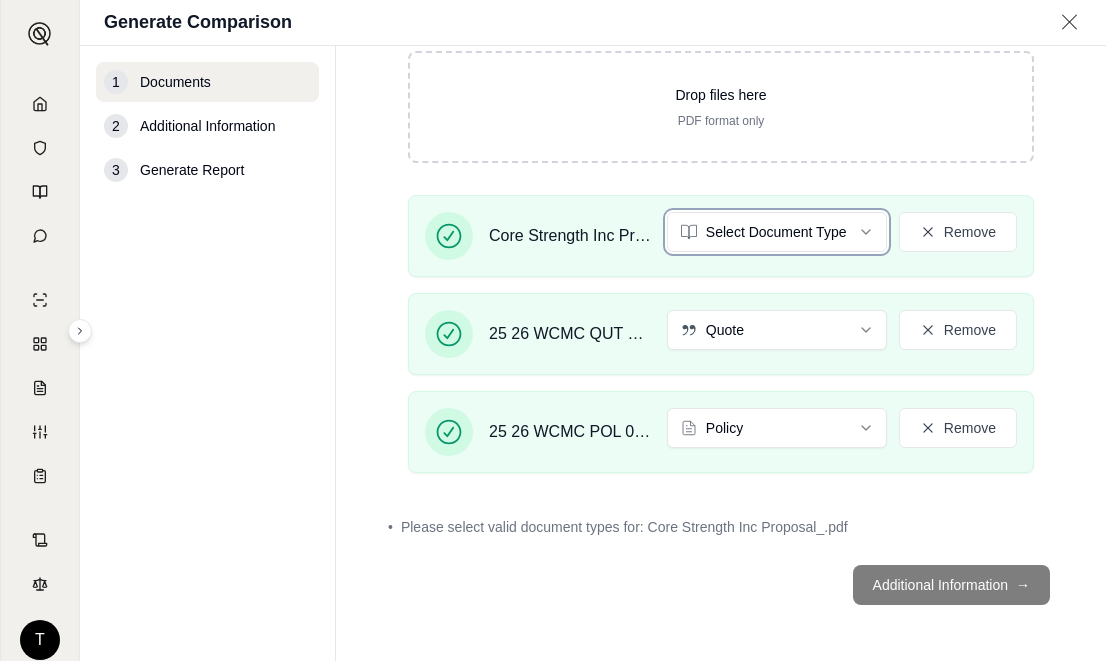 scroll, scrollTop: 190, scrollLeft: 0, axis: vertical 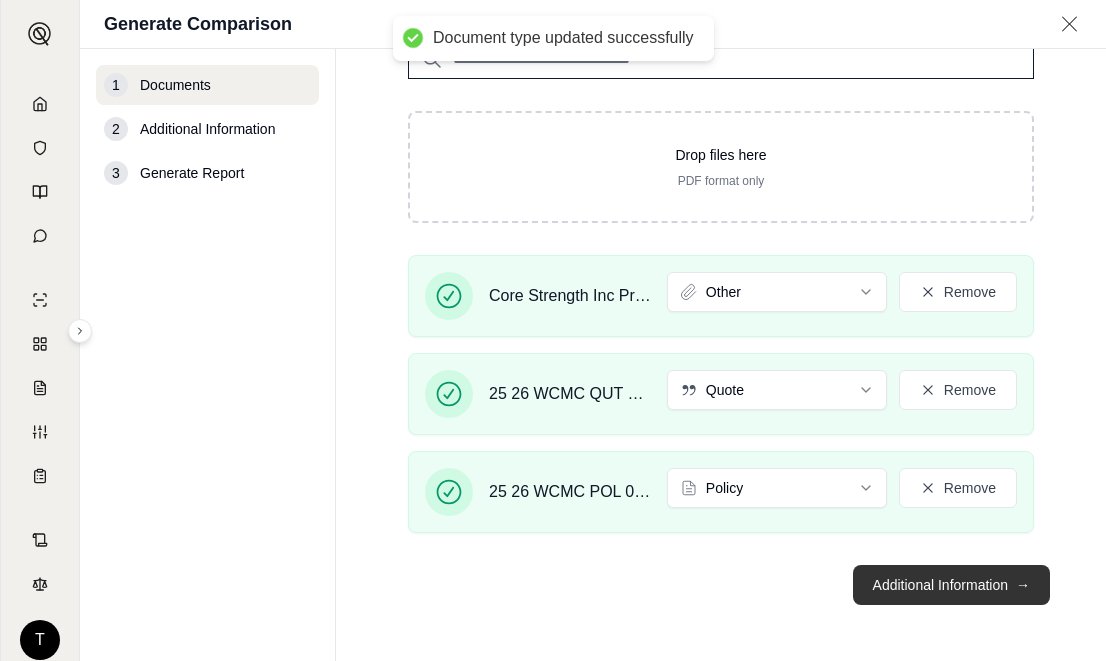 click on "Additional Information →" at bounding box center [951, 585] 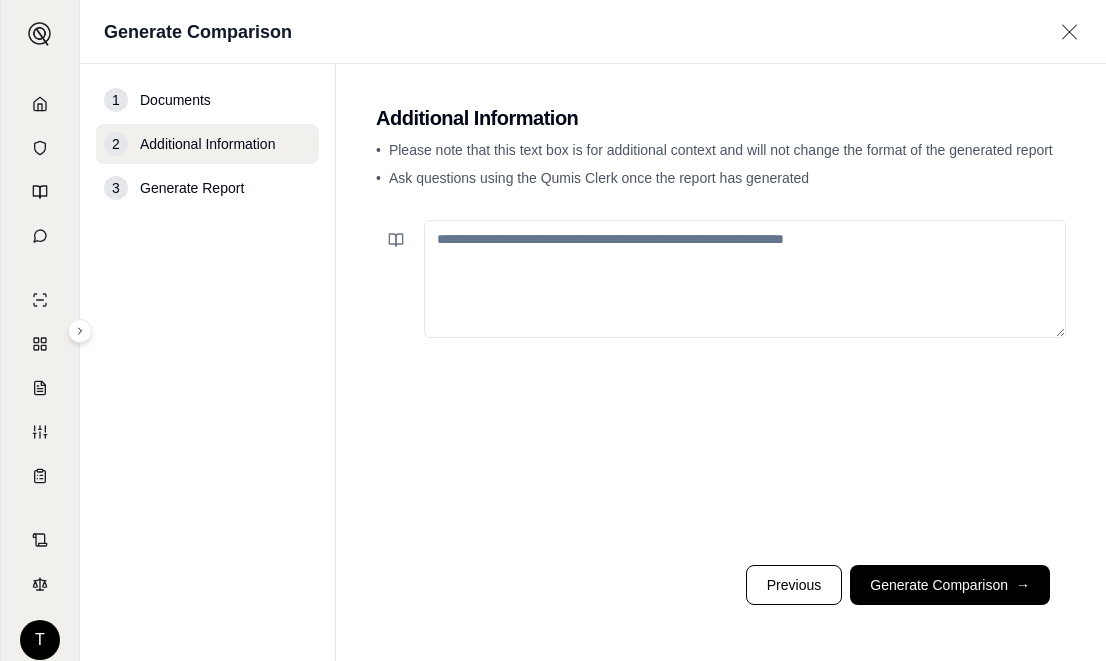 scroll, scrollTop: 0, scrollLeft: 0, axis: both 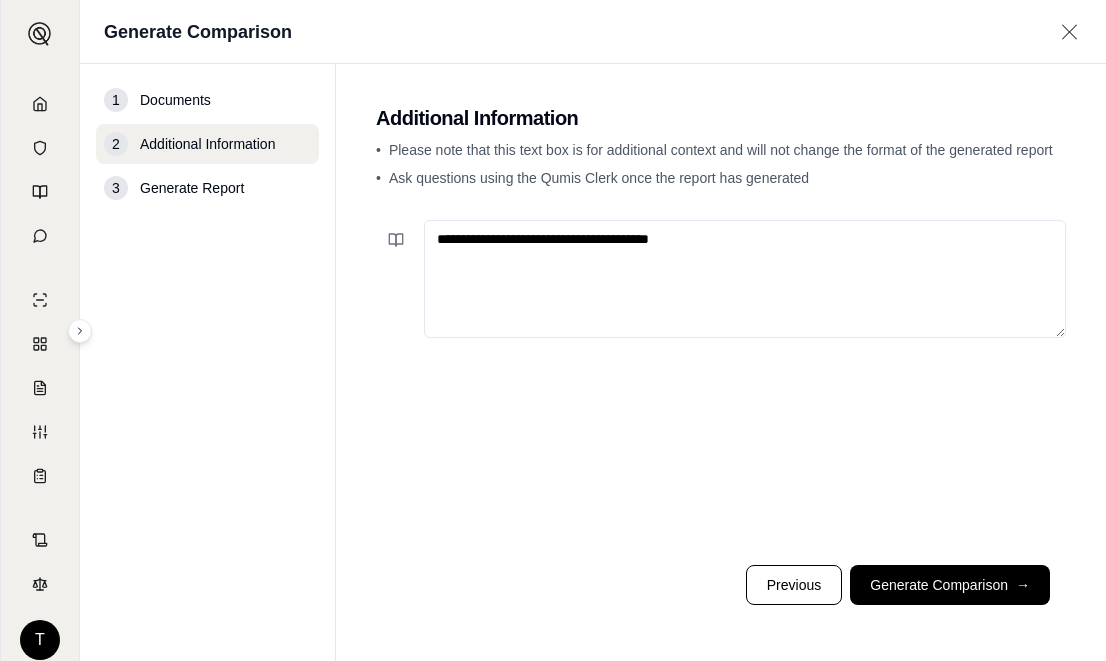 click on "**********" at bounding box center (745, 279) 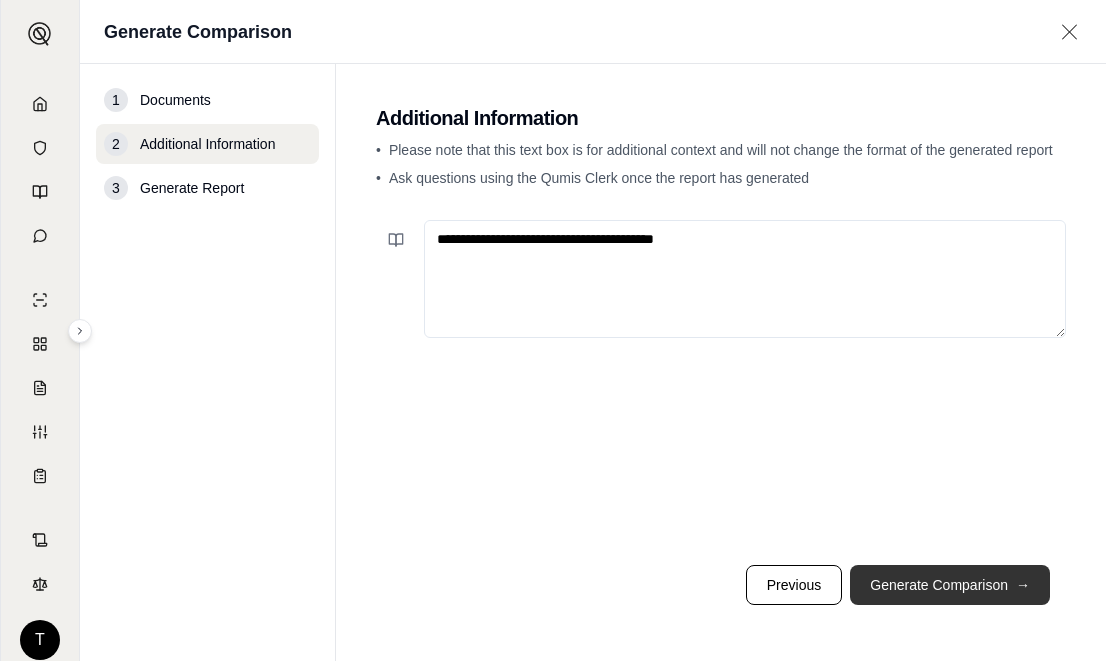 type on "**********" 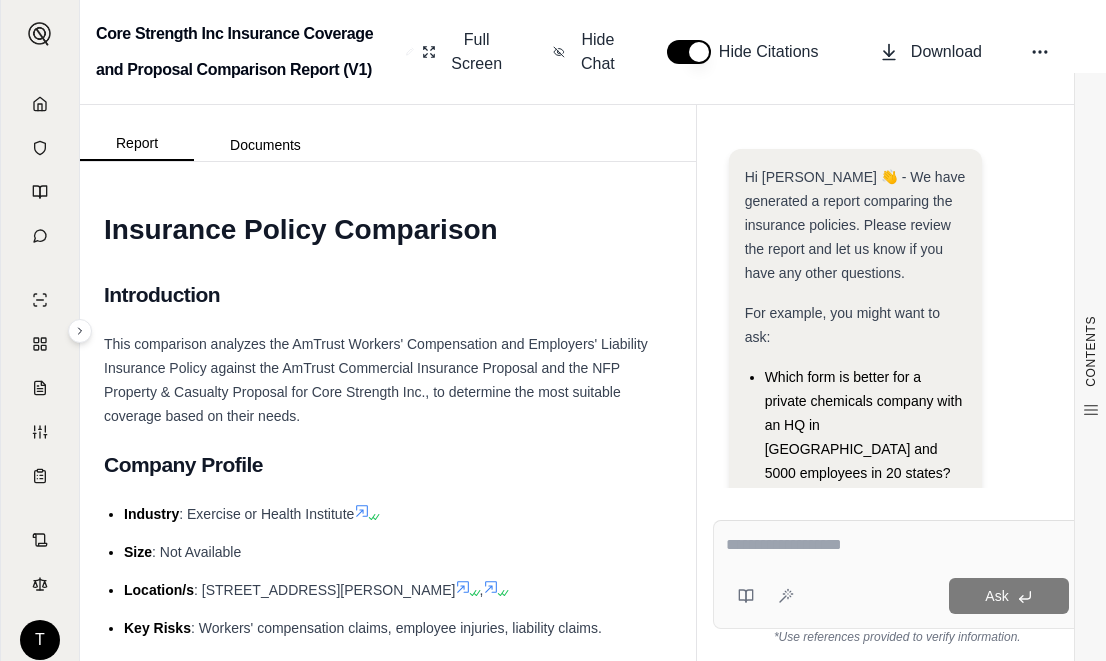 scroll, scrollTop: 0, scrollLeft: 0, axis: both 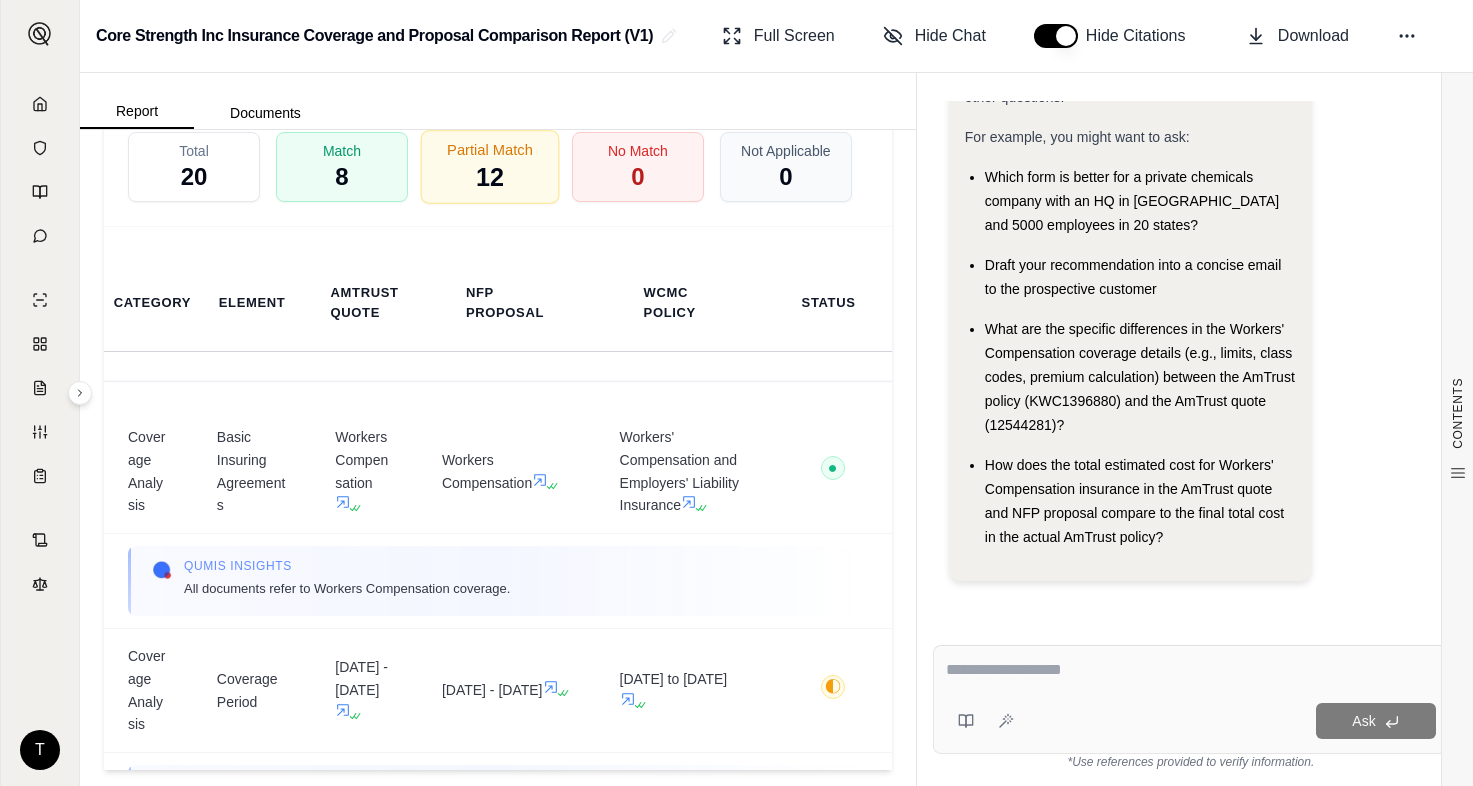 click on "12" at bounding box center (490, 178) 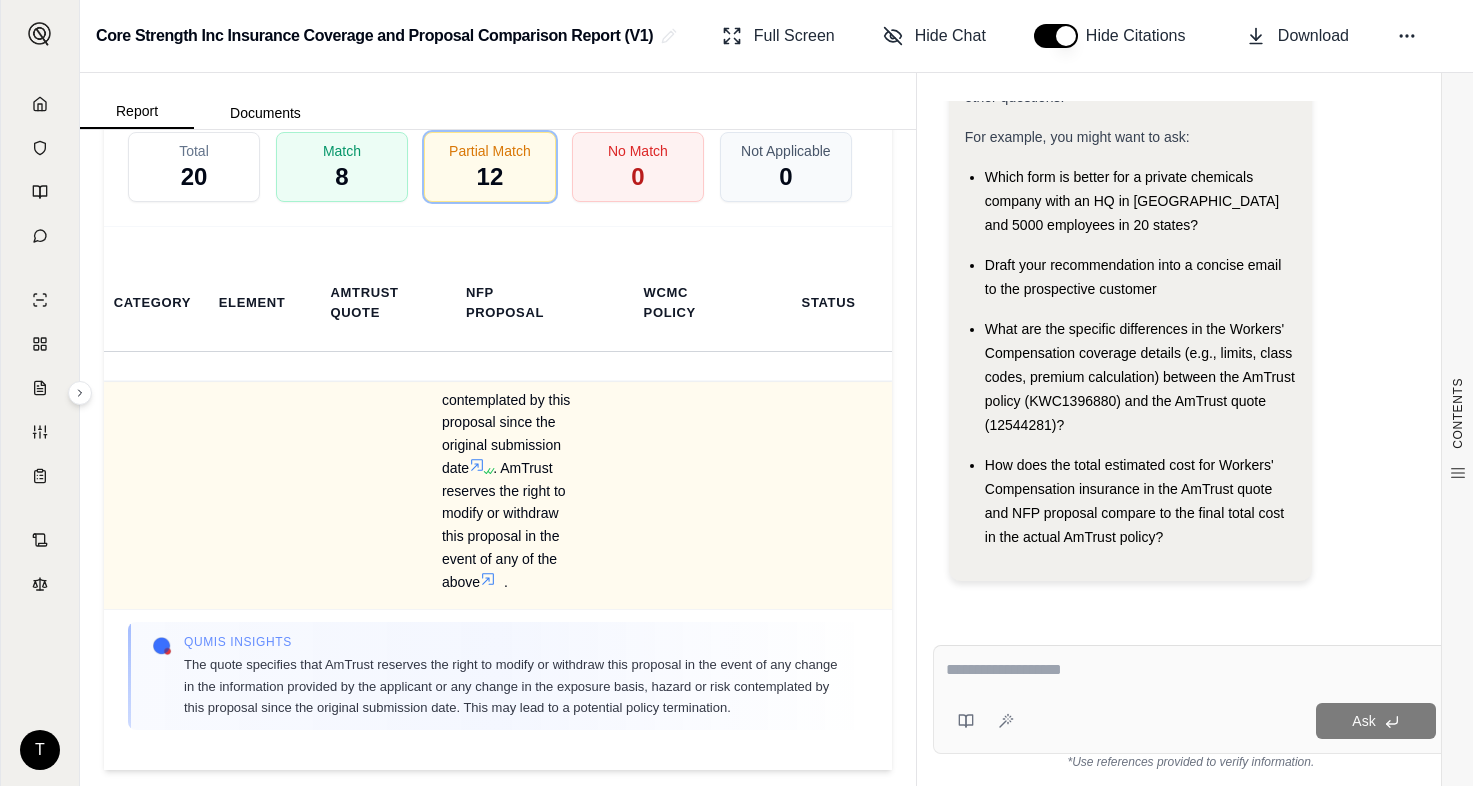 scroll, scrollTop: 4545, scrollLeft: 0, axis: vertical 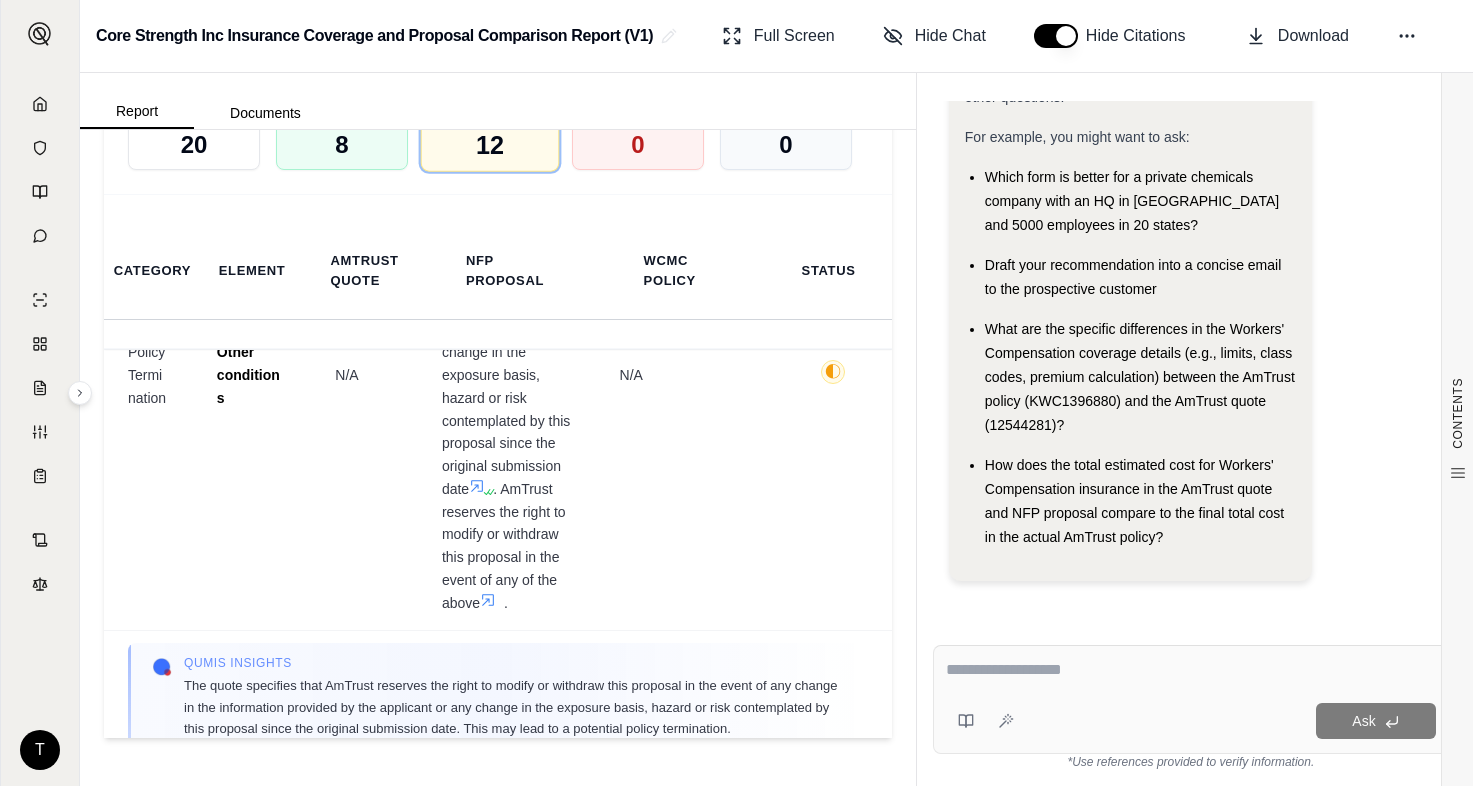 click on "Partial Match 12" at bounding box center [490, 135] 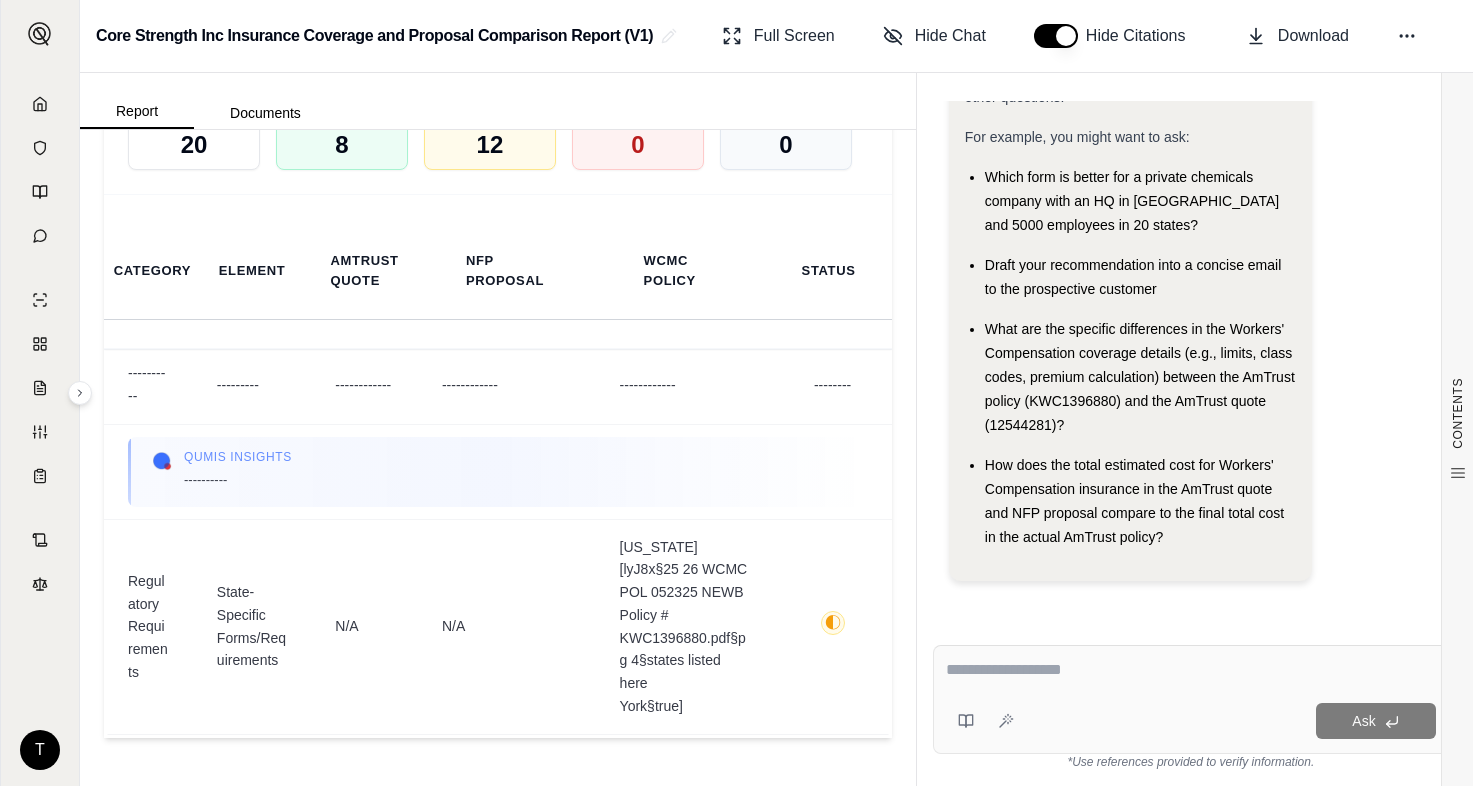 scroll, scrollTop: 3845, scrollLeft: 0, axis: vertical 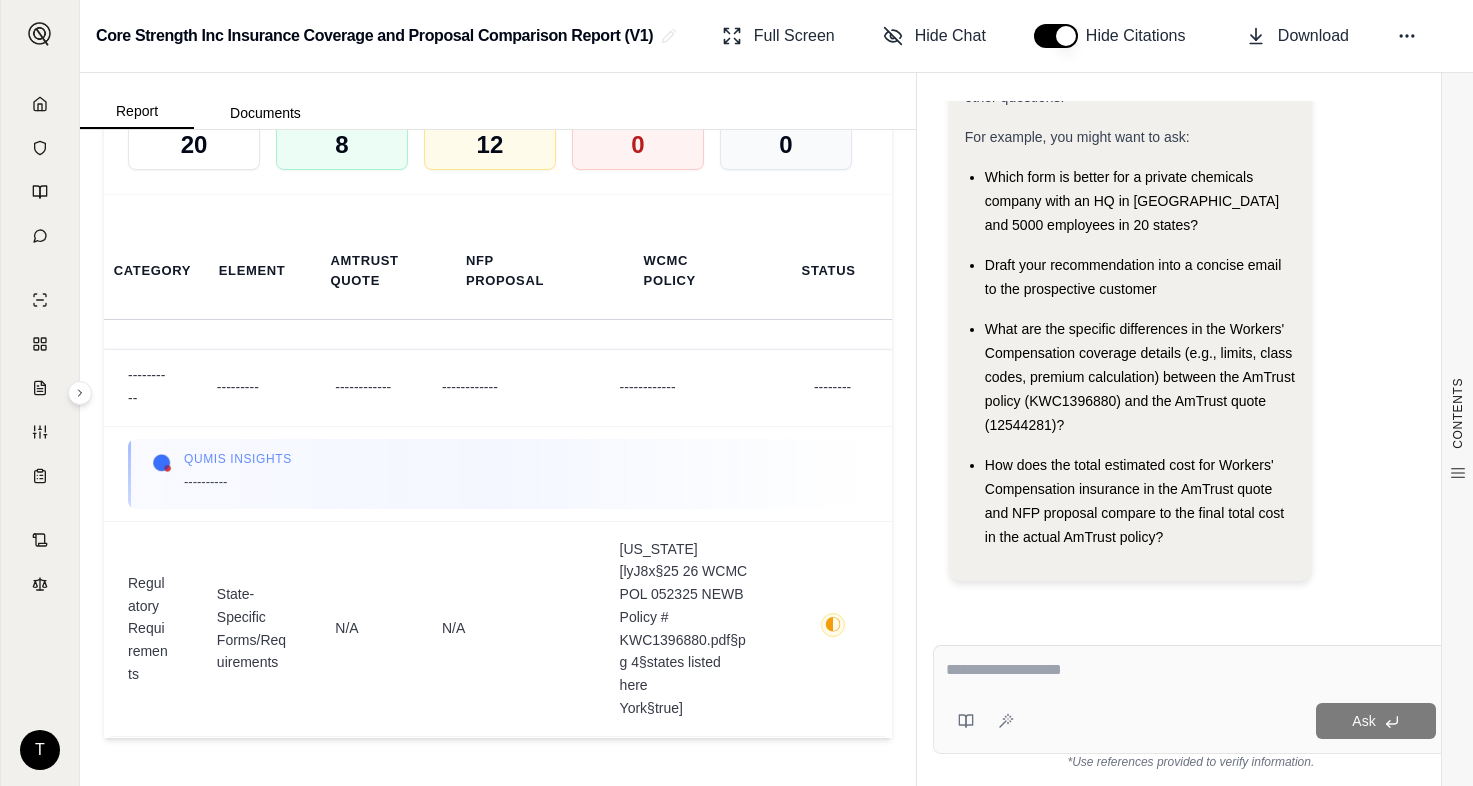 click on "Total 20 Match 8 Partial Match 12 No Match 0 Not Applicable 0" at bounding box center (498, 135) 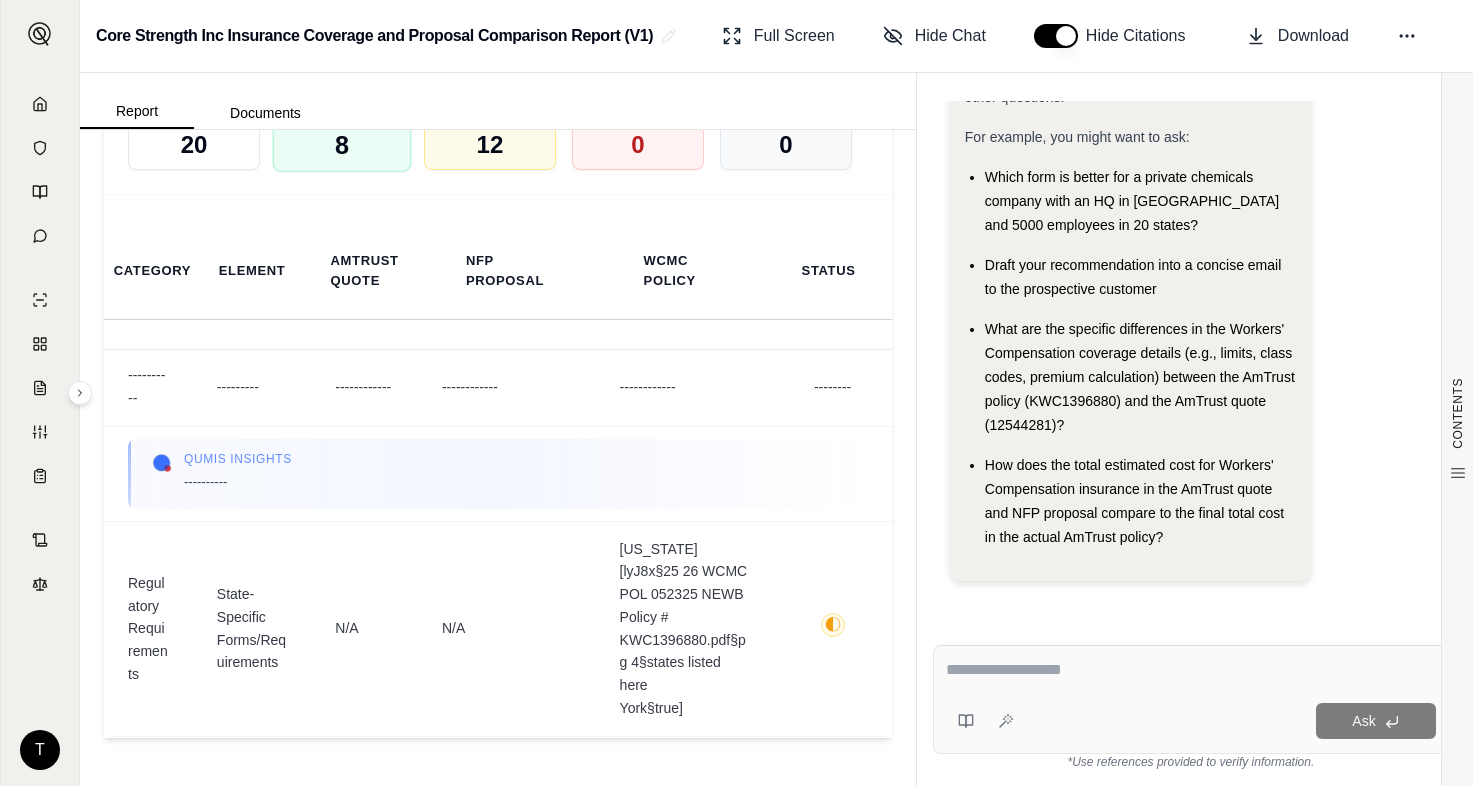 click on "Match 8" at bounding box center [342, 135] 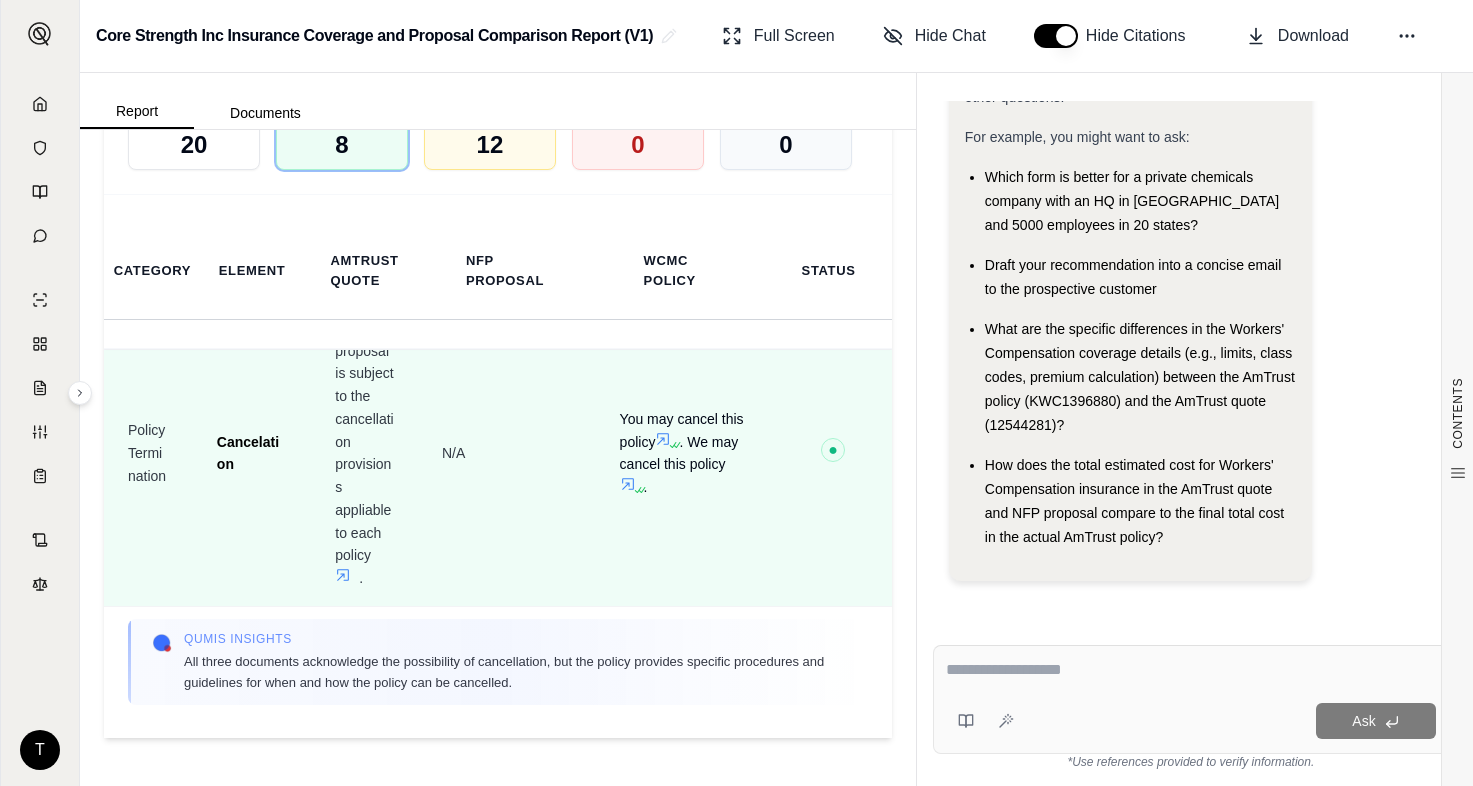 scroll, scrollTop: 2076, scrollLeft: 0, axis: vertical 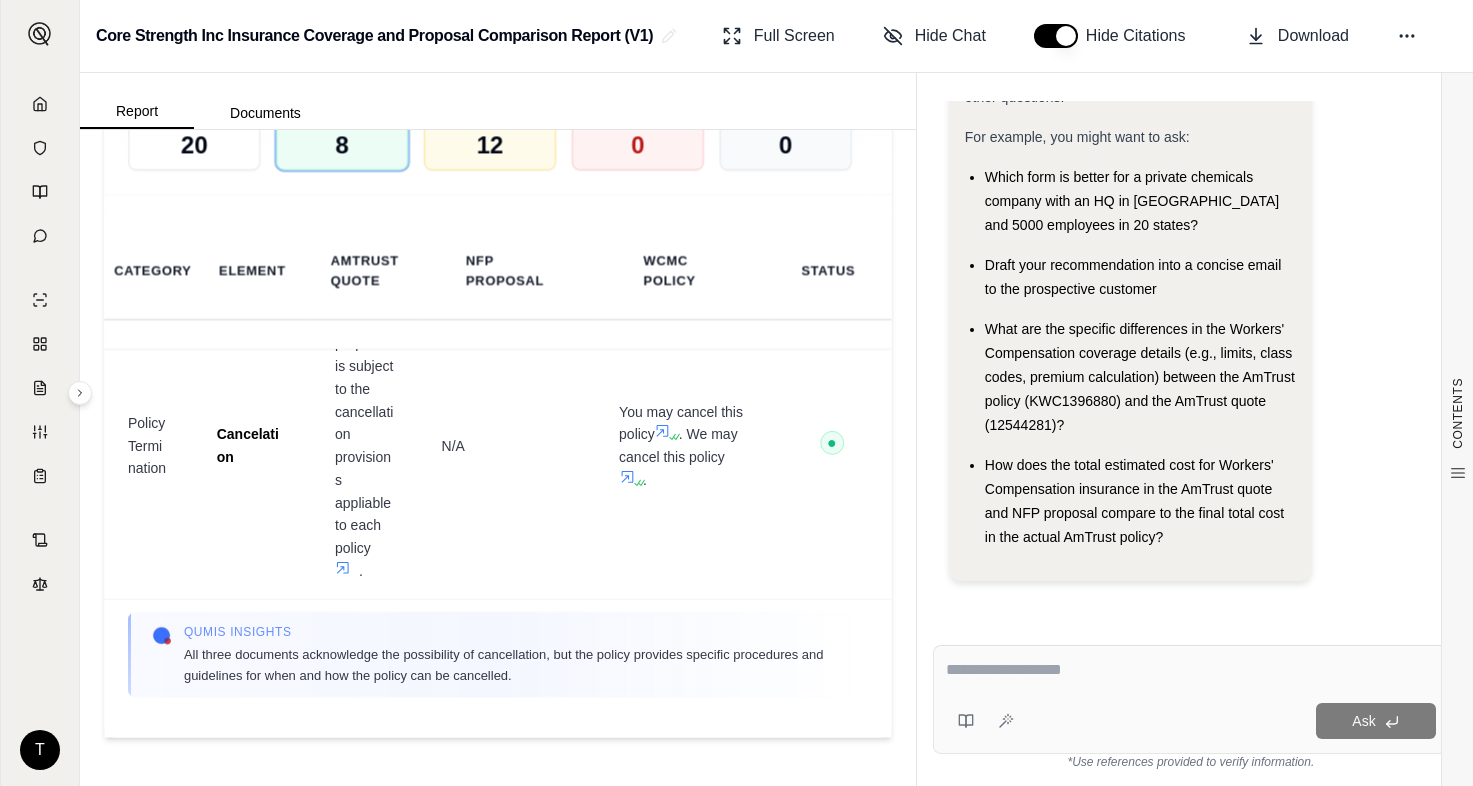 click at bounding box center [1191, 670] 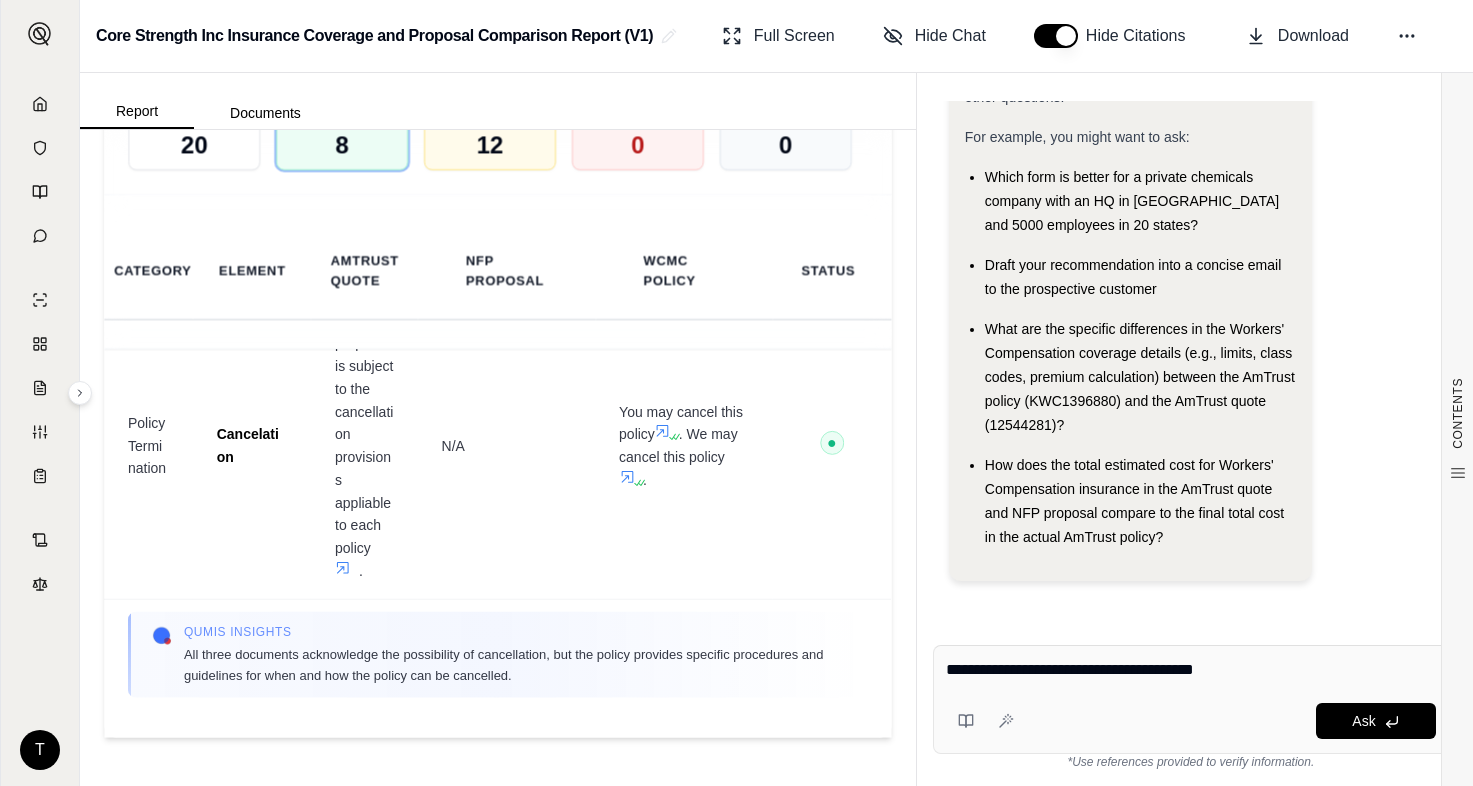 type on "**********" 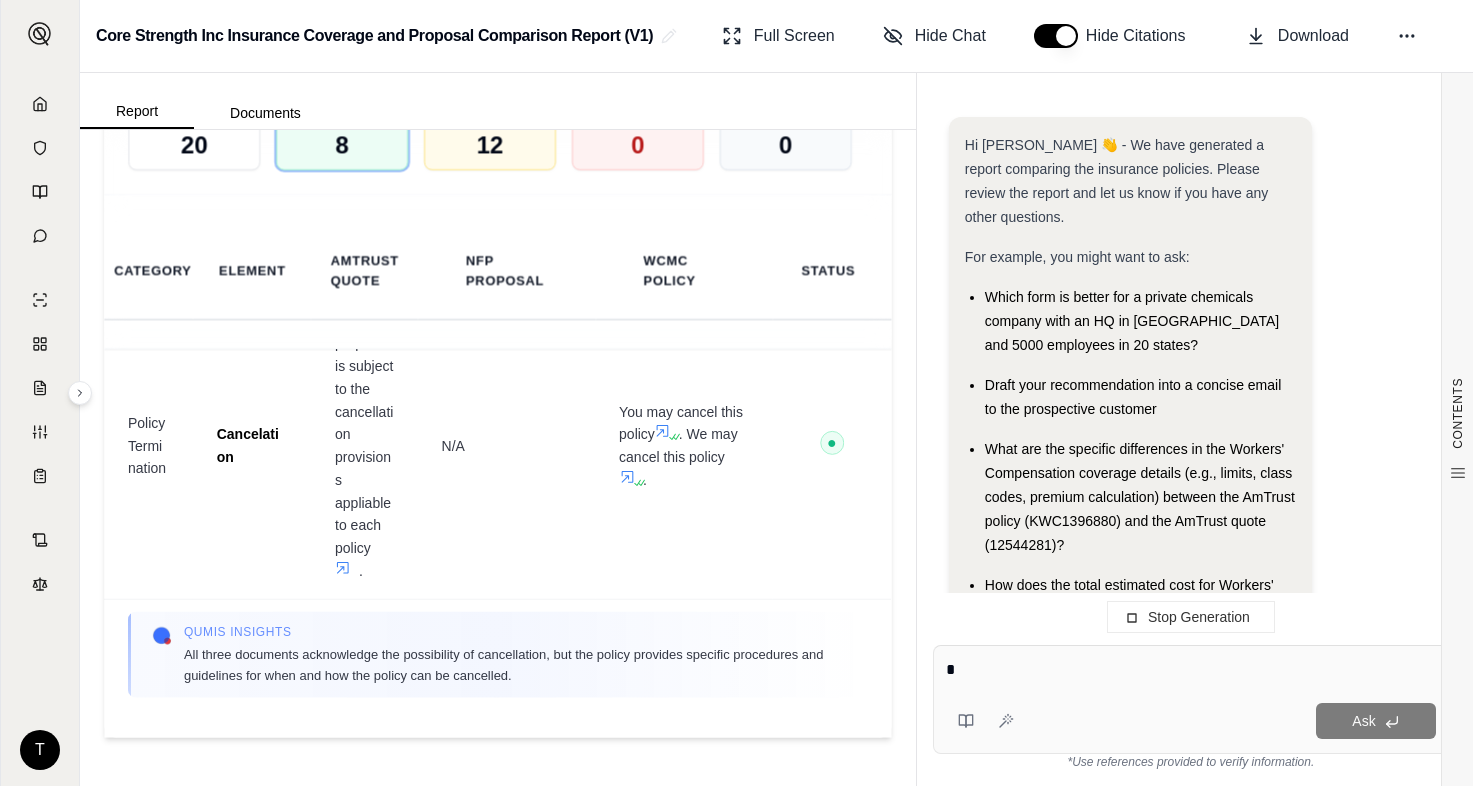 scroll, scrollTop: 336, scrollLeft: 0, axis: vertical 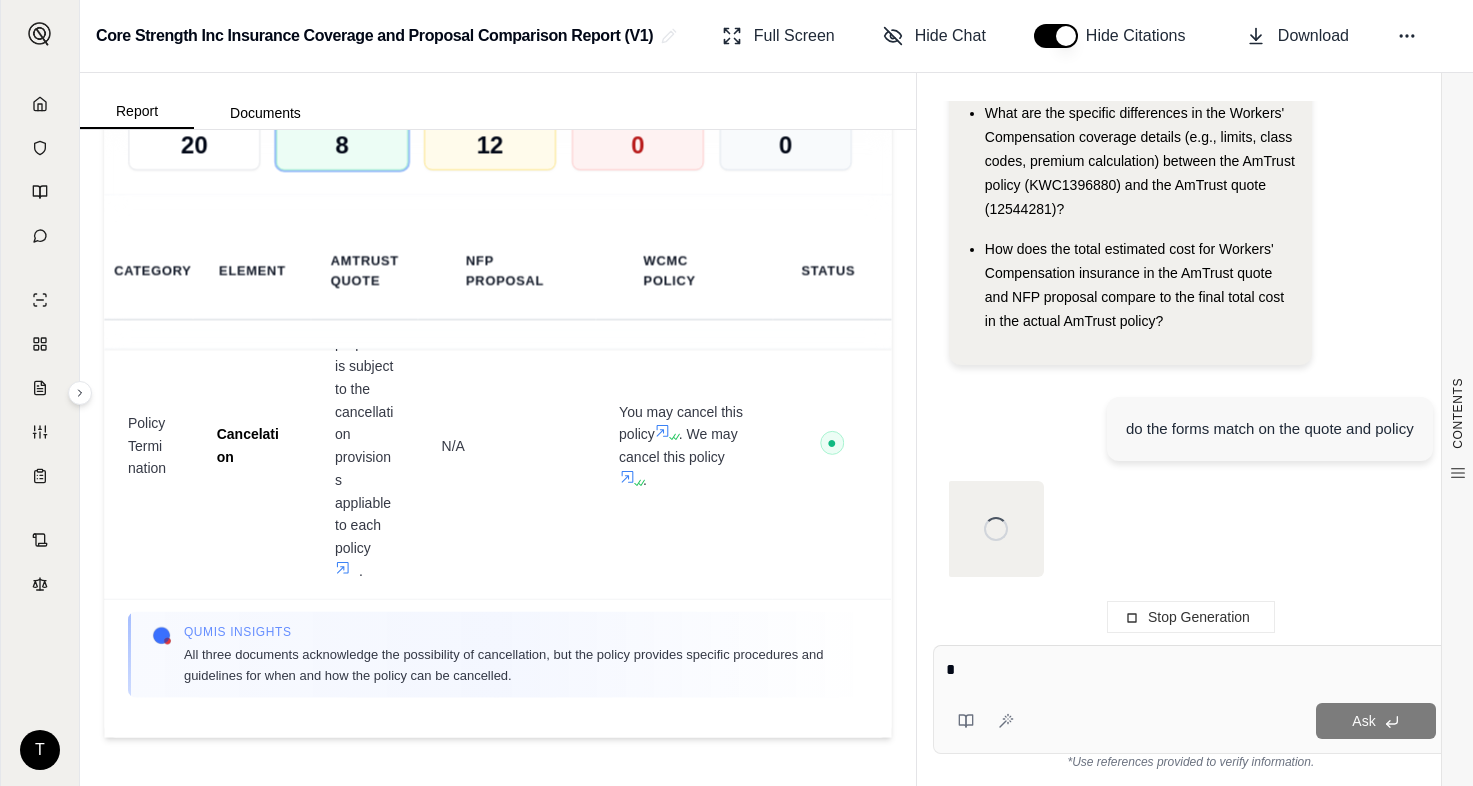 type on "**" 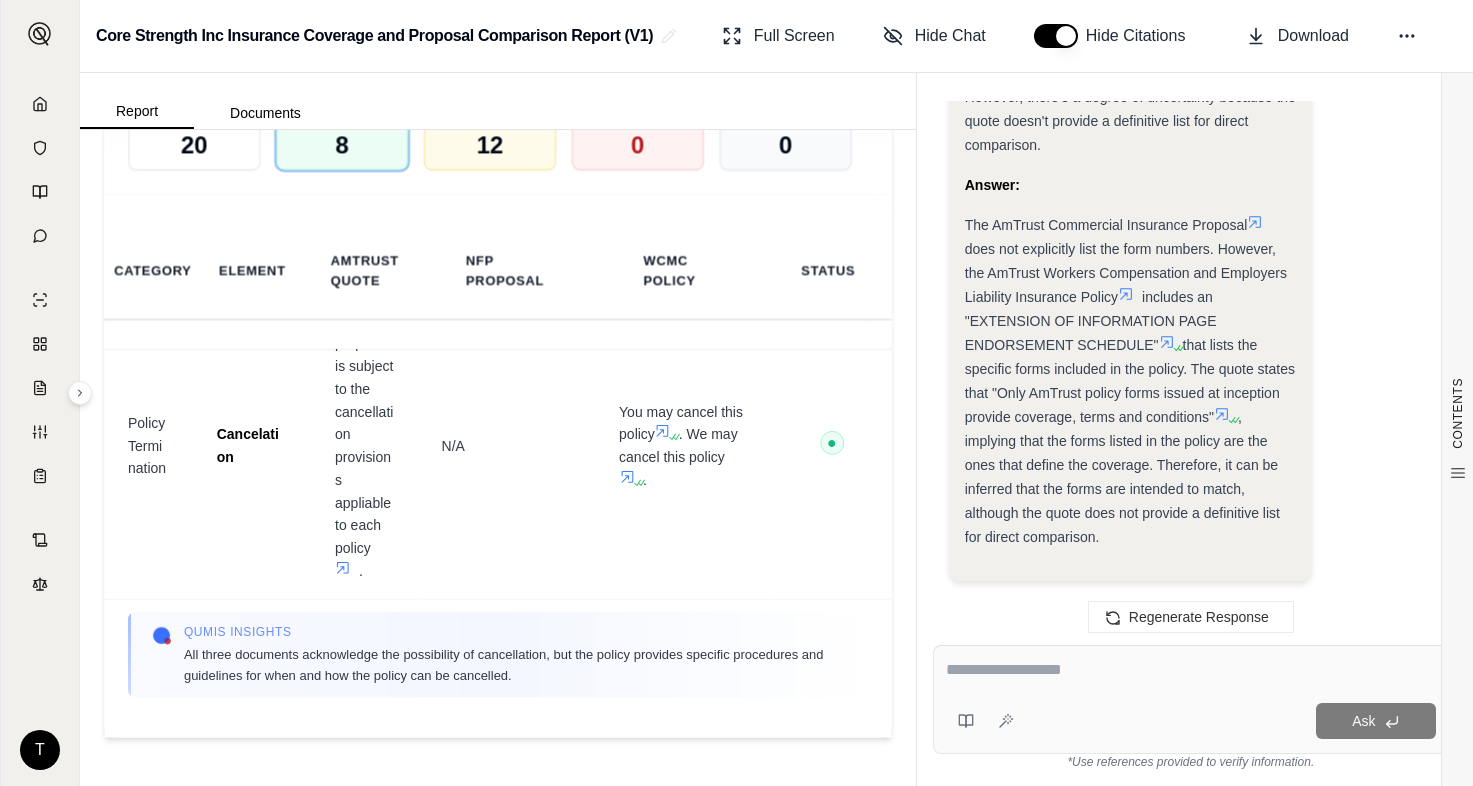 scroll, scrollTop: 2404, scrollLeft: 0, axis: vertical 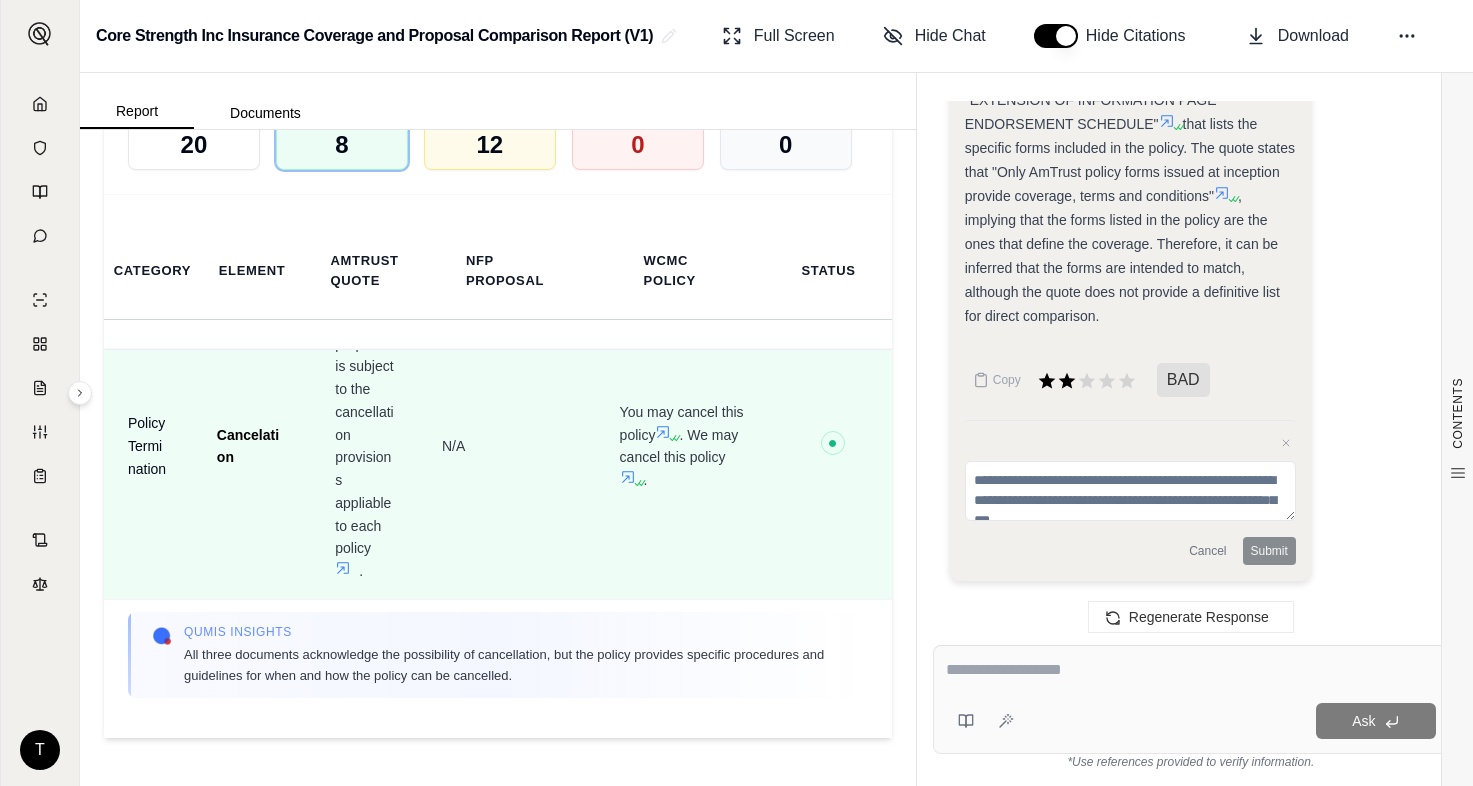 click on "Policy Termination" at bounding box center [148, 446] 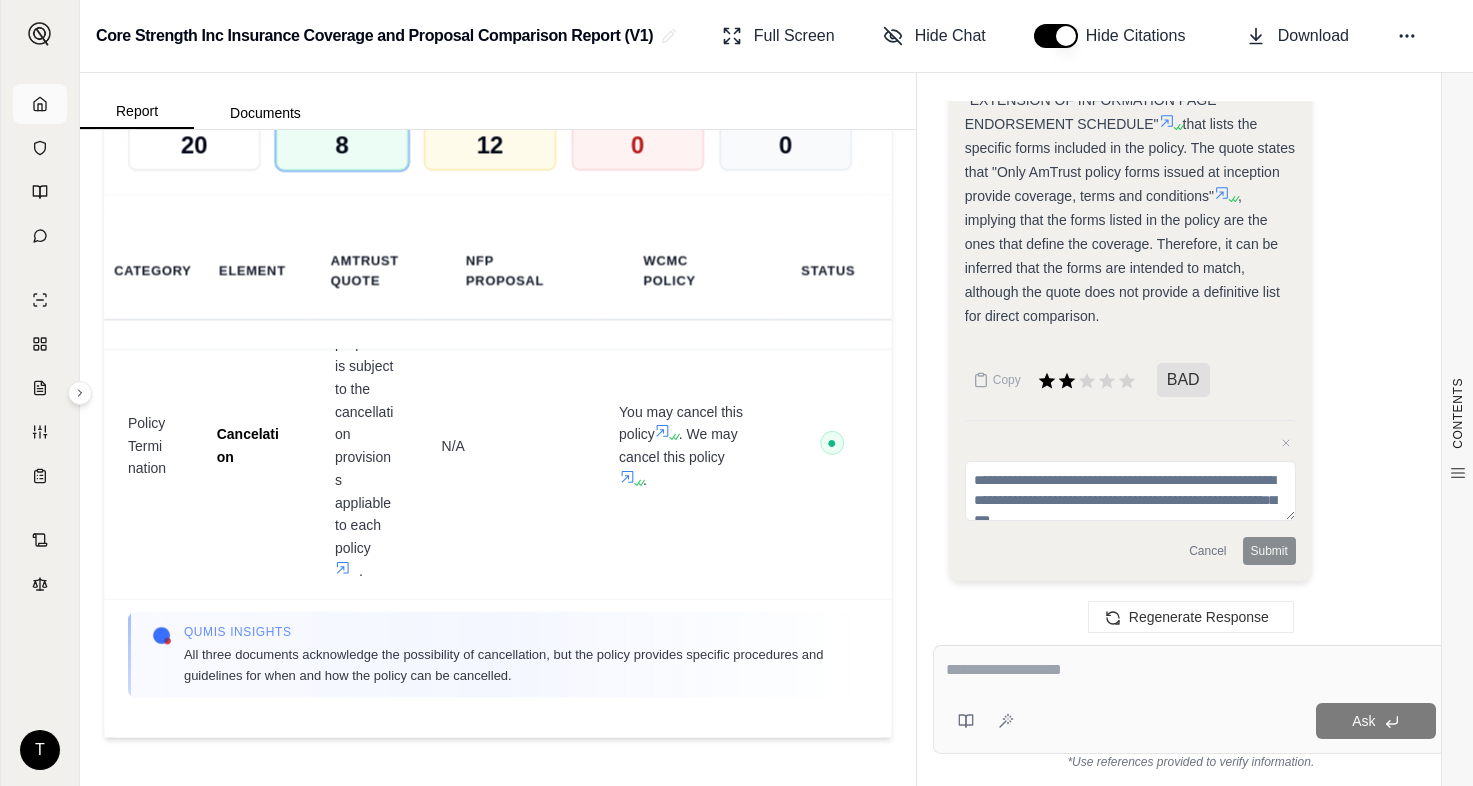click 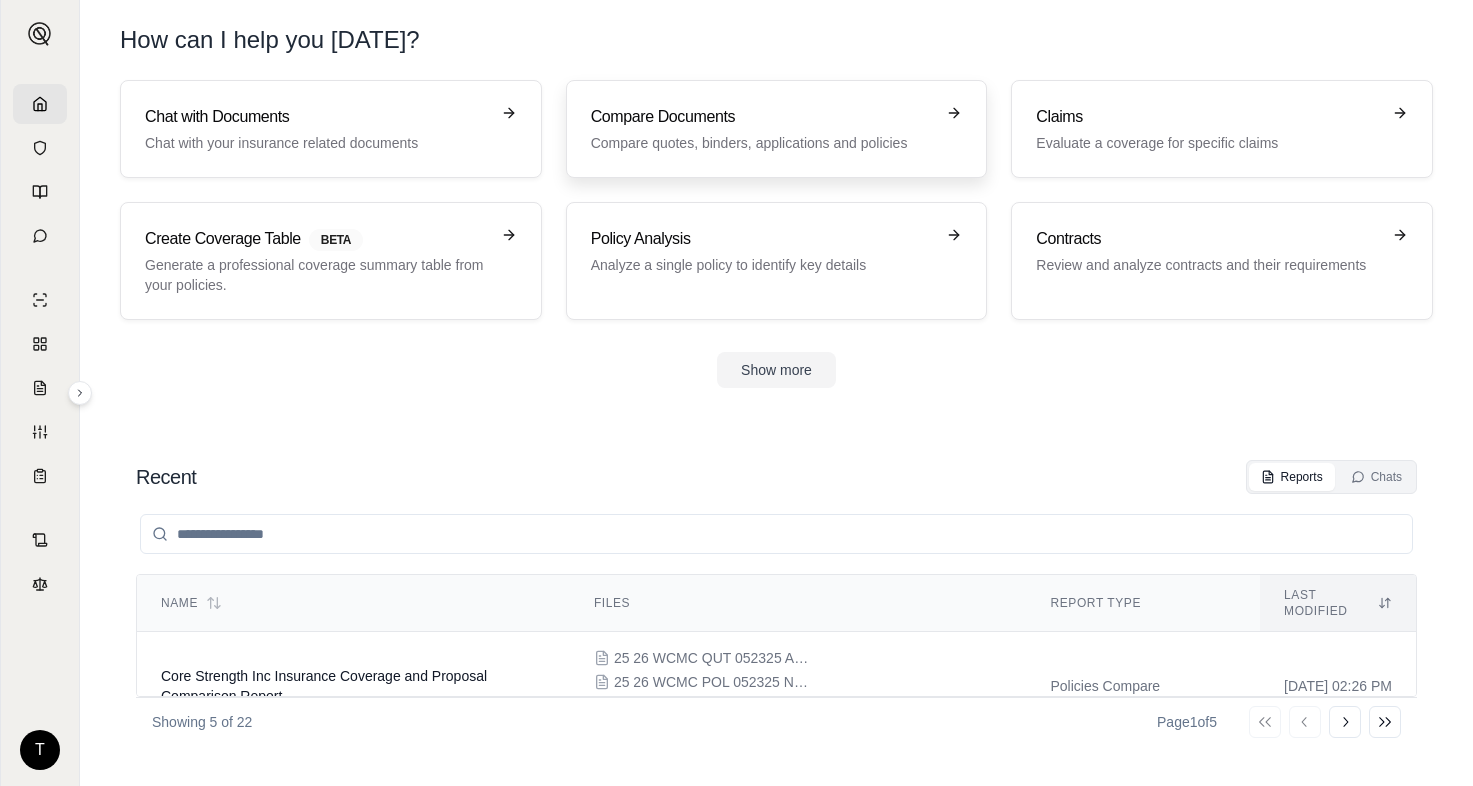 click on "Compare Documents" at bounding box center (763, 117) 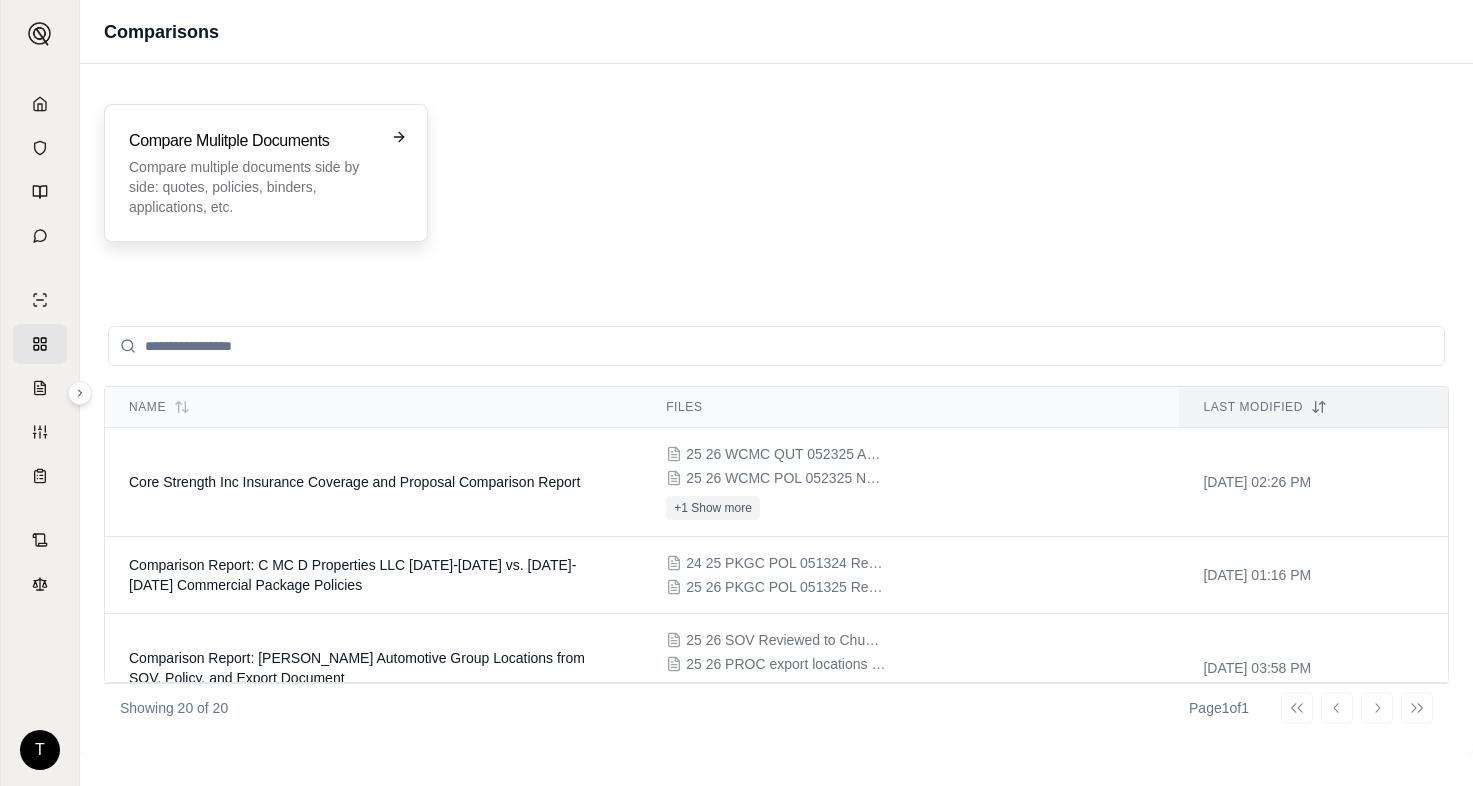 click on "Compare Mulitple Documents" at bounding box center (252, 141) 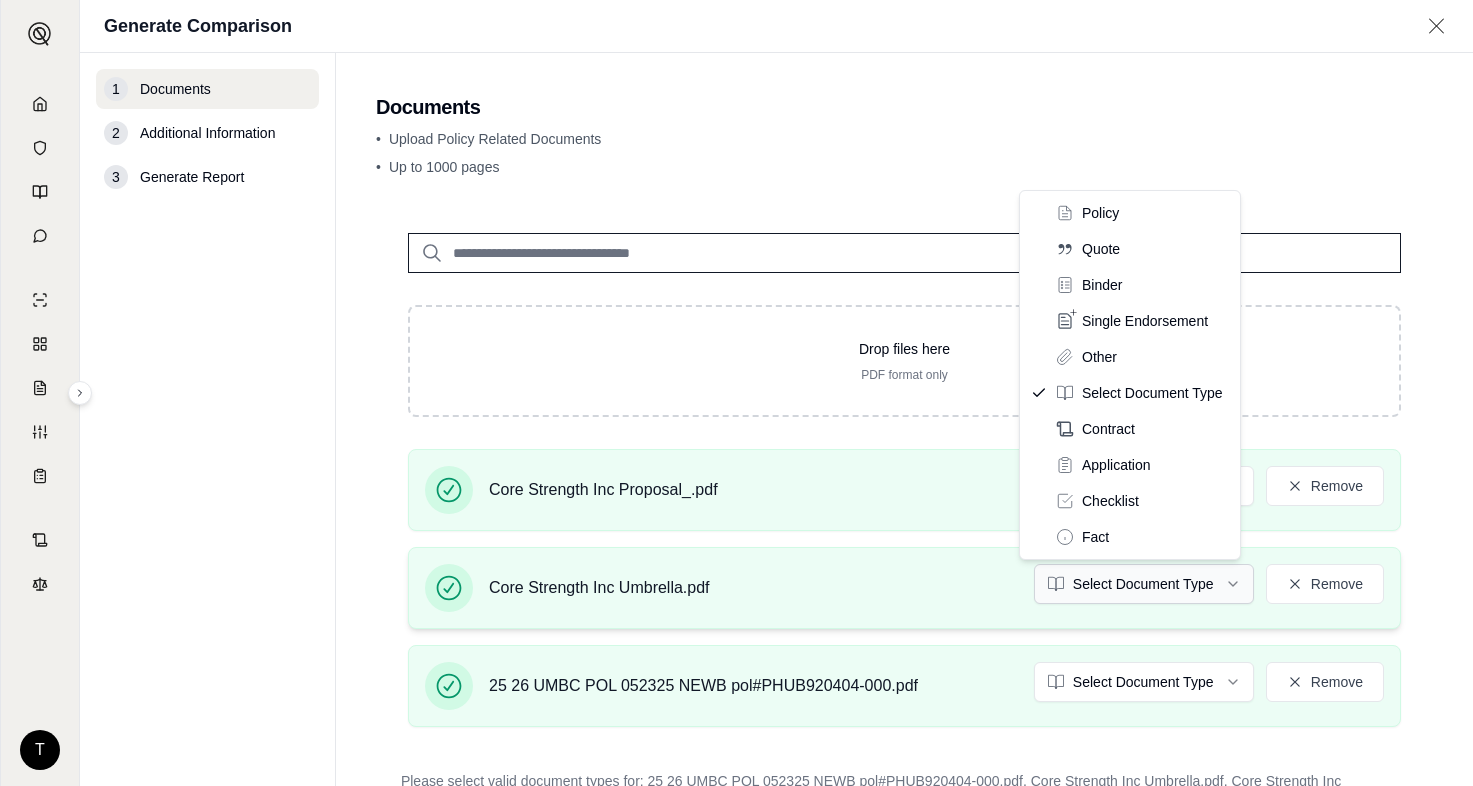 click on "T Generate Comparison 1 Documents 2 Additional Information 3 Generate Report Documents • Upload Policy Related Documents • Up to 1000 pages Drop files here PDF format only Core Strength Inc Proposal_.pdf Select Document Type Remove Core Strength Inc Umbrella.pdf Select Document Type Remove 25 26 UMBC POL 052325 NEWB pol#PHUB920404-000.pdf Select Document Type Remove • Please select valid document types for: 25 26 UMBC POL 052325 NEWB pol#PHUB920404-000.pdf,
Core Strength Inc Umbrella.pdf,
Core Strength Inc Proposal_.pdf Additional Information →
Policy Quote Binder Single Endorsement Other Select Document Type Contract Application Checklist Fact" at bounding box center (736, 393) 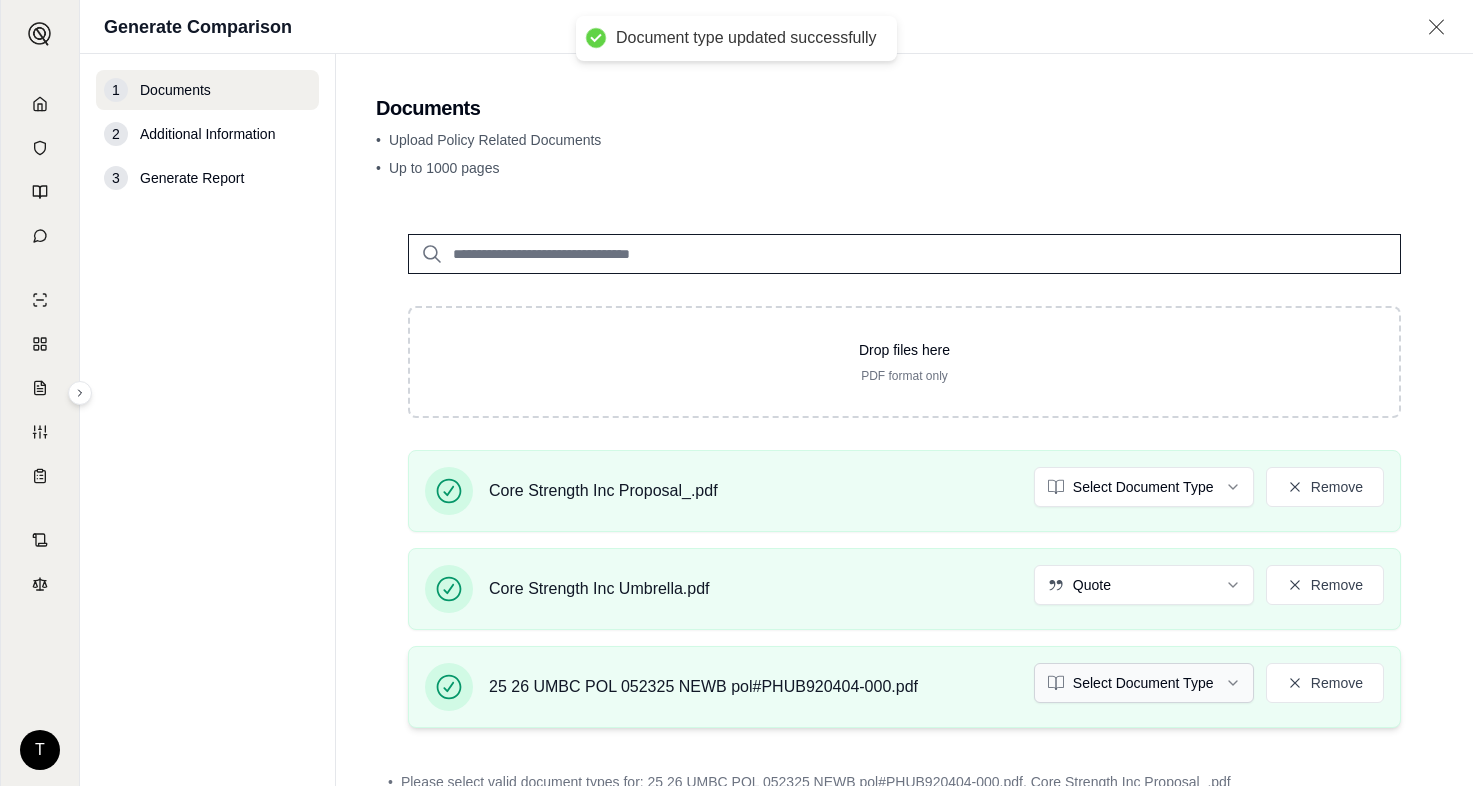 click on "Document type updated successfully T Generate Comparison 1 Documents 2 Additional Information 3 Generate Report Documents • Upload Policy Related Documents • Up to 1000 pages Drop files here PDF format only Core Strength Inc Proposal_.pdf Select Document Type Remove Core Strength Inc Umbrella.pdf Quote Remove 25 26 UMBC POL 052325 NEWB pol#PHUB920404-000.pdf Select Document Type Remove • Please select valid document types for: 25 26 UMBC POL 052325 NEWB pol#PHUB920404-000.pdf,
Core Strength Inc Proposal_.pdf Additional Information →" at bounding box center [736, 393] 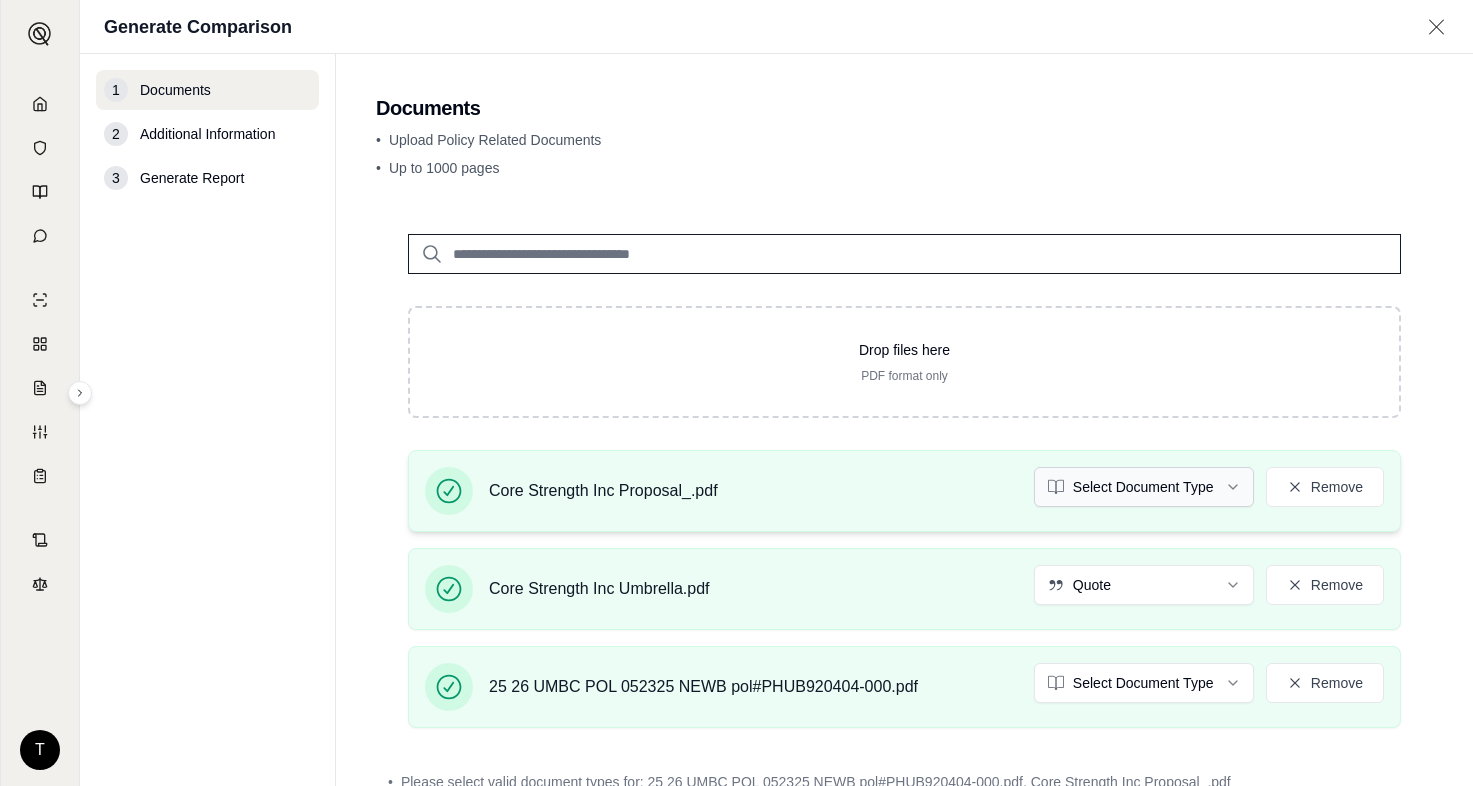 click on "T Generate Comparison 1 Documents 2 Additional Information 3 Generate Report Documents • Upload Policy Related Documents • Up to 1000 pages Drop files here PDF format only Core Strength Inc Proposal_.pdf Select Document Type Remove Core Strength Inc Umbrella.pdf Quote Remove 25 26 UMBC POL 052325 NEWB pol#PHUB920404-000.pdf Select Document Type Remove • Please select valid document types for: 25 26 UMBC POL 052325 NEWB pol#PHUB920404-000.pdf,
Core Strength Inc Proposal_.pdf Additional Information →" at bounding box center [736, 393] 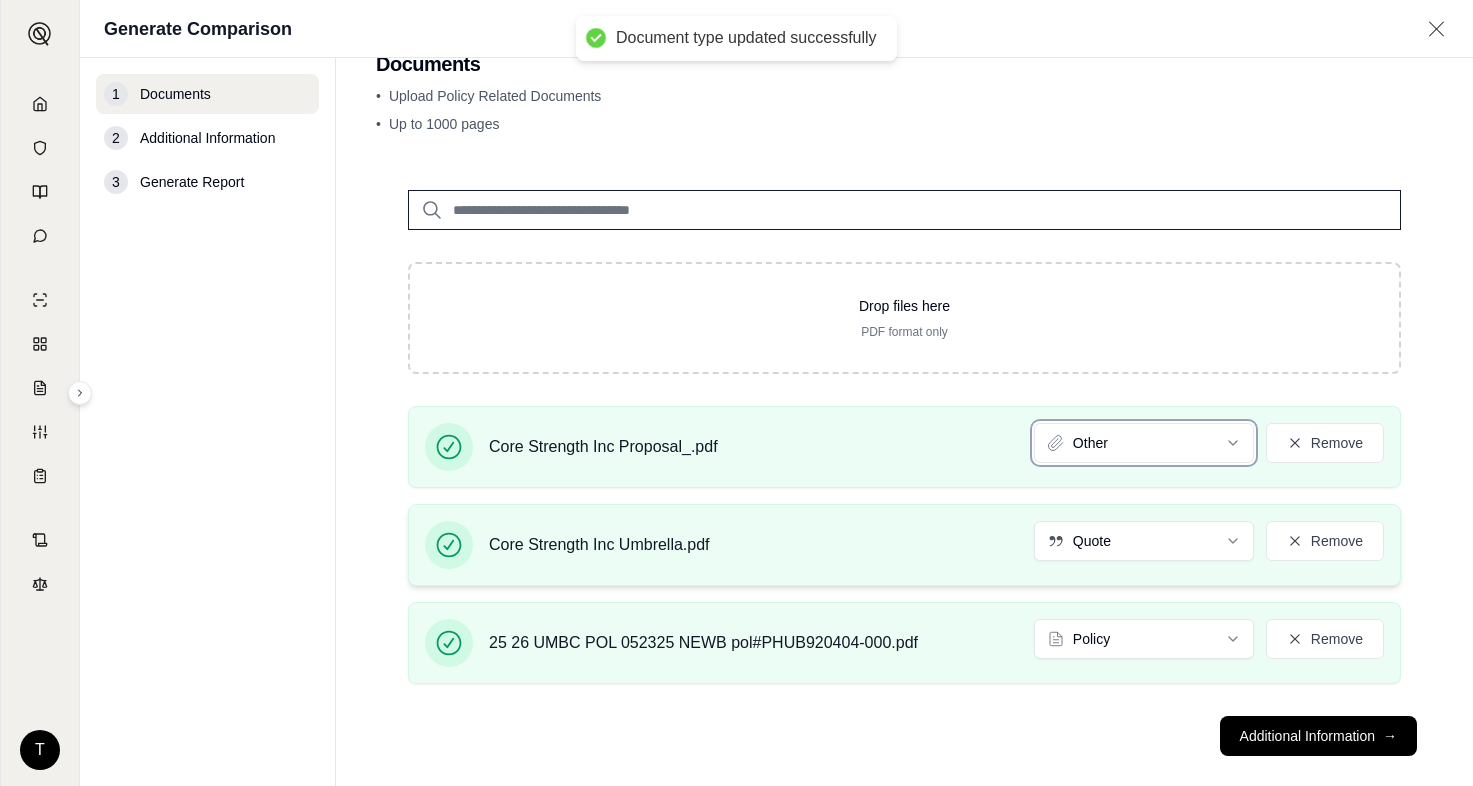 scroll, scrollTop: 74, scrollLeft: 0, axis: vertical 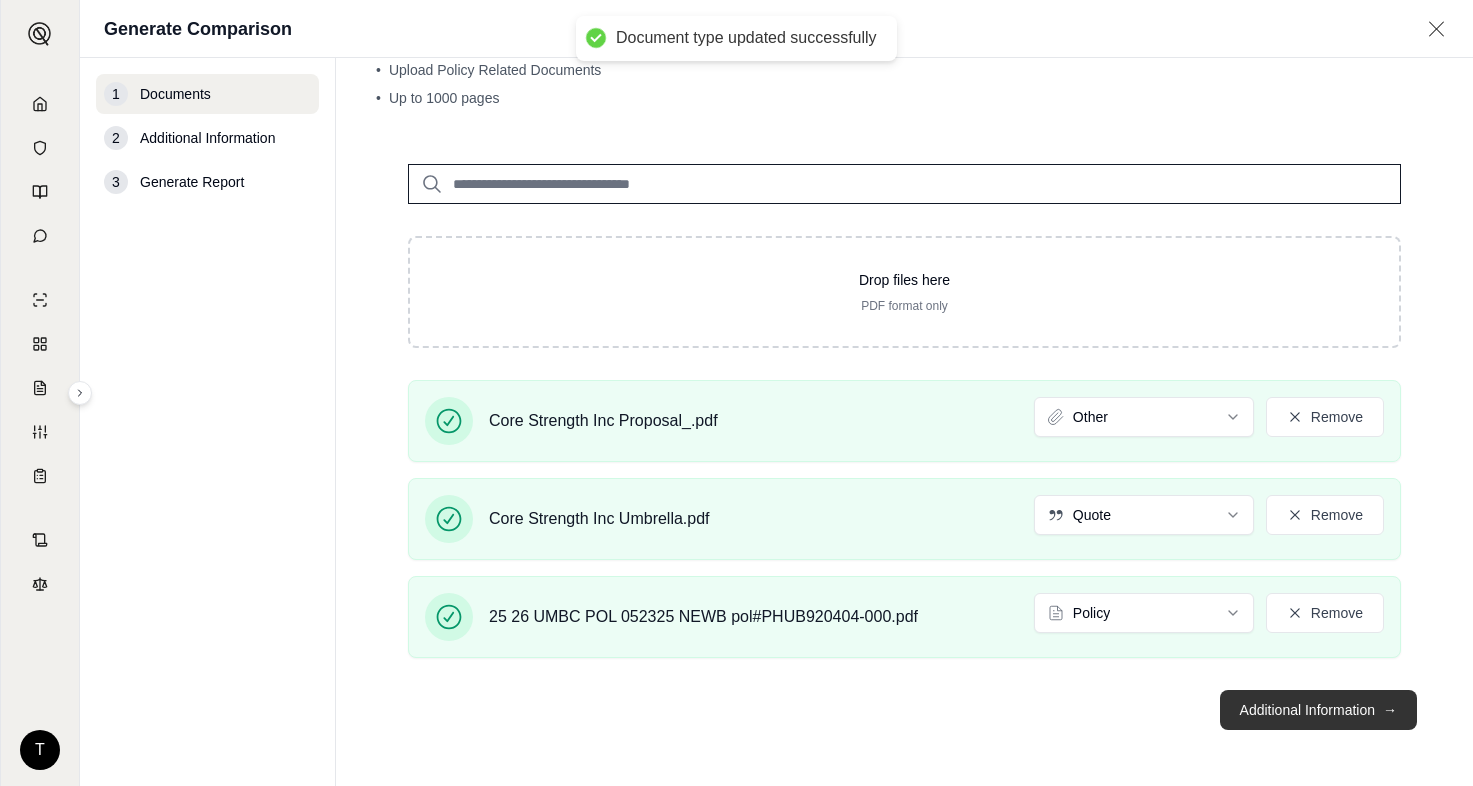 click on "Additional Information →" at bounding box center (1318, 710) 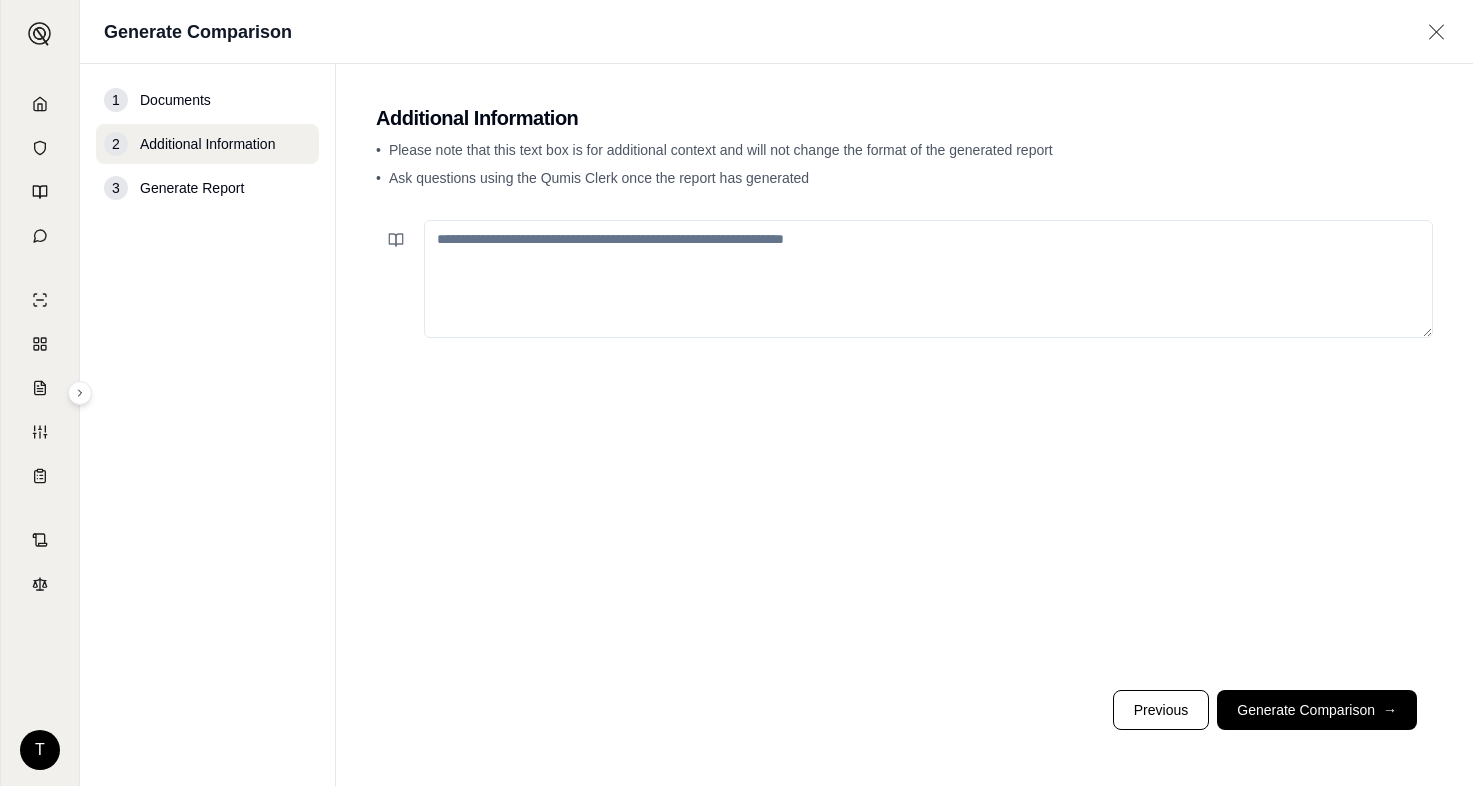 click at bounding box center [928, 279] 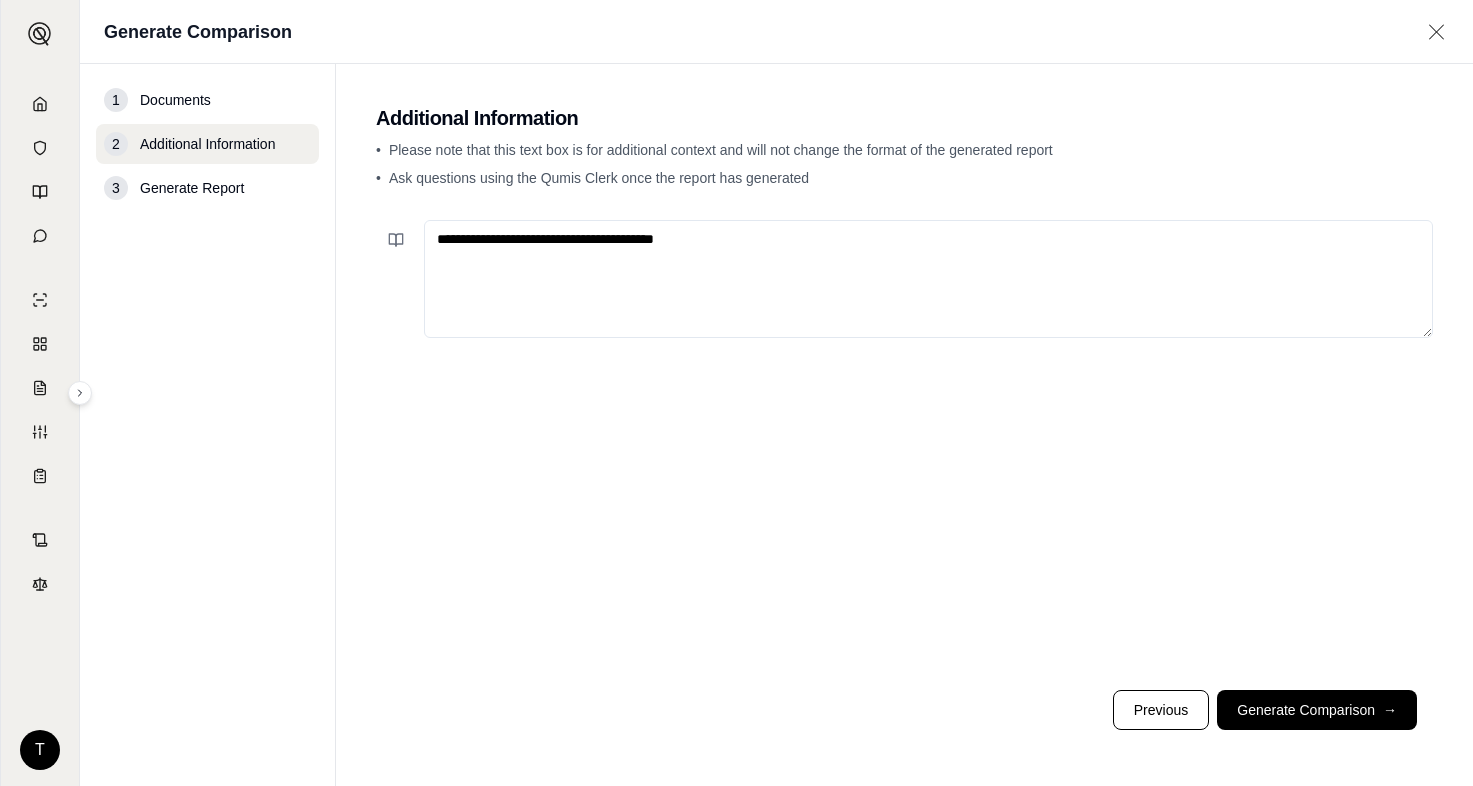 click on "**********" at bounding box center (928, 279) 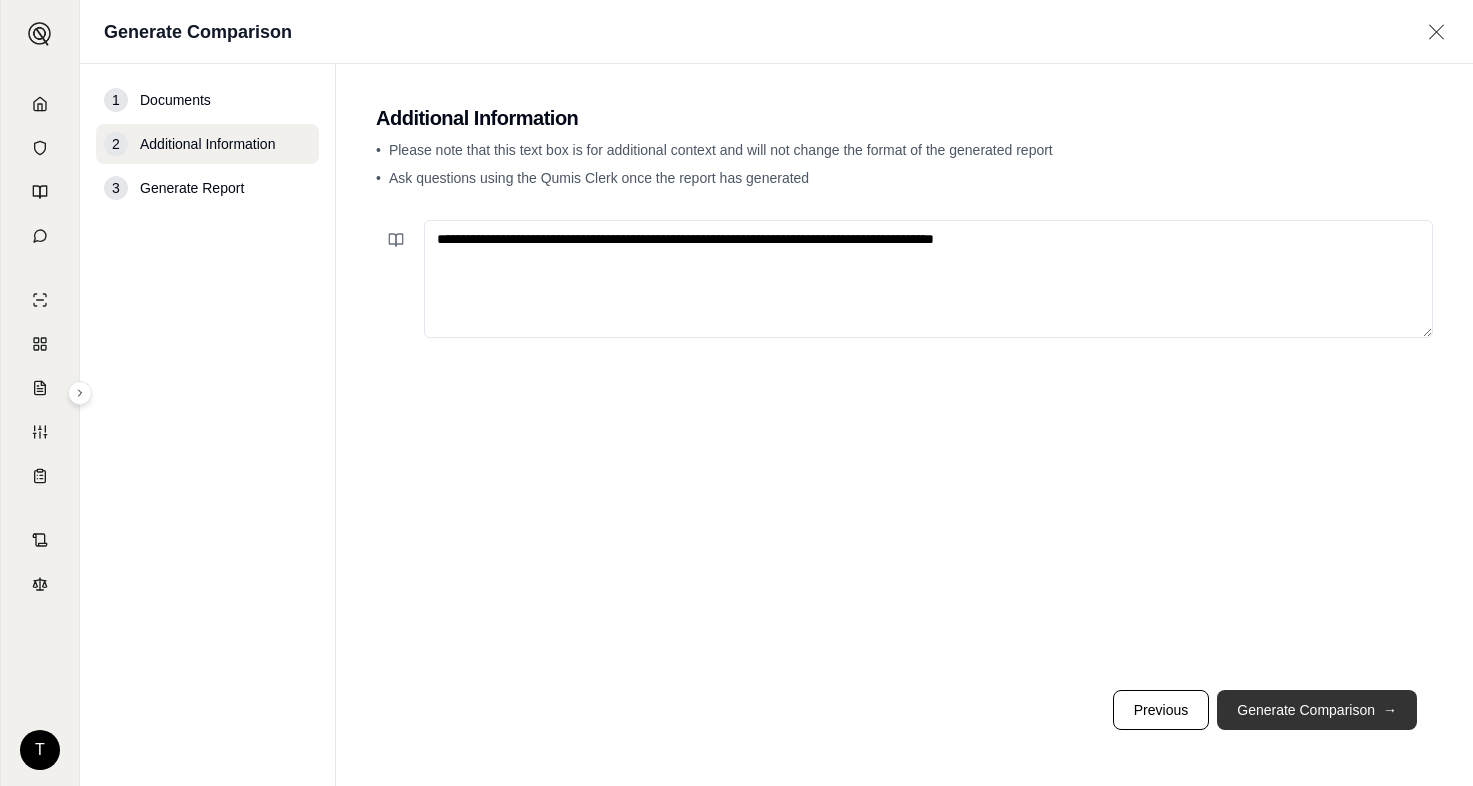 type on "**********" 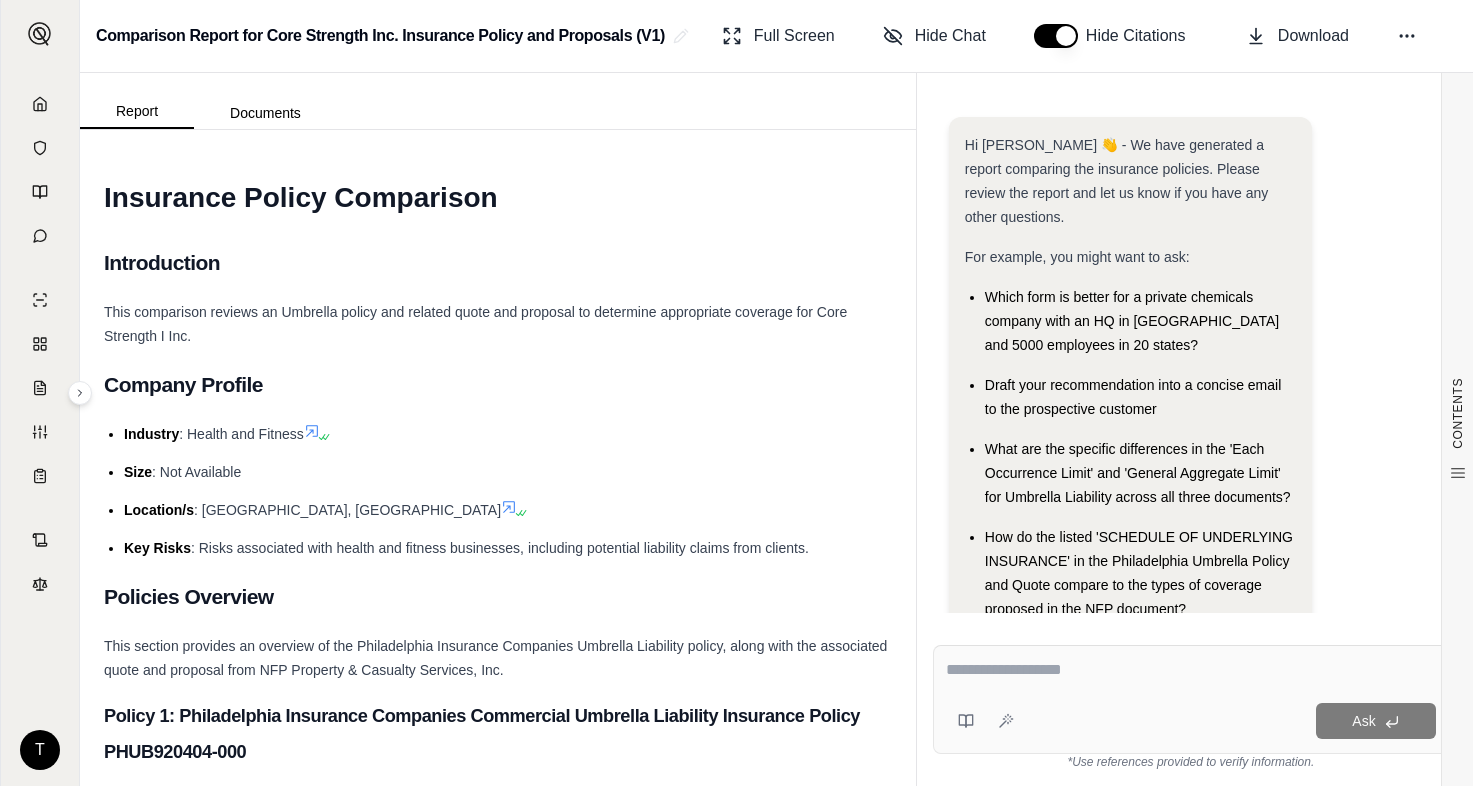 scroll, scrollTop: 0, scrollLeft: 0, axis: both 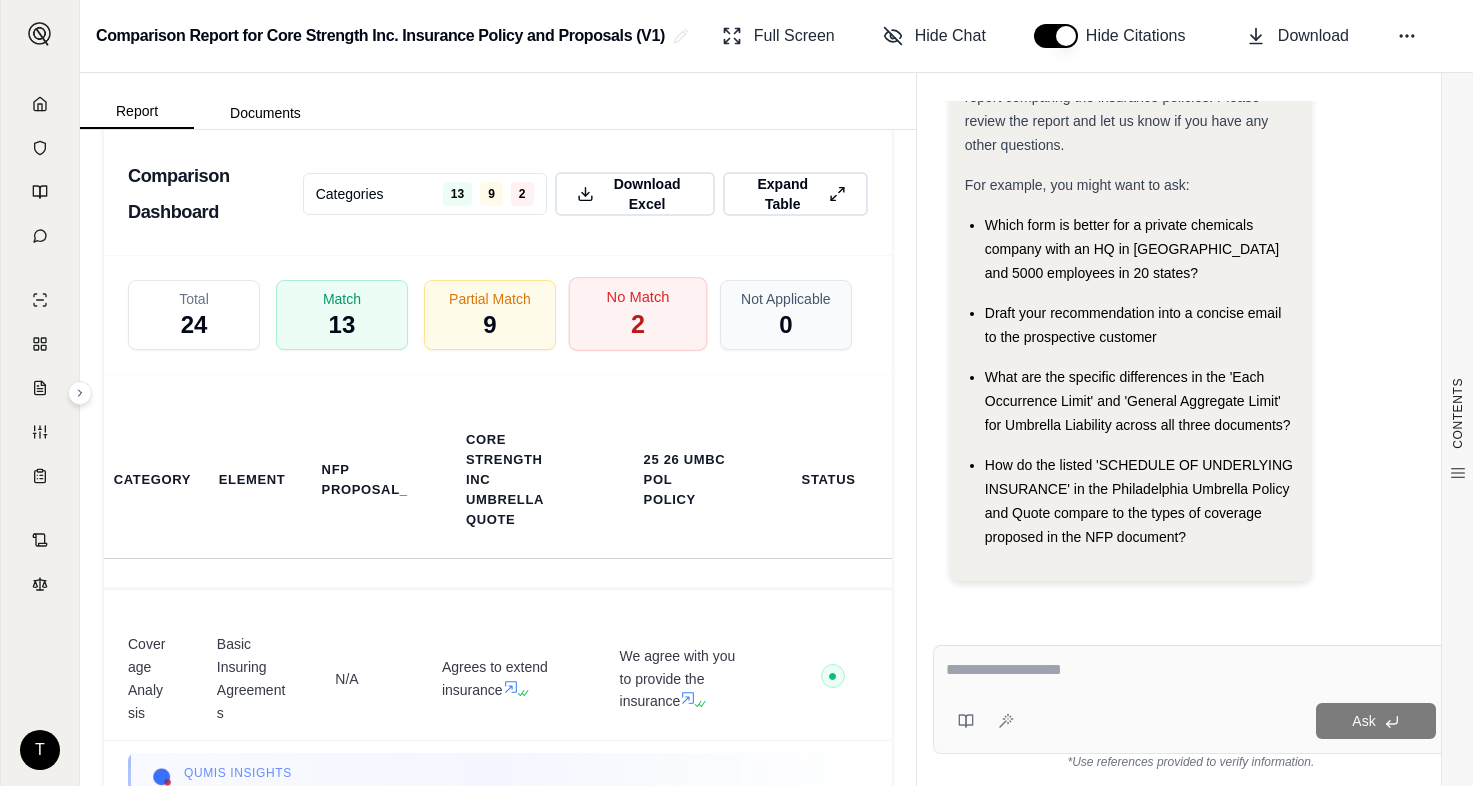 click on "No Match 2" at bounding box center (638, 315) 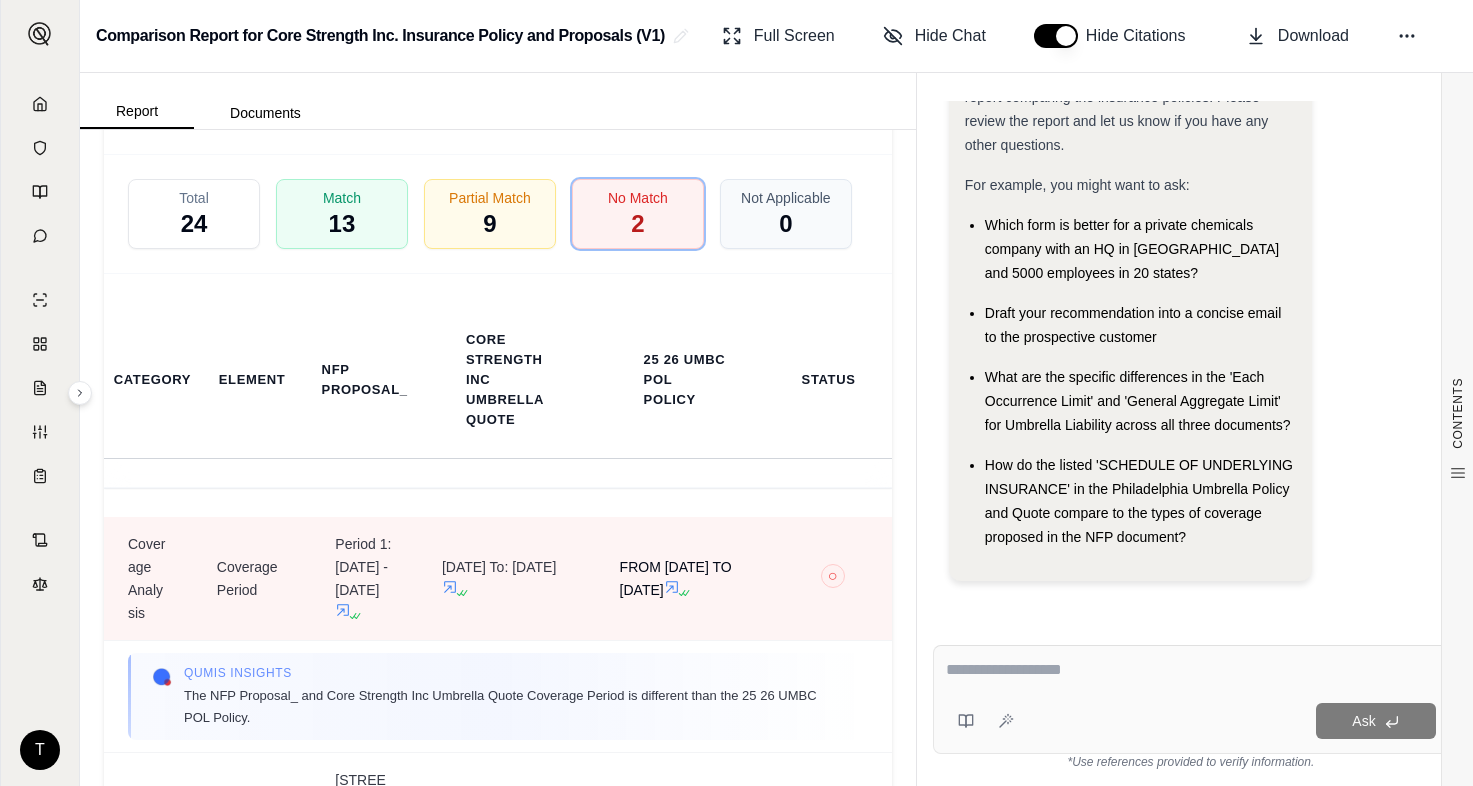 scroll, scrollTop: 4544, scrollLeft: 0, axis: vertical 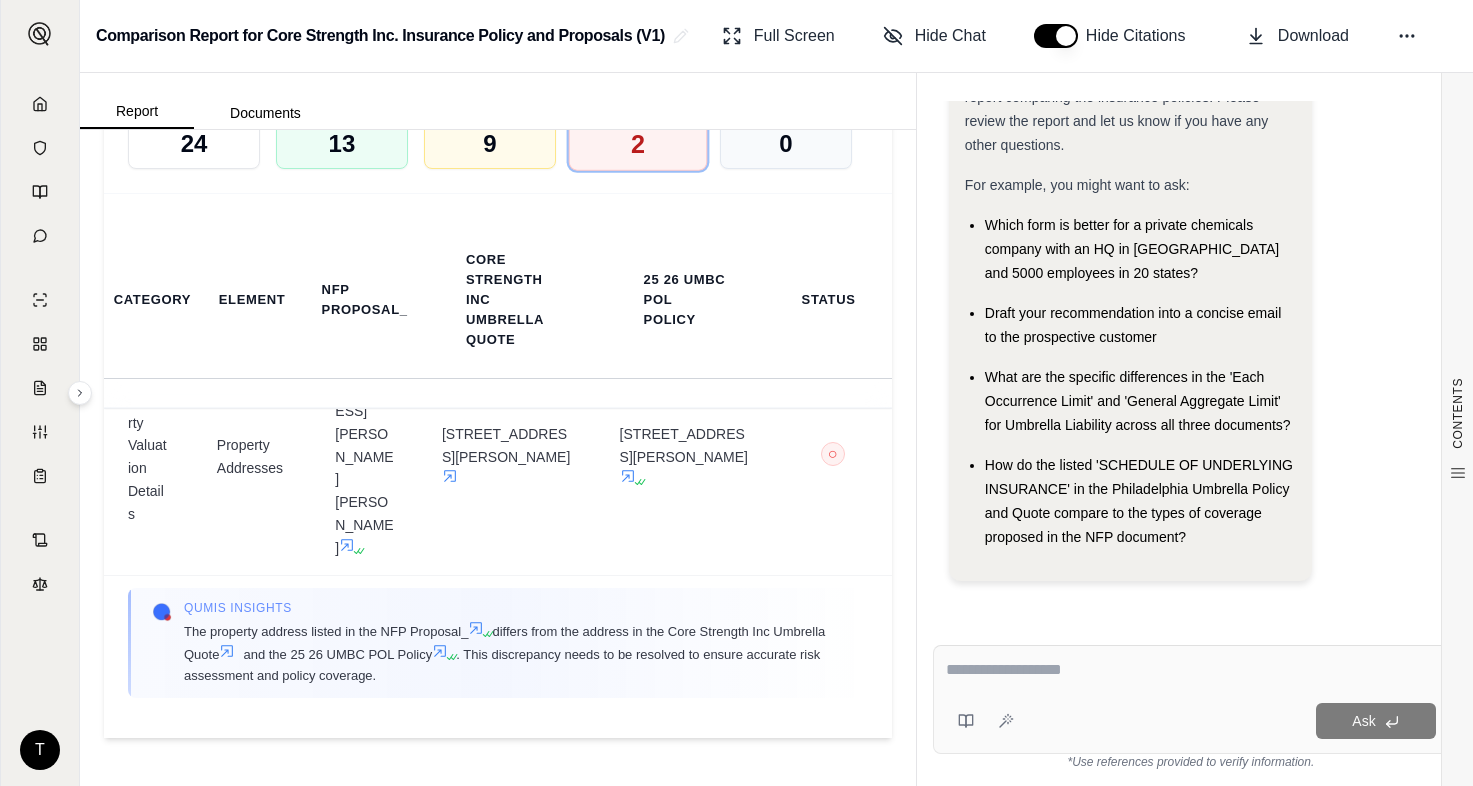 click on "No Match 2" at bounding box center [638, 135] 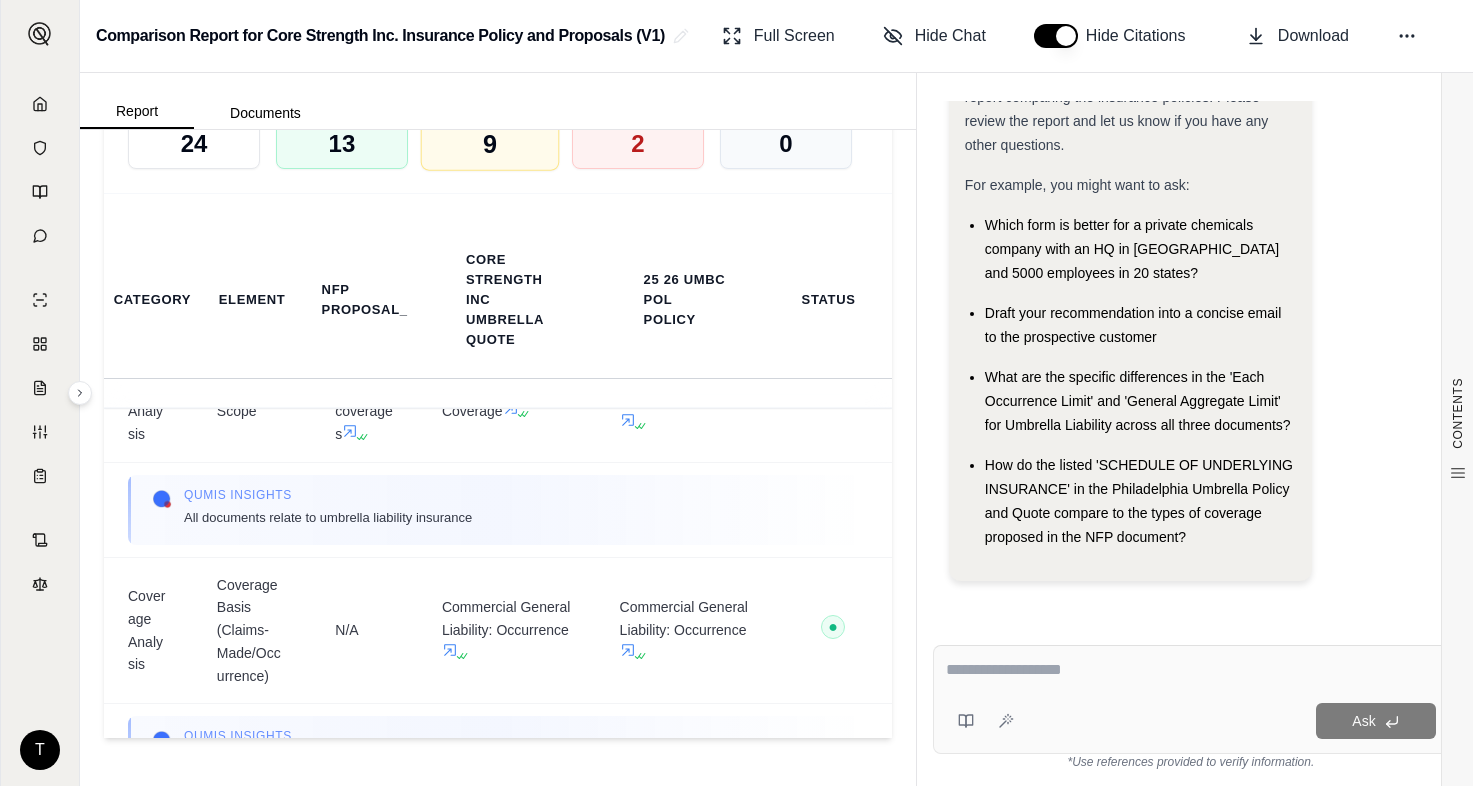 click on "Partial Match 9" at bounding box center (490, 135) 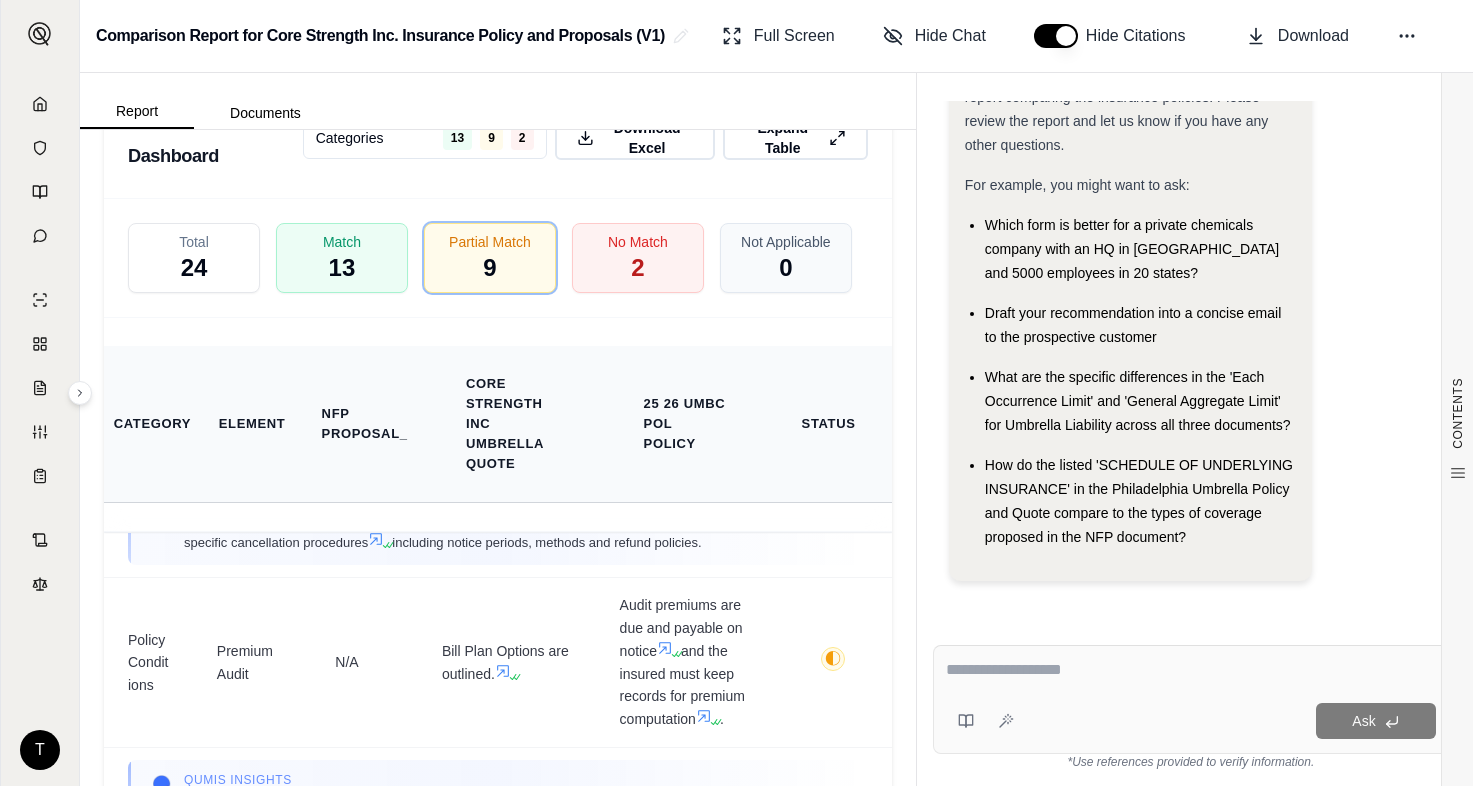 scroll, scrollTop: 4344, scrollLeft: 0, axis: vertical 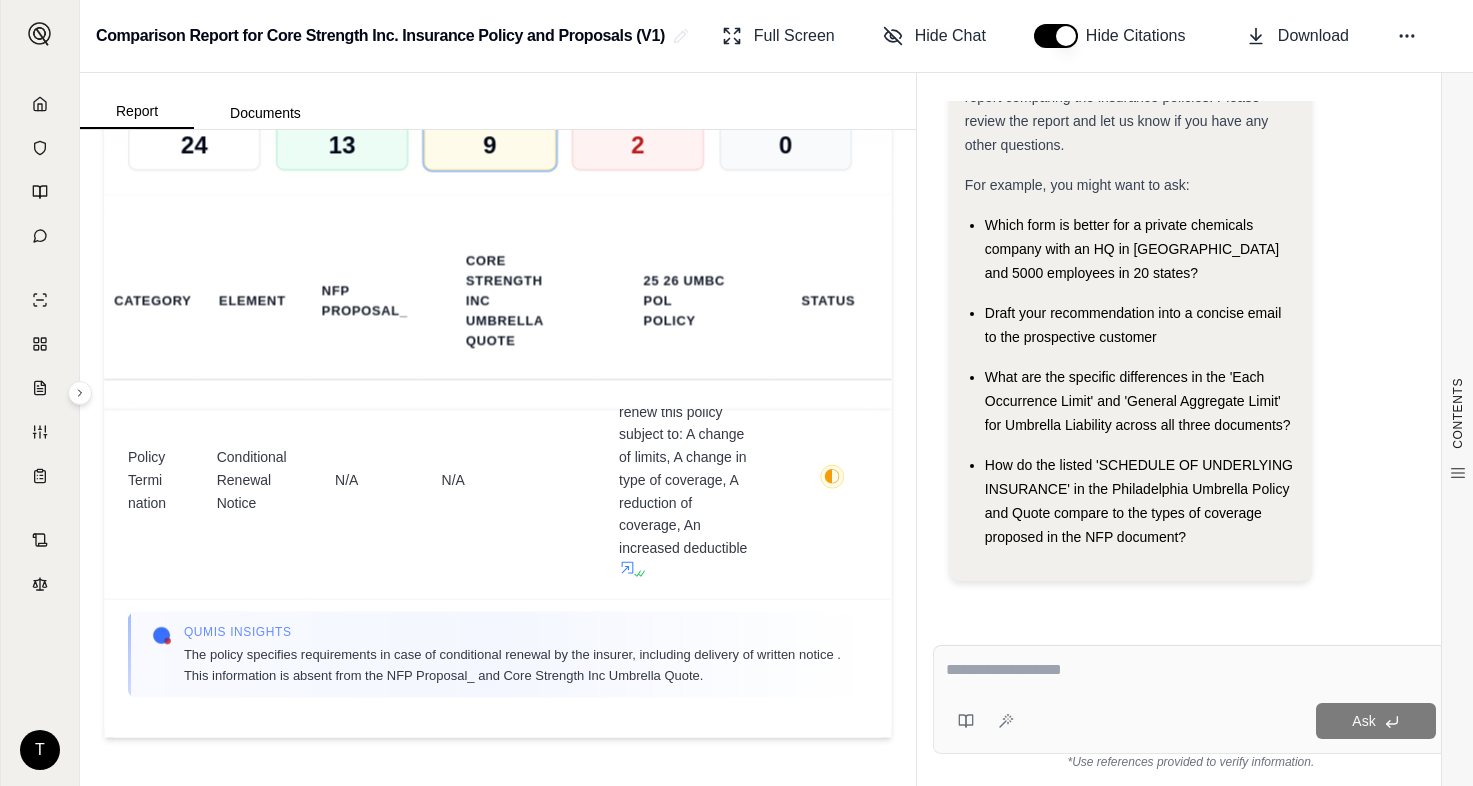 click at bounding box center [1191, 670] 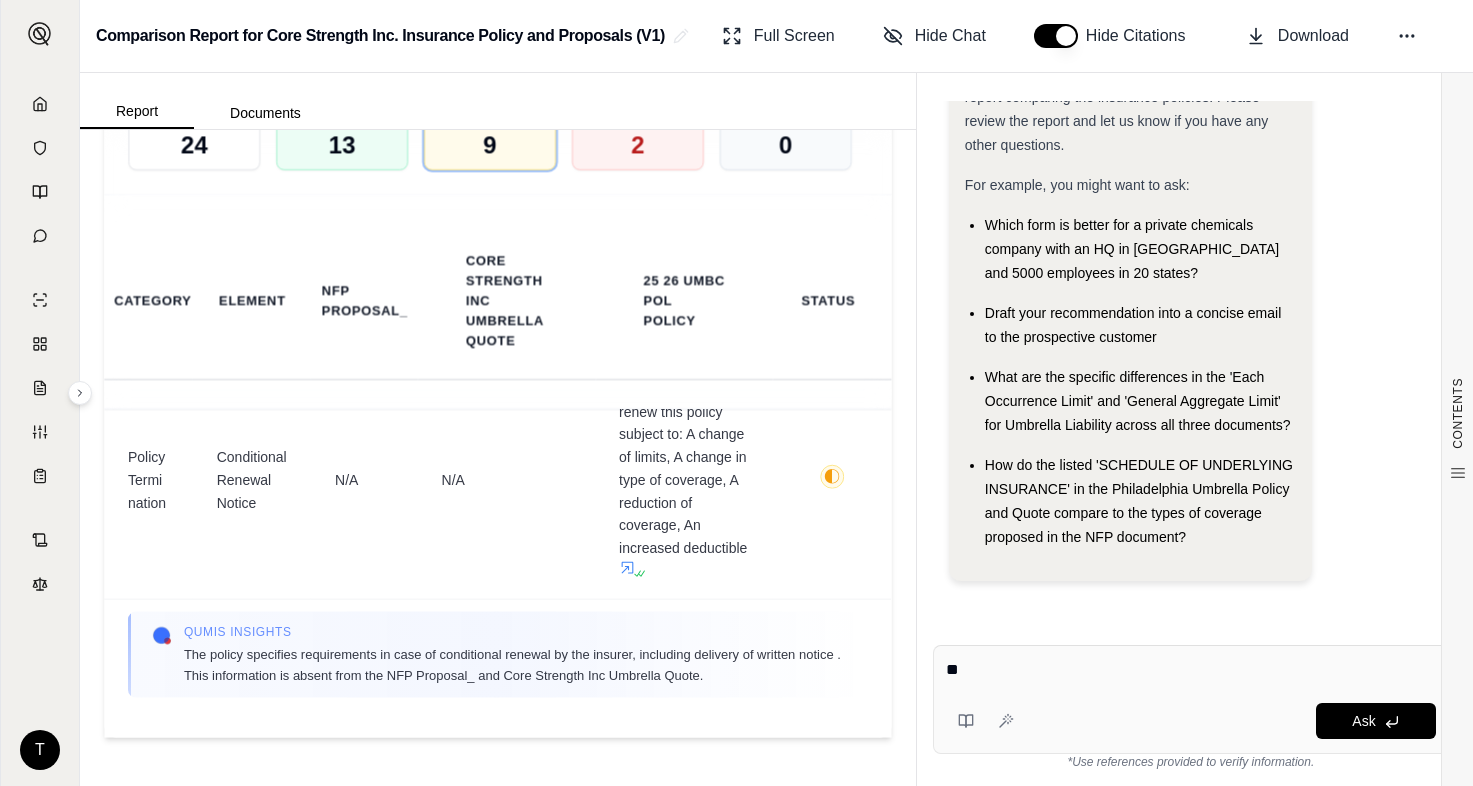type on "*" 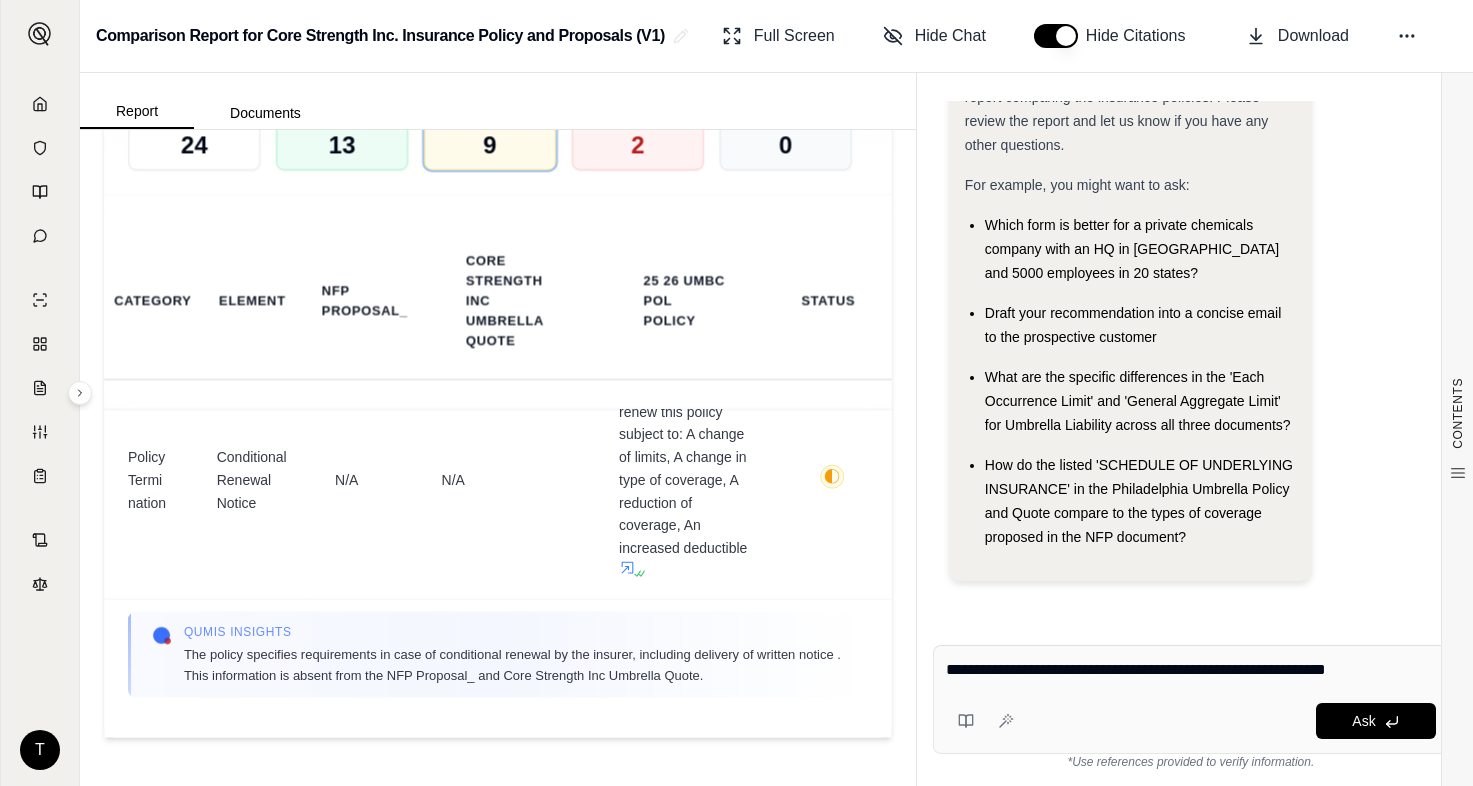 type on "**********" 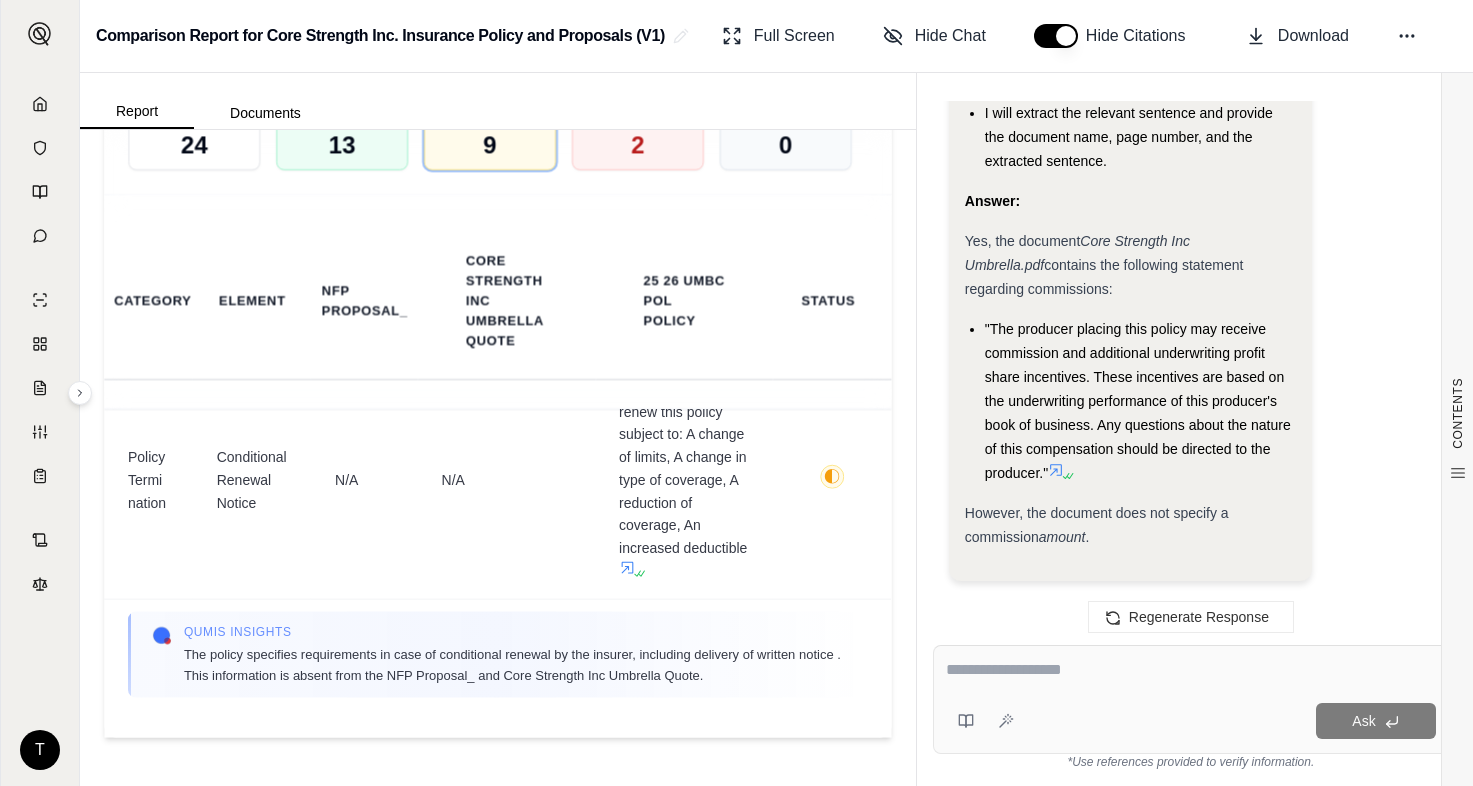 scroll, scrollTop: 1764, scrollLeft: 0, axis: vertical 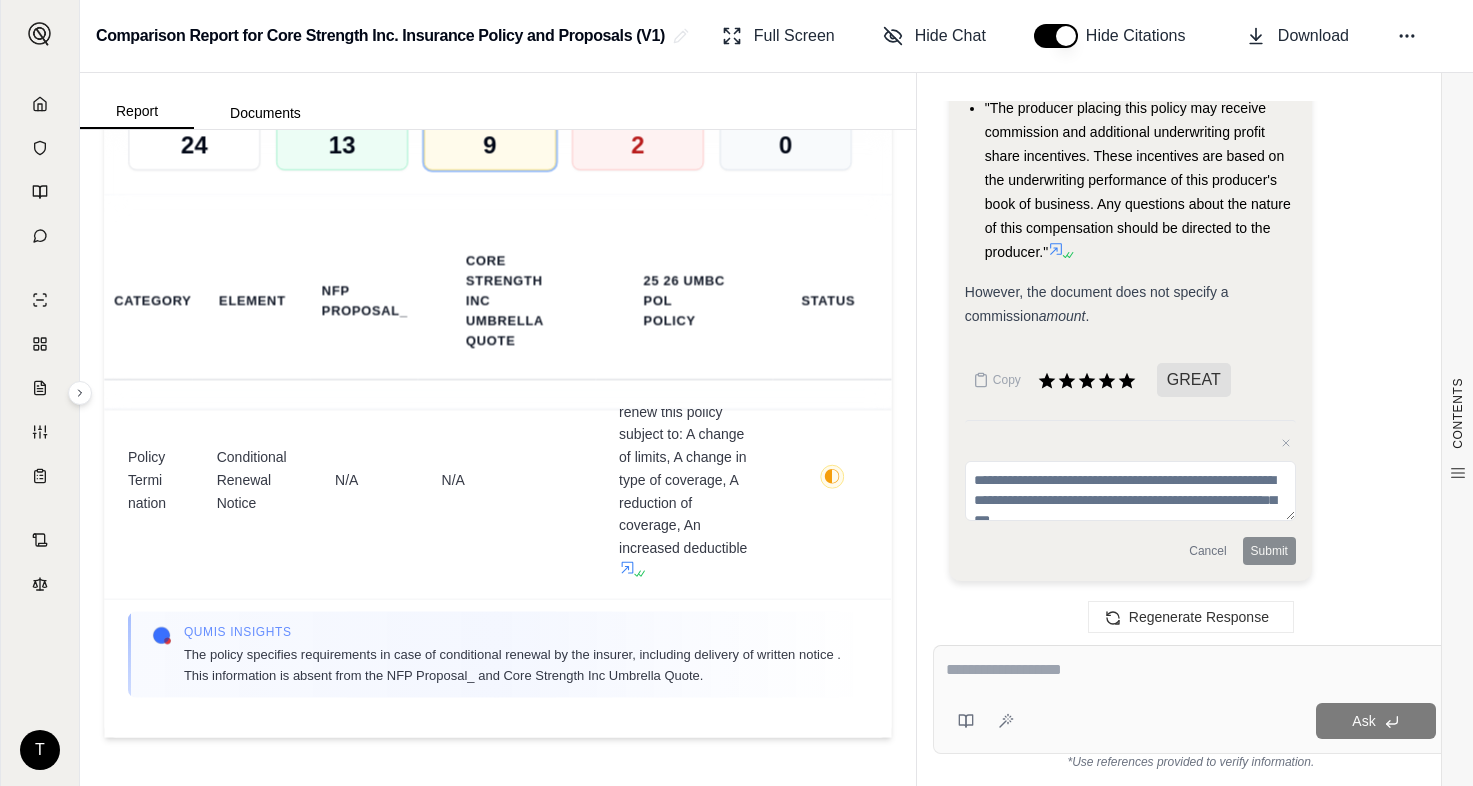 paste on "**********" 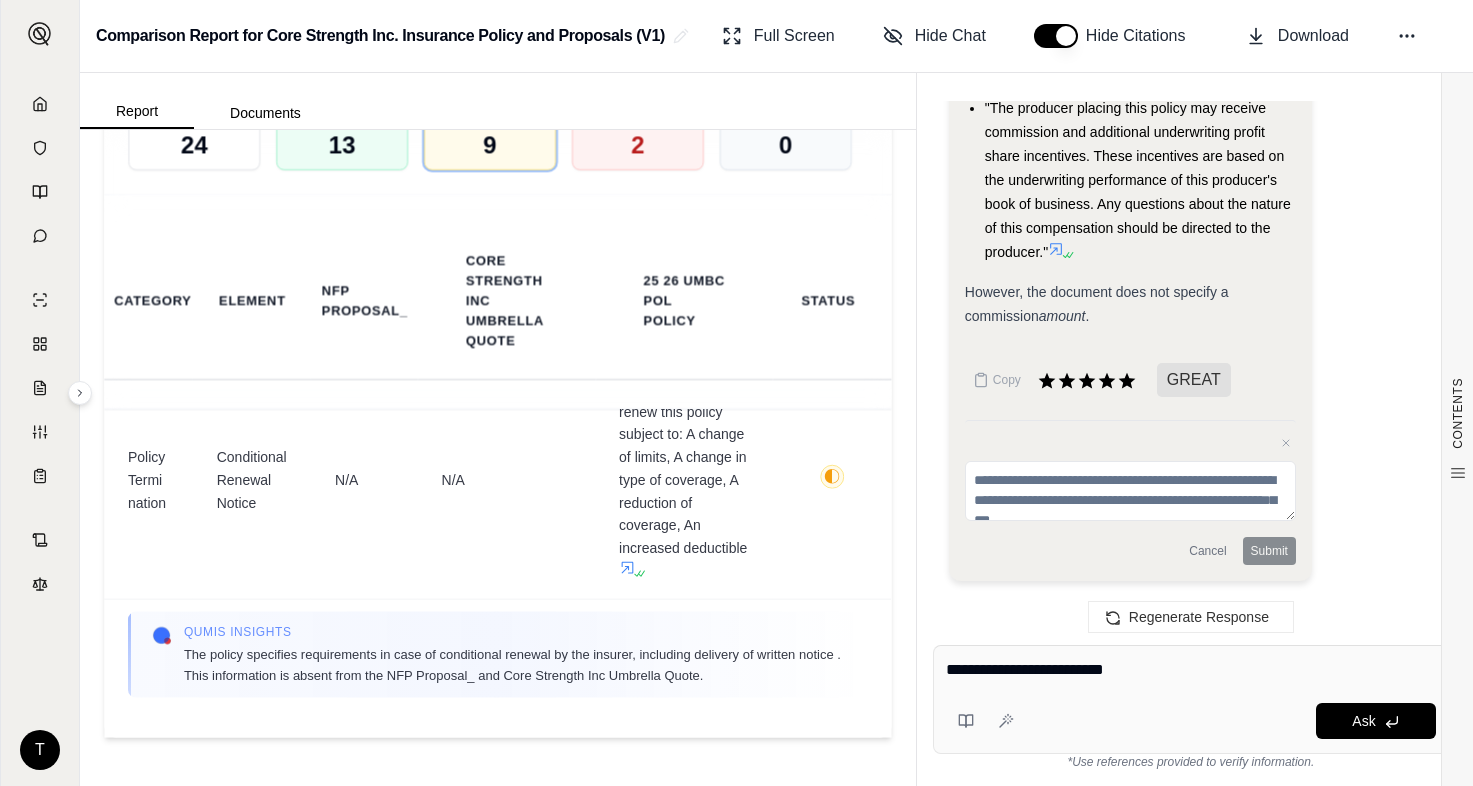 click on "**********" at bounding box center [1191, 670] 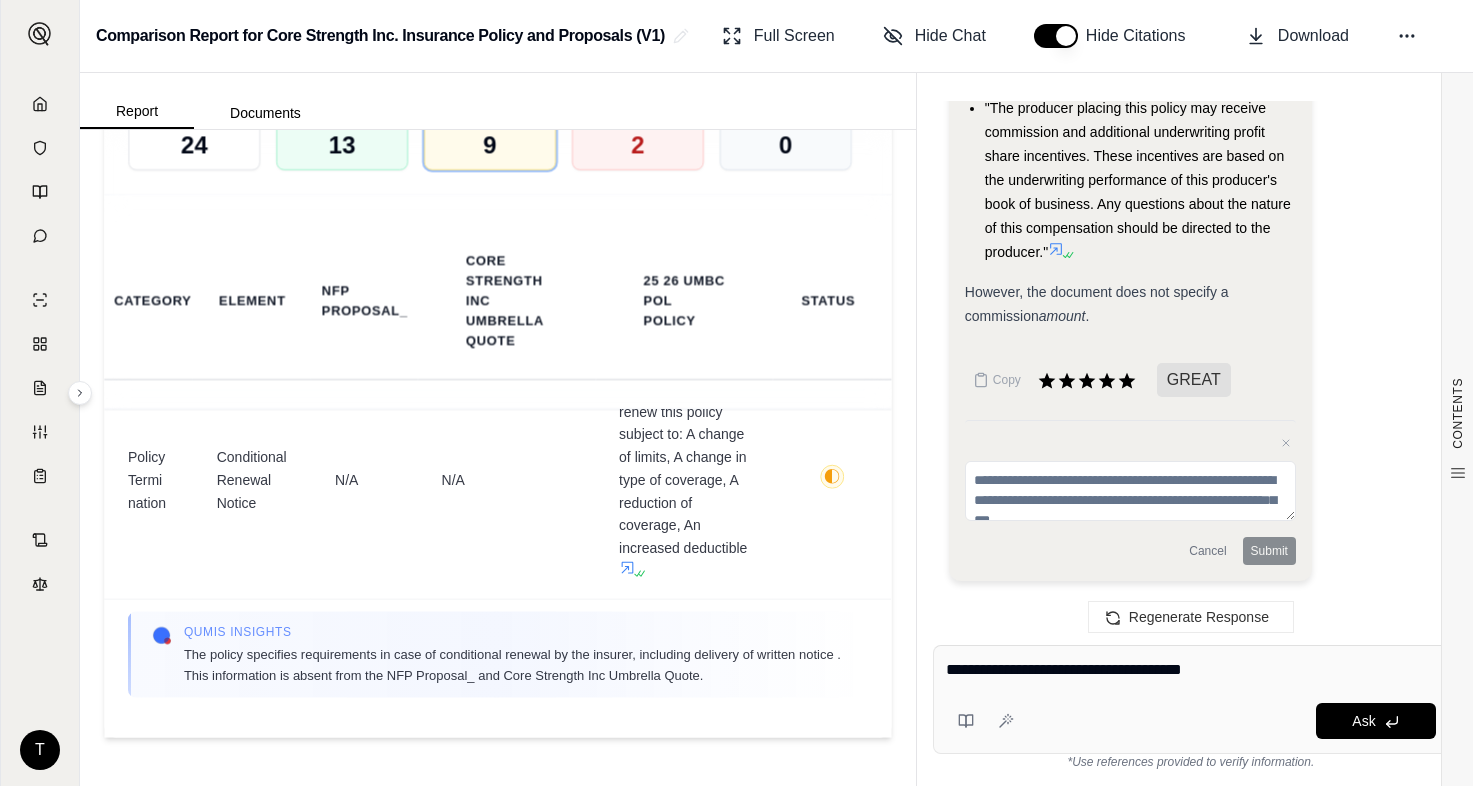 click on "**********" at bounding box center (1191, 670) 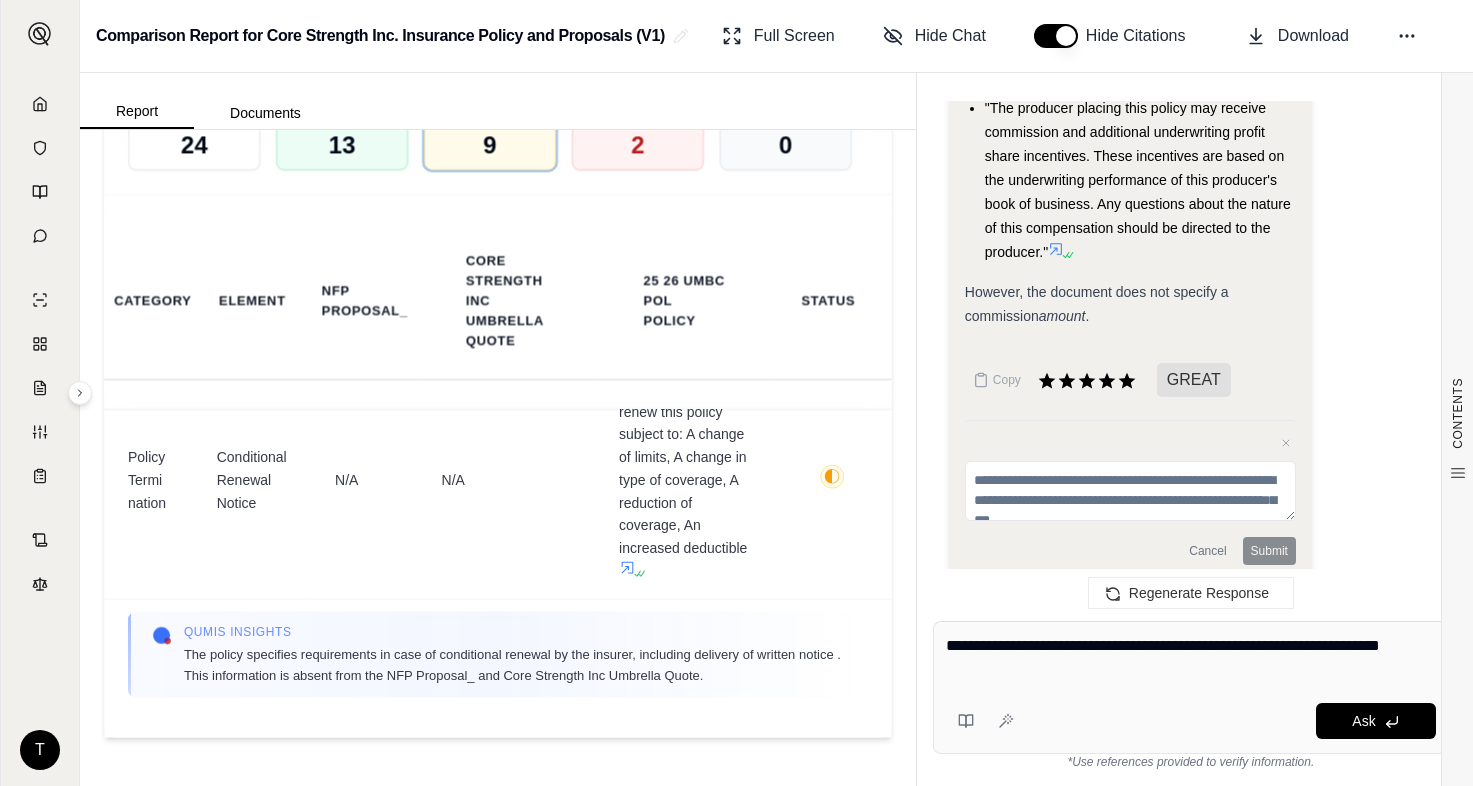 type on "**********" 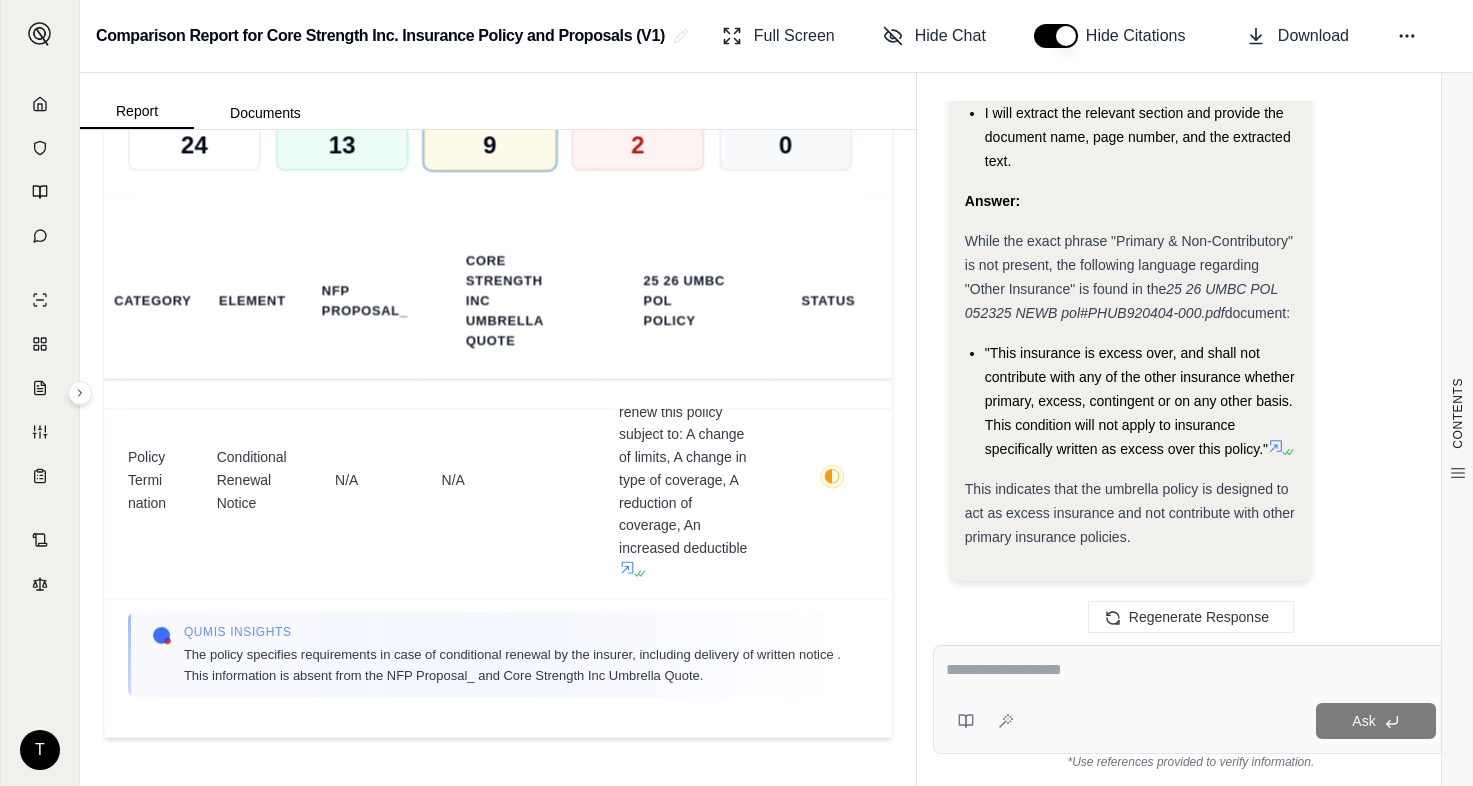 scroll, scrollTop: 3552, scrollLeft: 0, axis: vertical 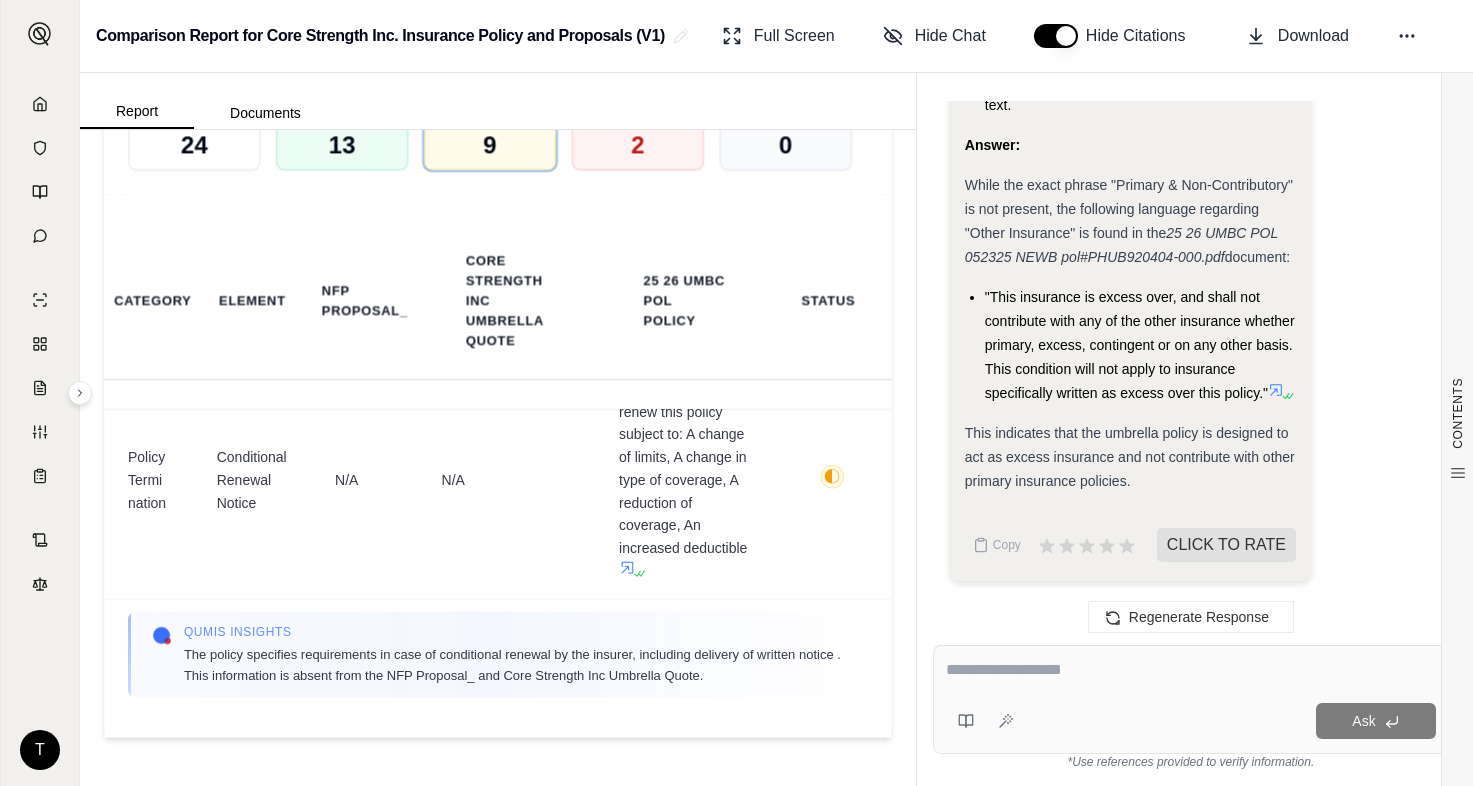 click 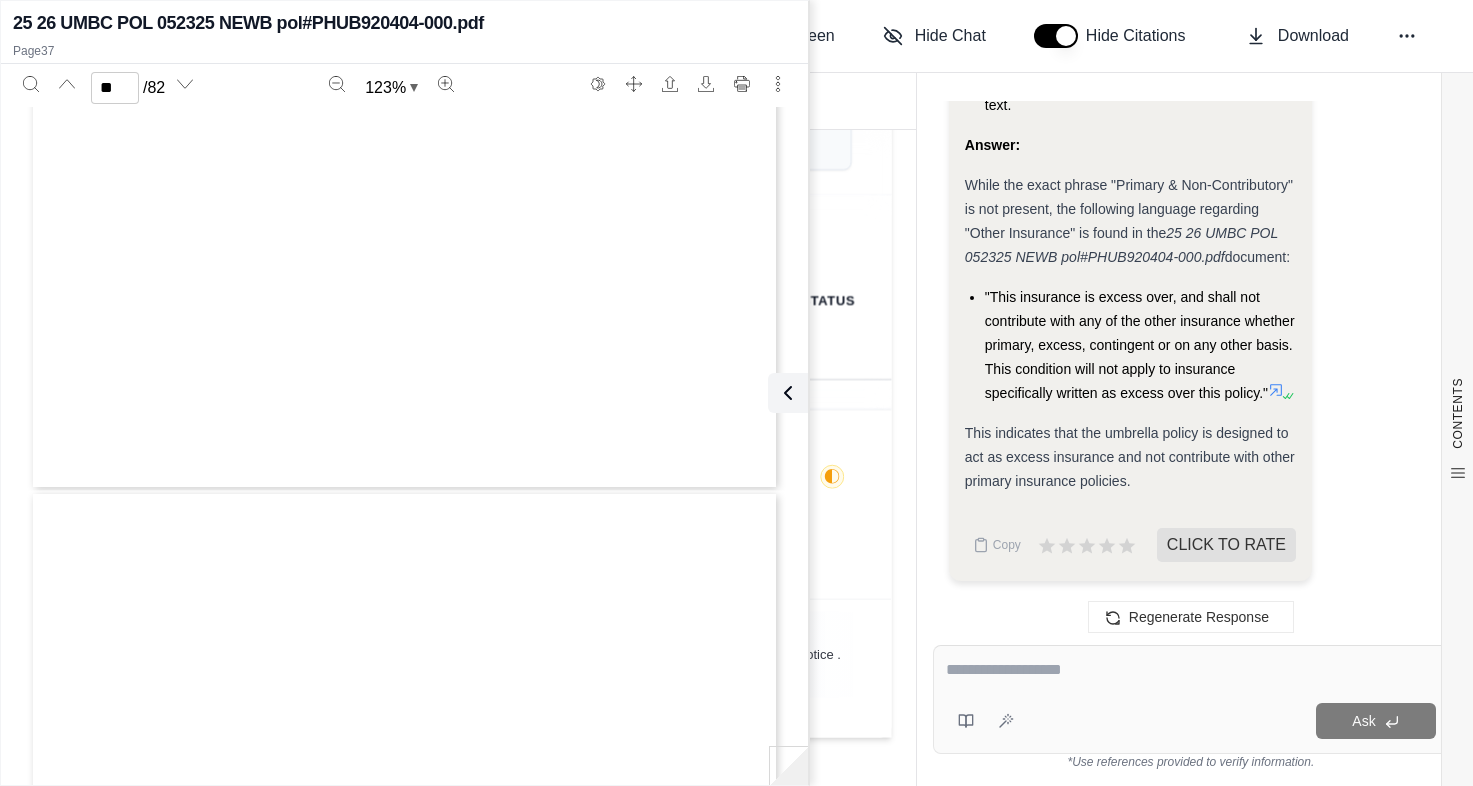 type on "**" 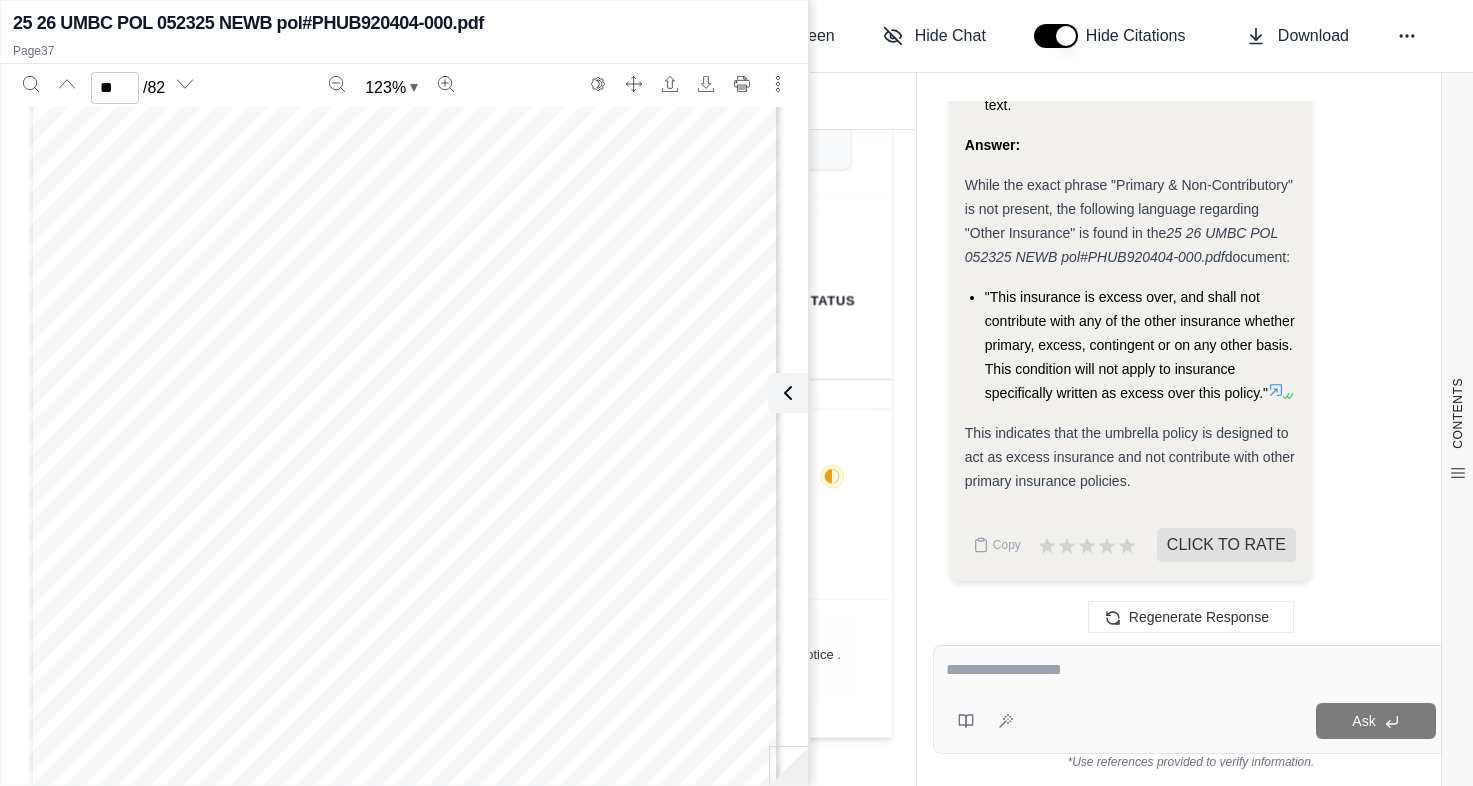 scroll, scrollTop: 35199, scrollLeft: 0, axis: vertical 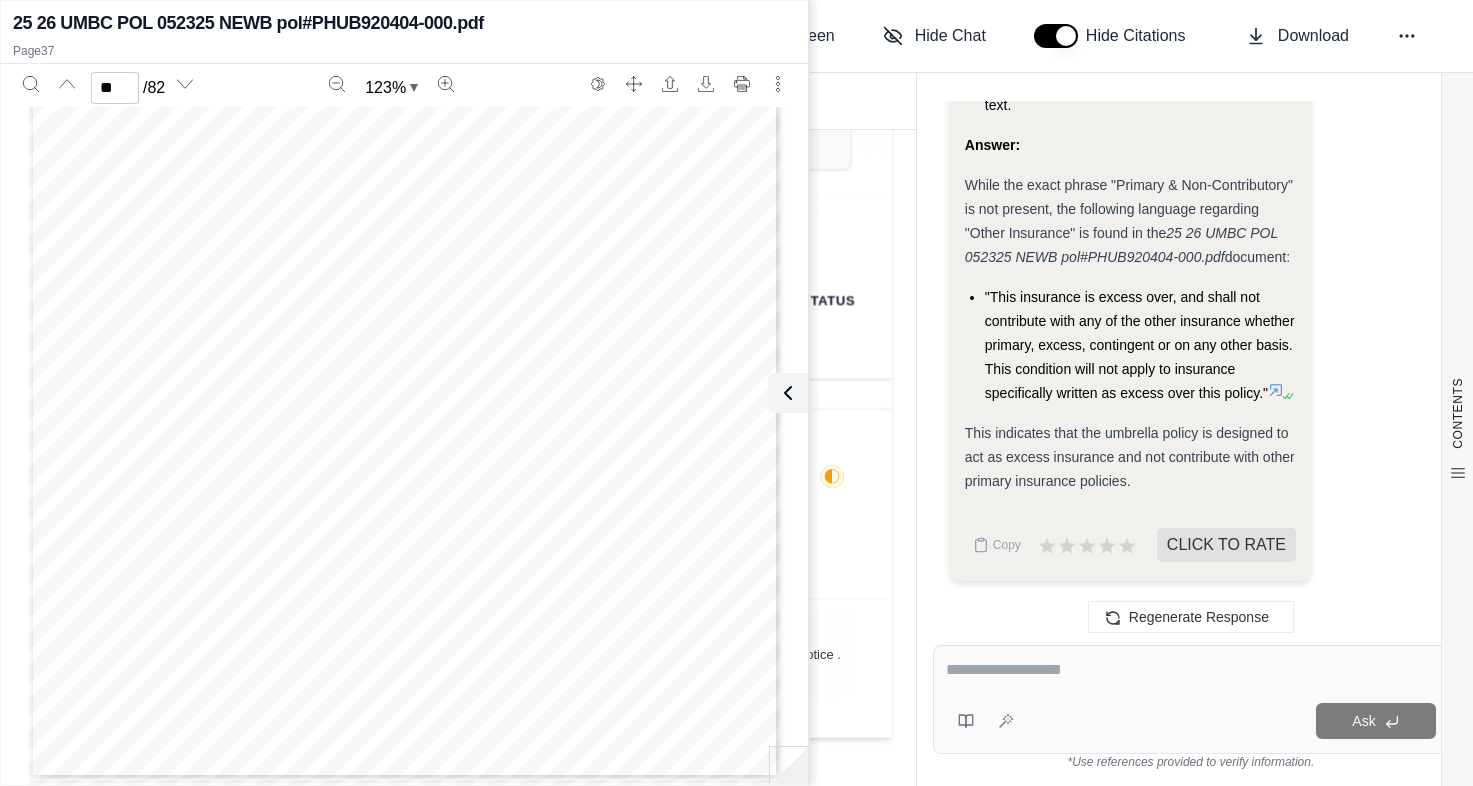 click on ""This insurance is excess over, and shall not contribute with any of the other insurance whether primary, excess, contingent or on any other basis. This condition will not apply to insurance specifically written as excess over this policy."" at bounding box center [1140, 345] 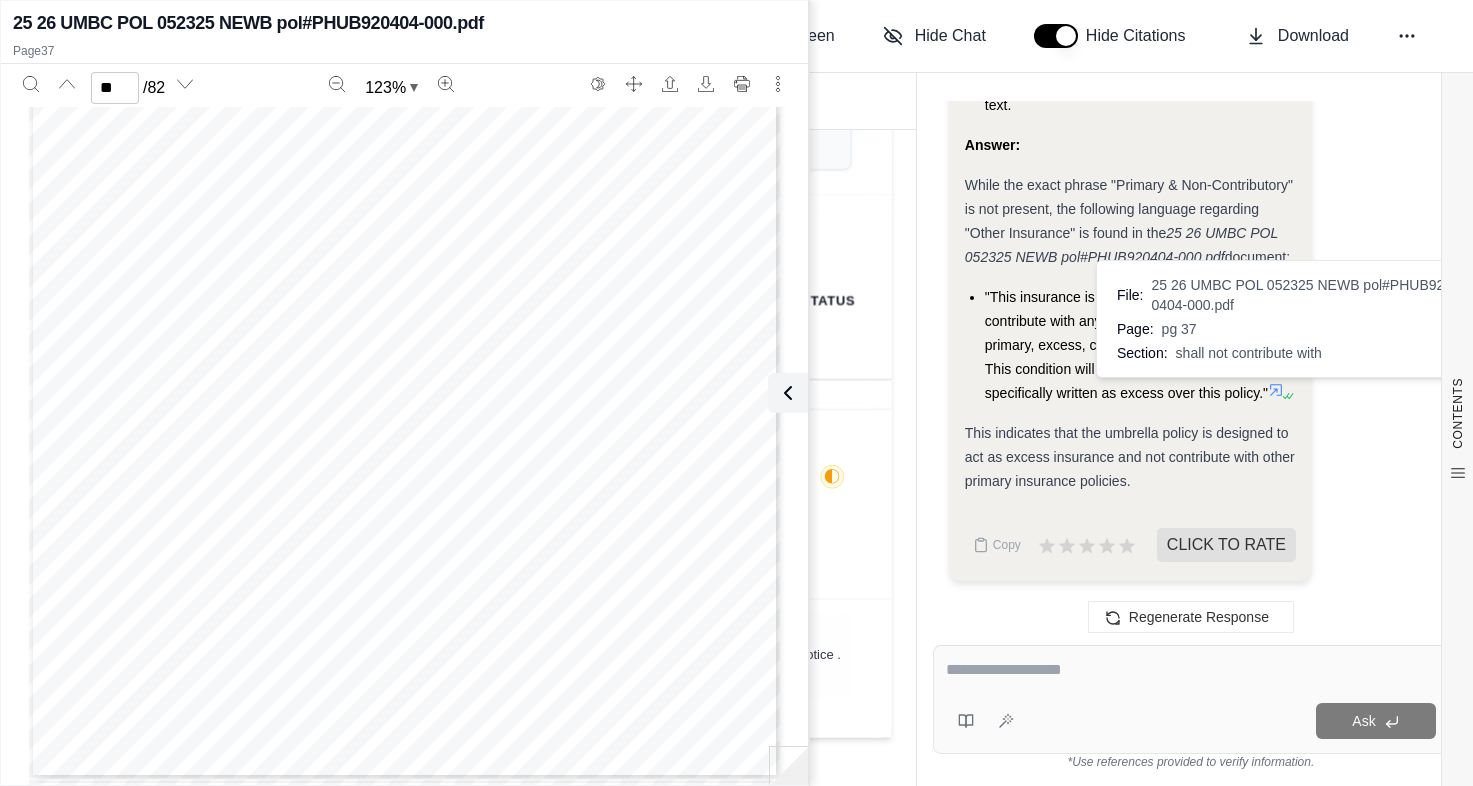 drag, startPoint x: 986, startPoint y: 294, endPoint x: 1271, endPoint y: 384, distance: 298.8729 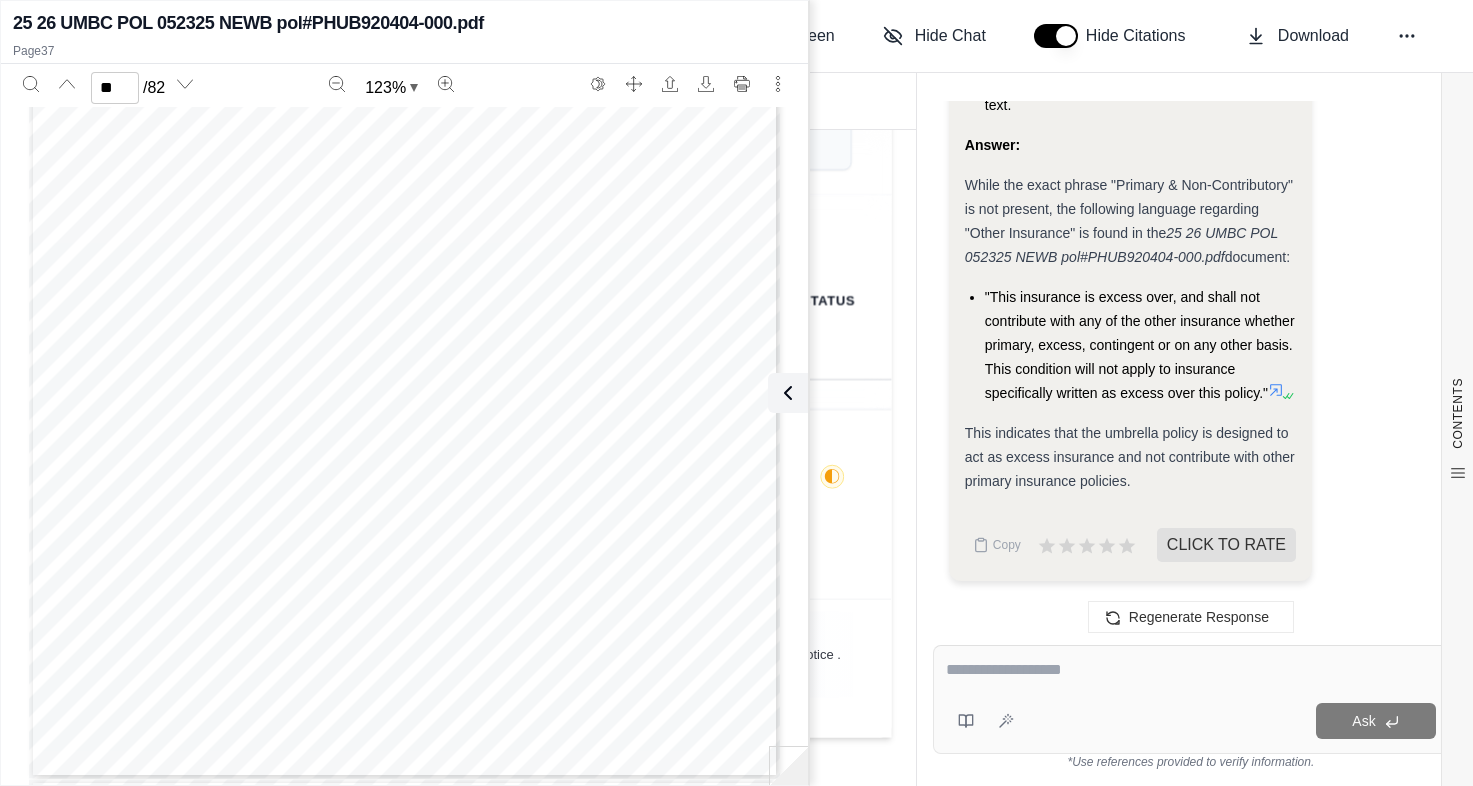 click on ""This insurance is excess over, and shall not contribute with any of the other insurance whether primary, excess, contingent or on any other basis. This condition will not apply to insurance specifically written as excess over this policy."" at bounding box center [1140, 345] 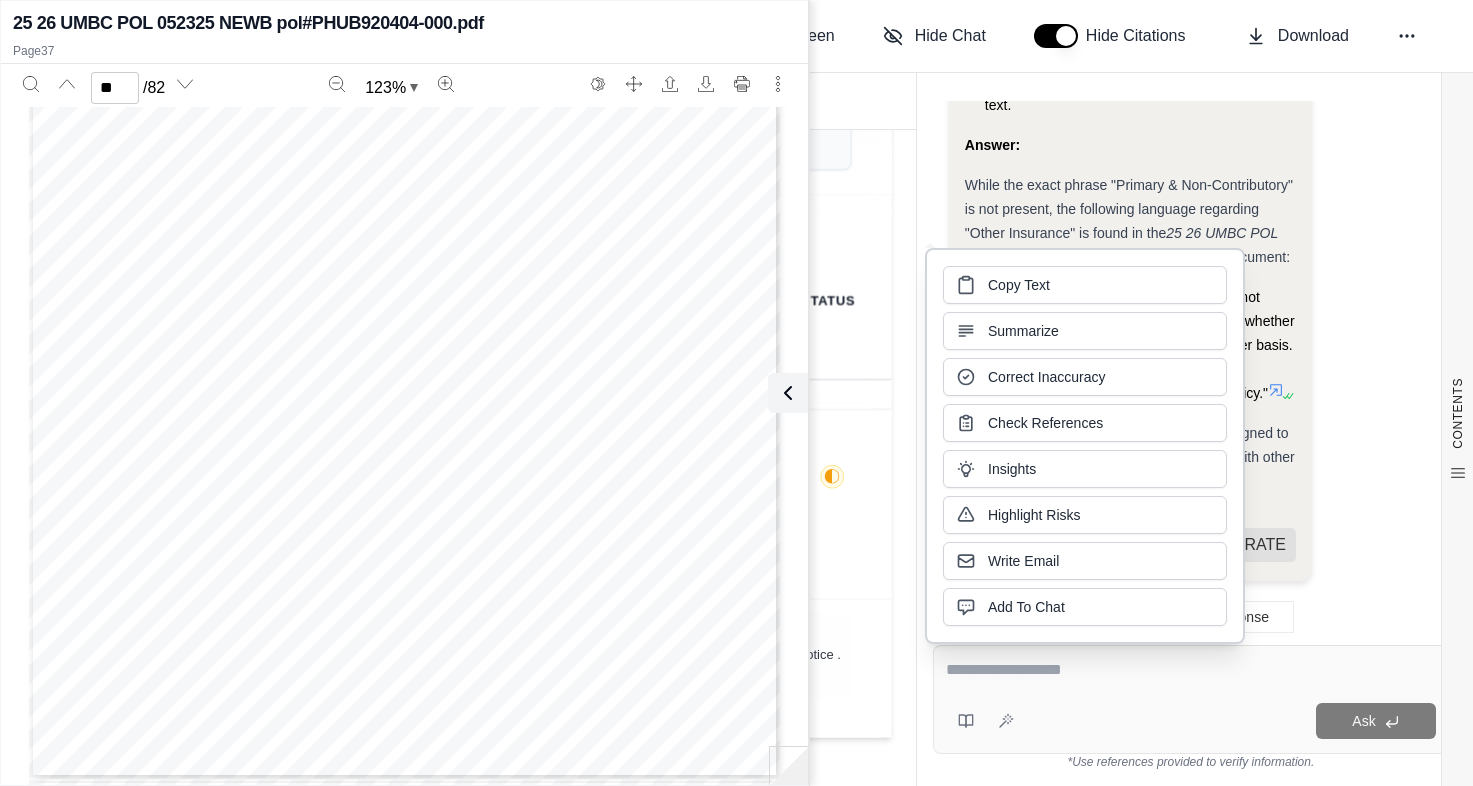 click on "Okay, I will check if there is any Primary & Non-Contributory language in any of the documents.
Analysis:
I need to review all the documents provided and identify if the phrase "Primary & Non-Contributory" or similar language is present.
I will start by reviewing the insurance policies, then the insurance quotes, and finally the attachments.
I will look for the exact phrase "Primary & Non-Contributory" or language that suggests a policy is primary and non-contributing with other policies.
If I find any such reference, I will extract the relevant information and provide the document name, page number, and the relevant text.
If I don't find any reference, I will state that no "Primary & Non-Contributory" language was found in the documents.
Let's start by reviewing the insurance policies document: 25 26 UMBC POL 052325 NEWB pol#PHUB920404-000.pdf
I will now review the insurance quotes document: Core Strength Inc Umbrella.pdf
Analysis:
Answer:
document:
Copy" at bounding box center [1191, -263] 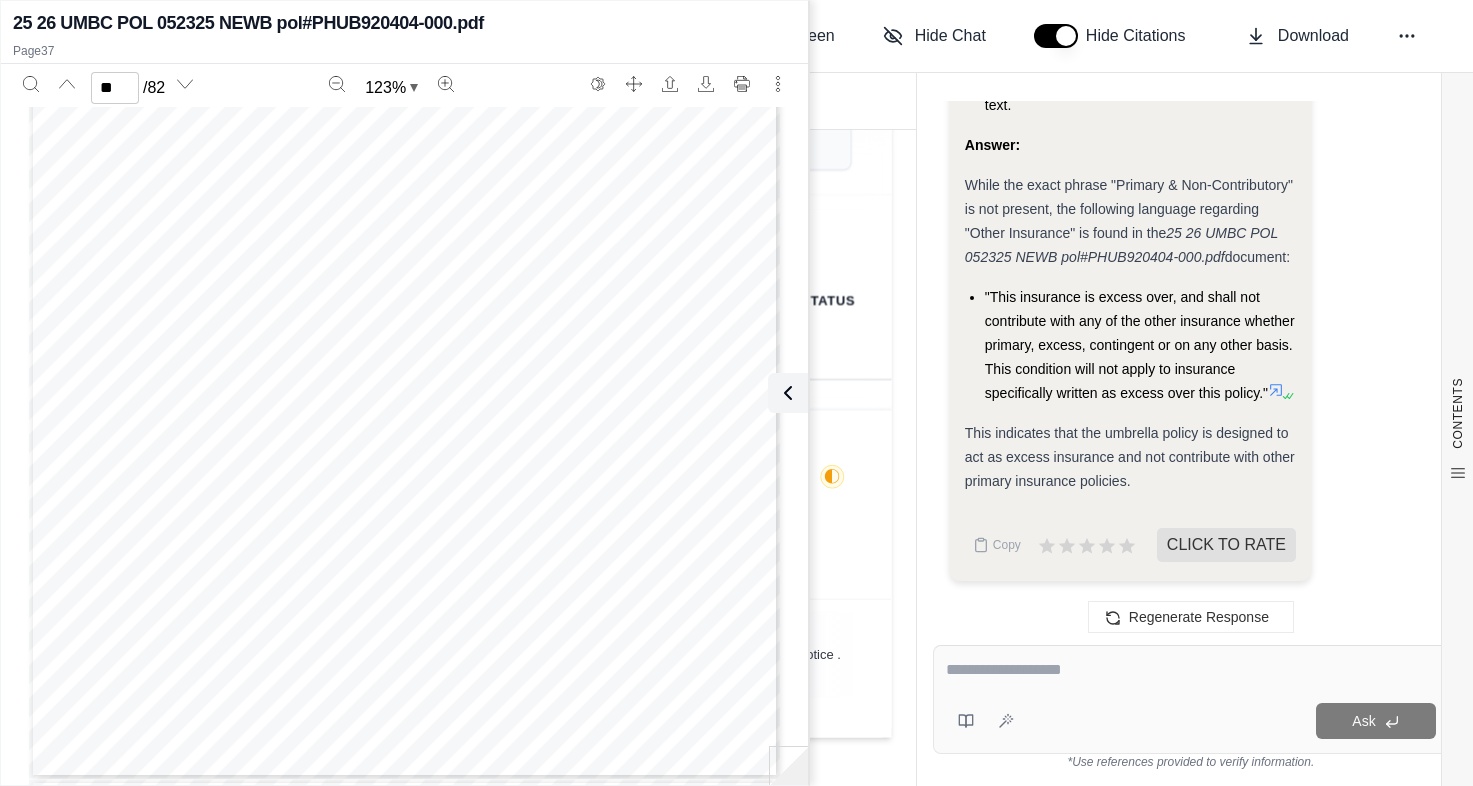 click at bounding box center (1191, 670) 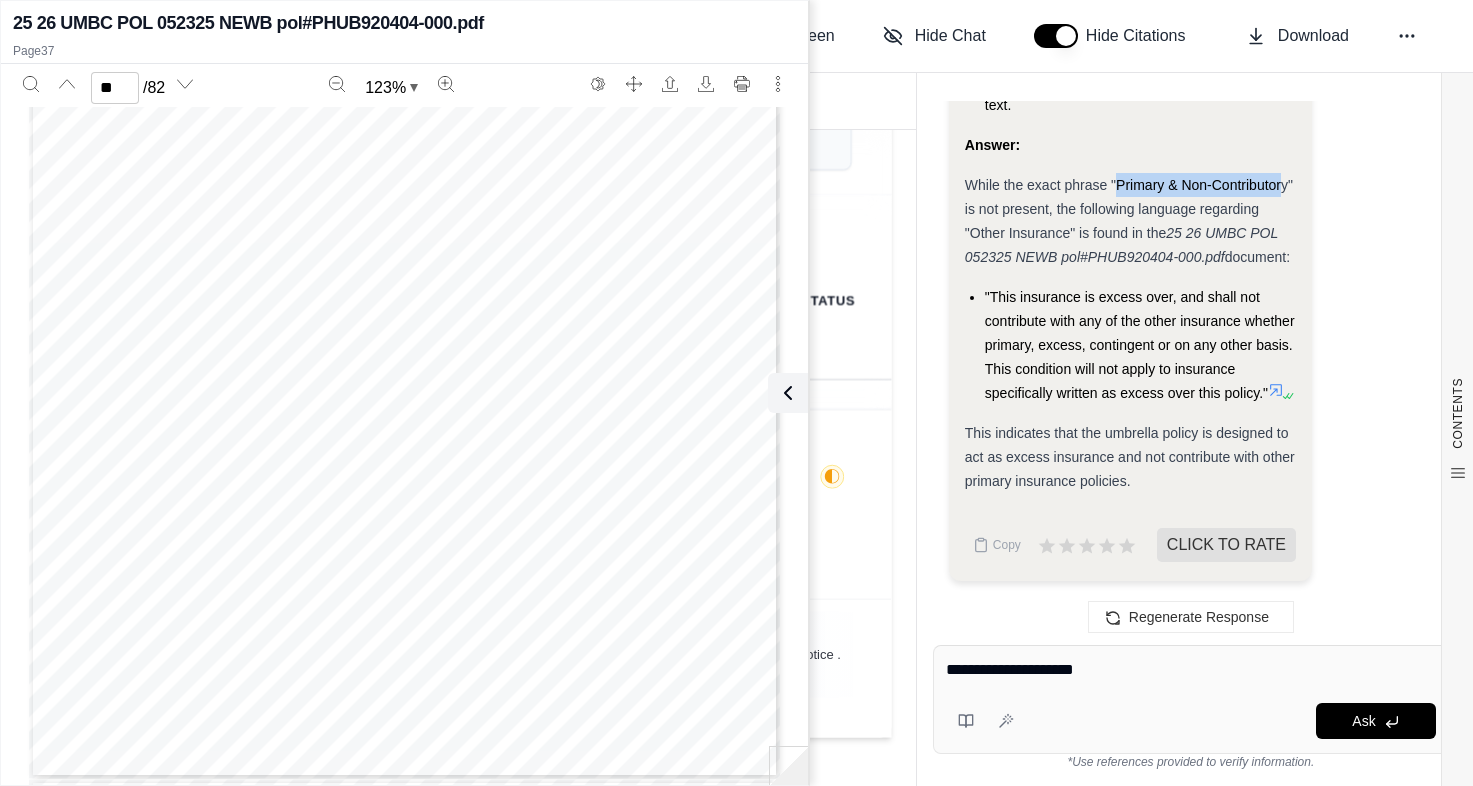 drag, startPoint x: 1118, startPoint y: 184, endPoint x: 1284, endPoint y: 185, distance: 166.003 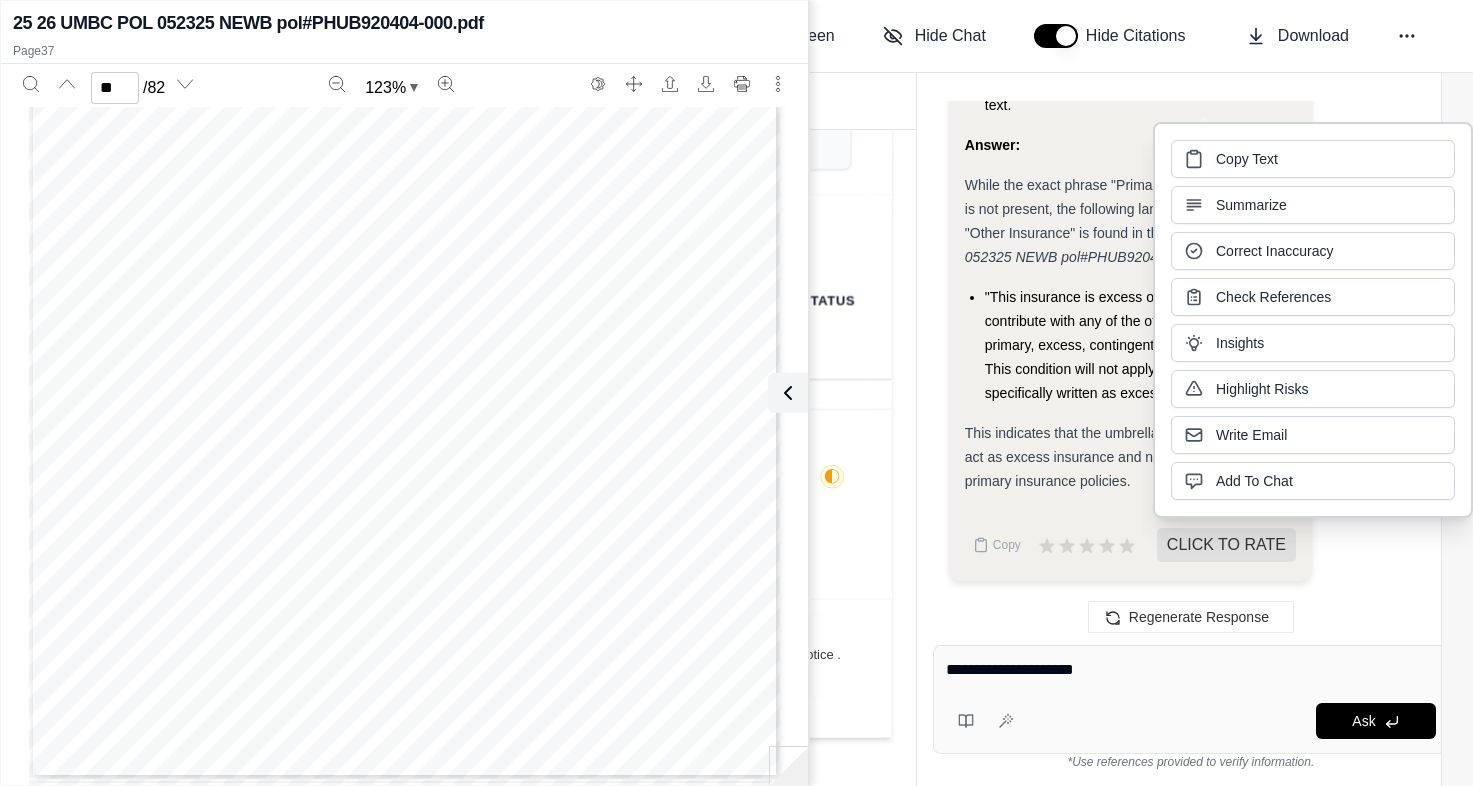 click on "Copy Text Summarize Correct Inaccuracy Check References Insights Highlight Risks Write Email Add To Chat" at bounding box center [1313, 320] 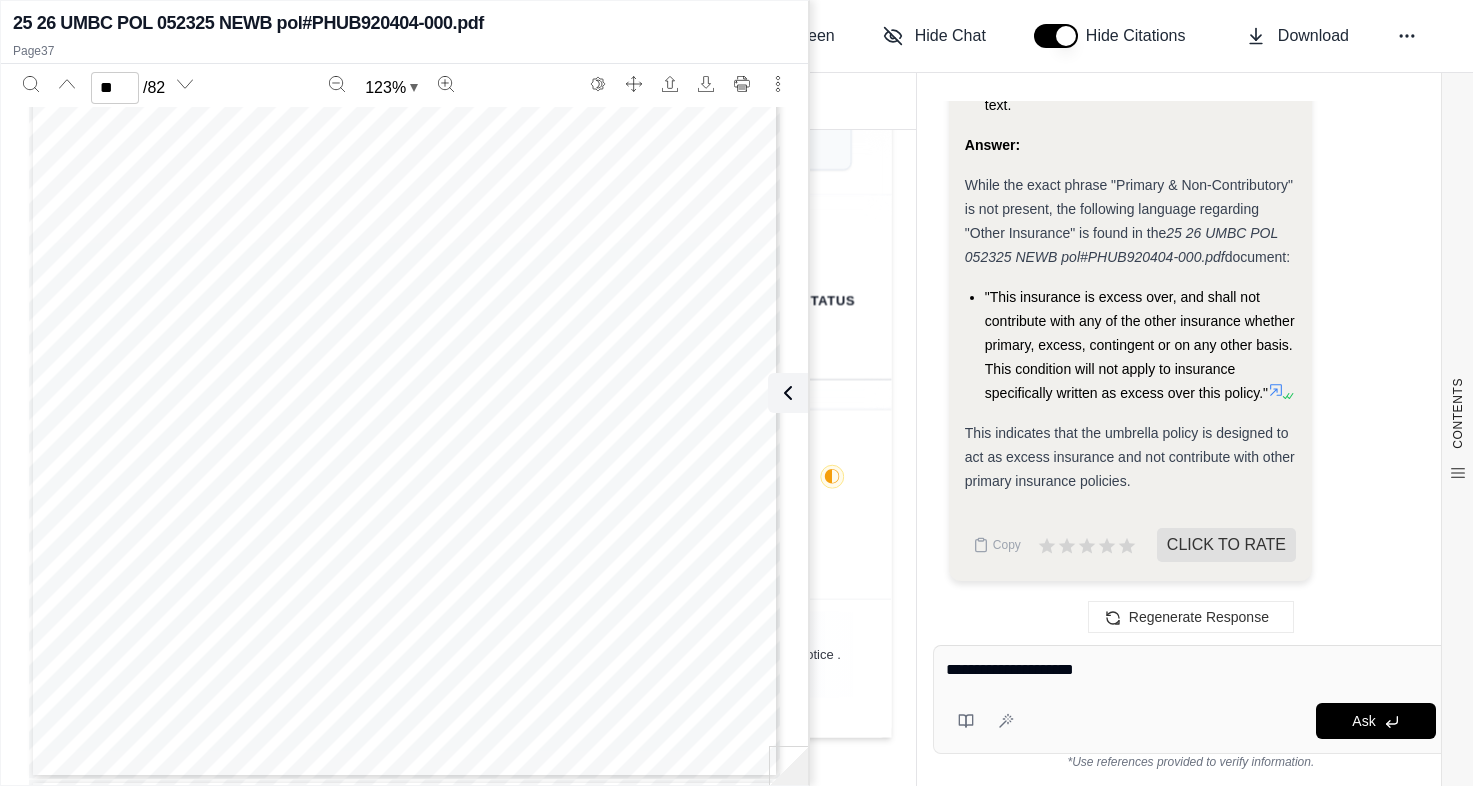 click on "While the exact phrase "Primary & Non-Contributory" is not present, the following language regarding "Other Insurance" is found in the" at bounding box center (1129, 209) 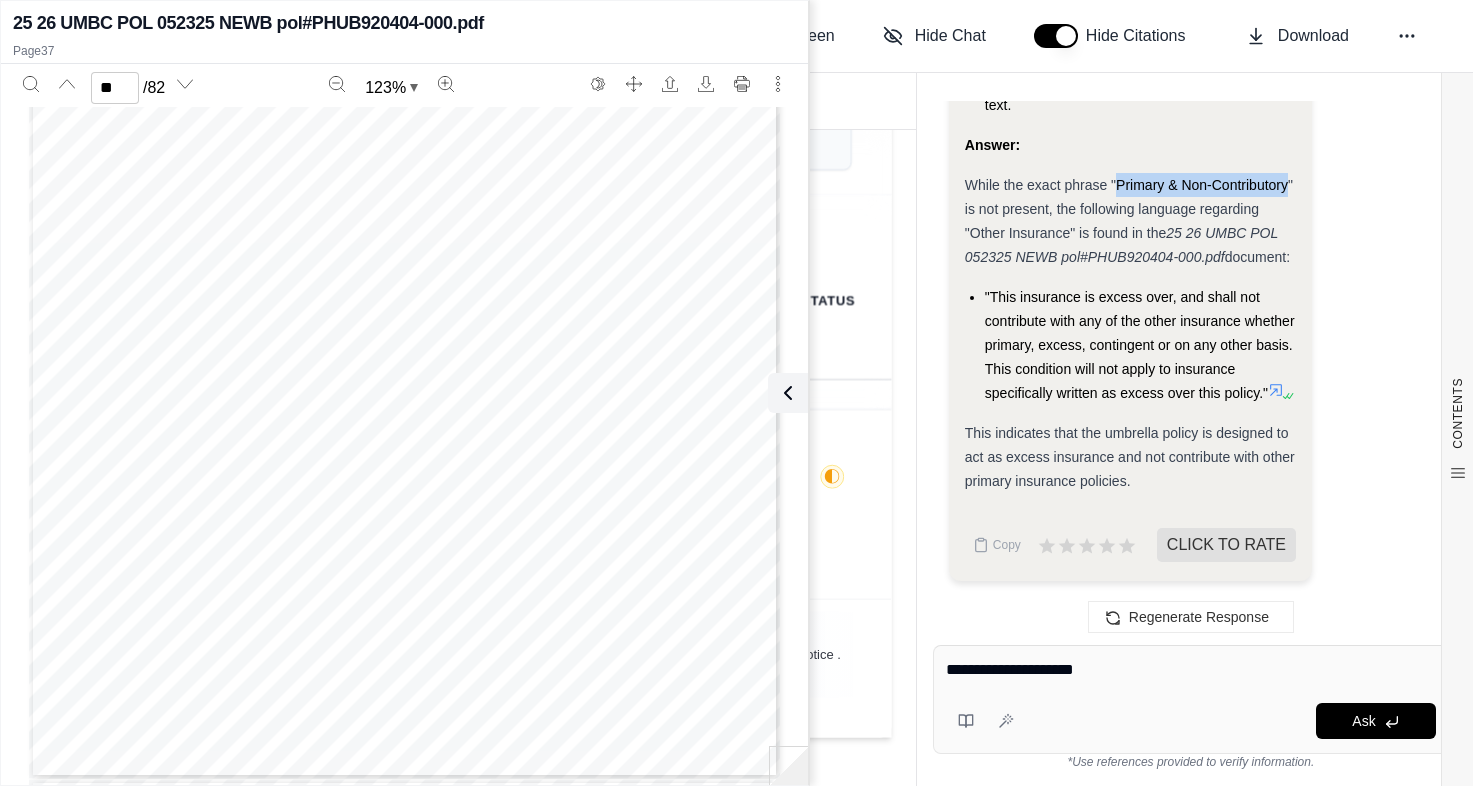 drag, startPoint x: 1118, startPoint y: 184, endPoint x: 1287, endPoint y: 184, distance: 169 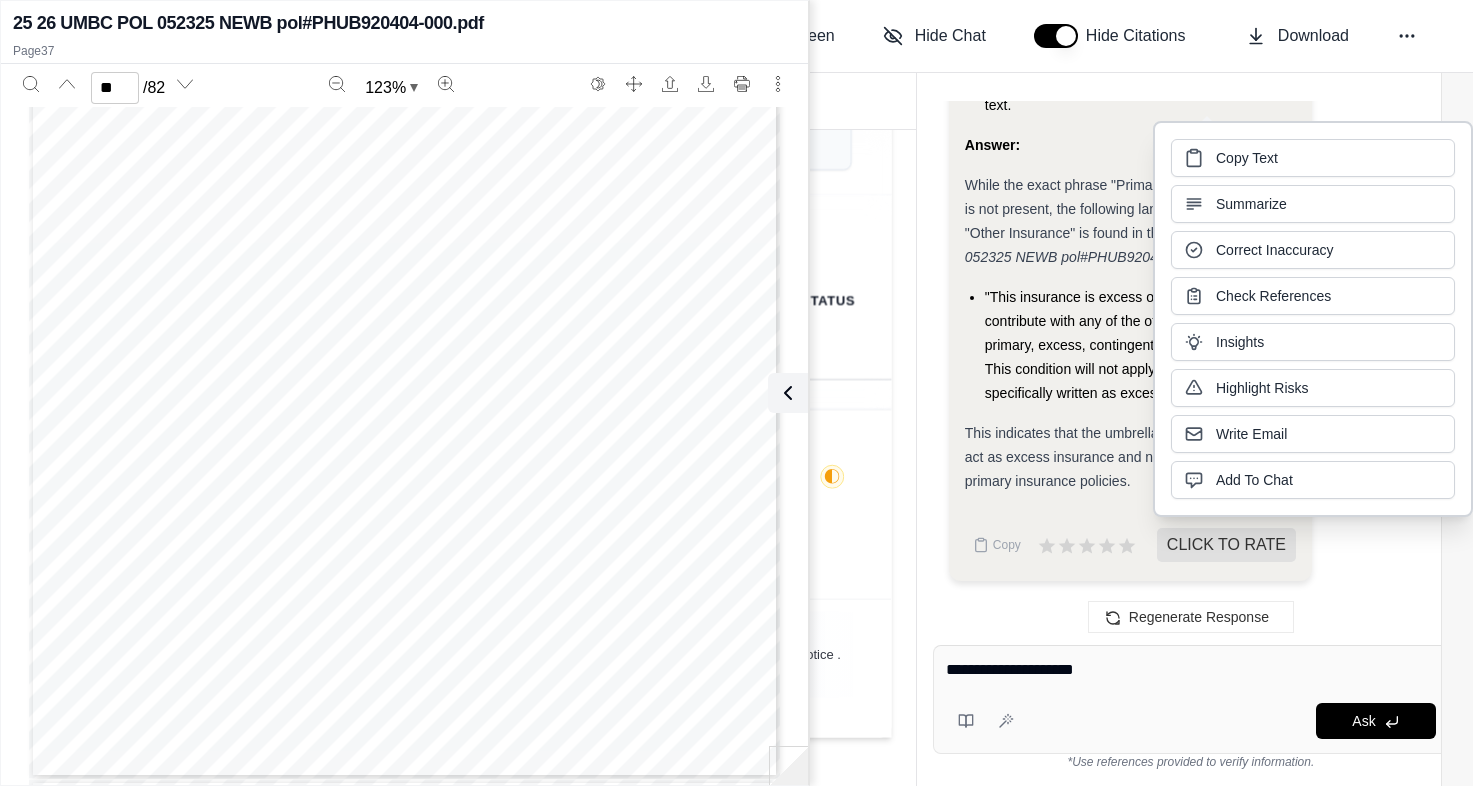 drag, startPoint x: 1287, startPoint y: 184, endPoint x: 1270, endPoint y: 183, distance: 17.029387 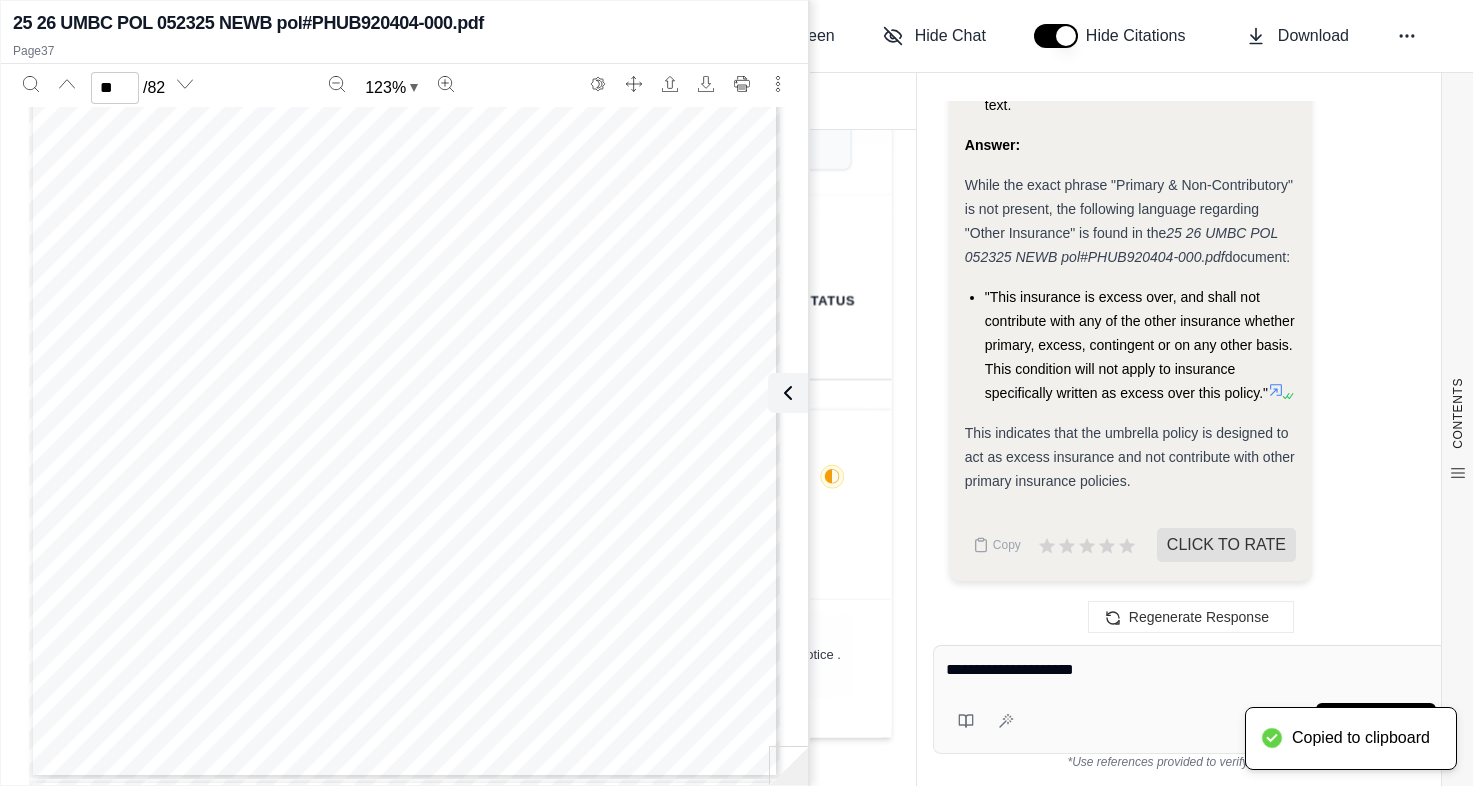 click on "**********" at bounding box center (1191, 670) 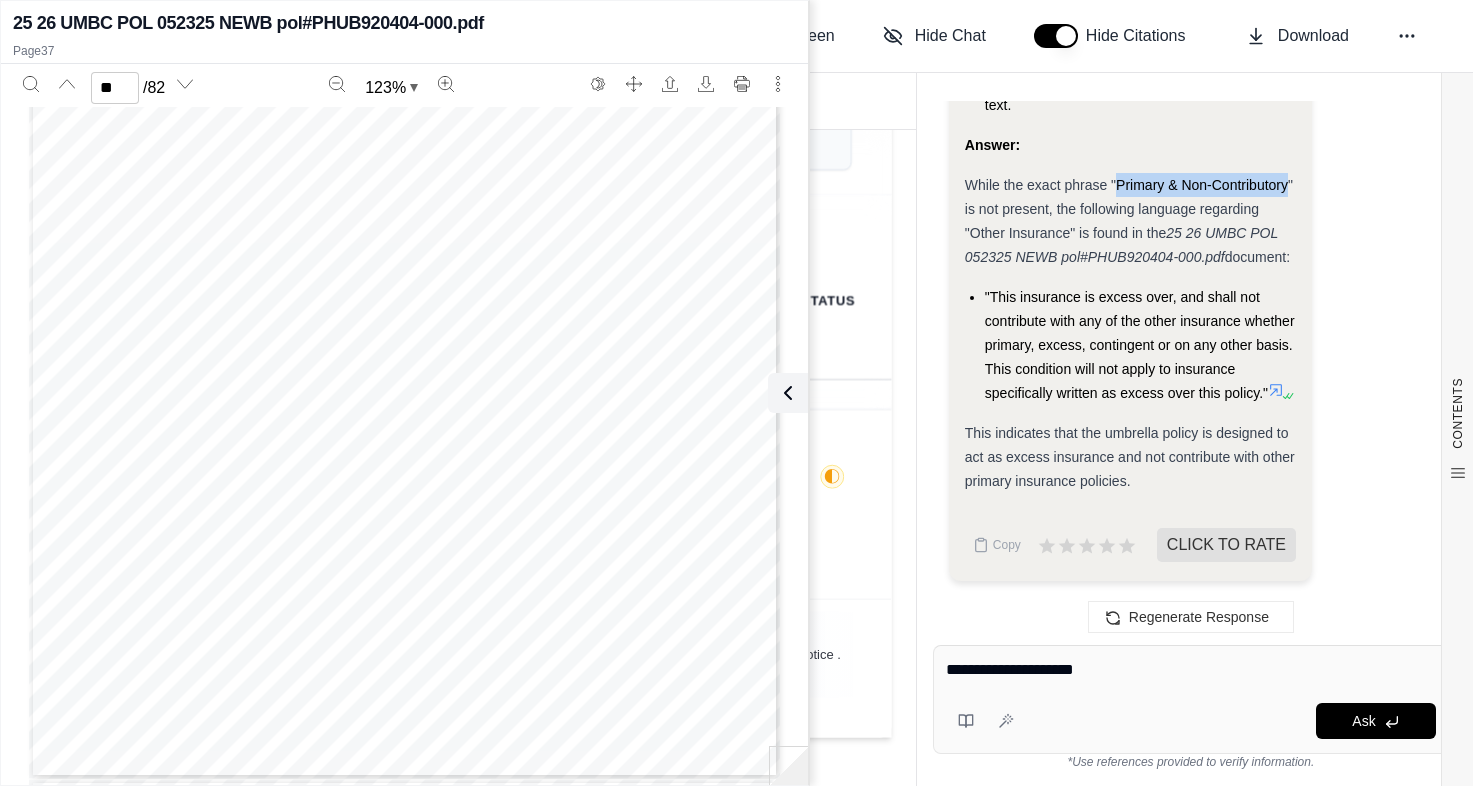 drag, startPoint x: 1114, startPoint y: 185, endPoint x: 1287, endPoint y: 185, distance: 173 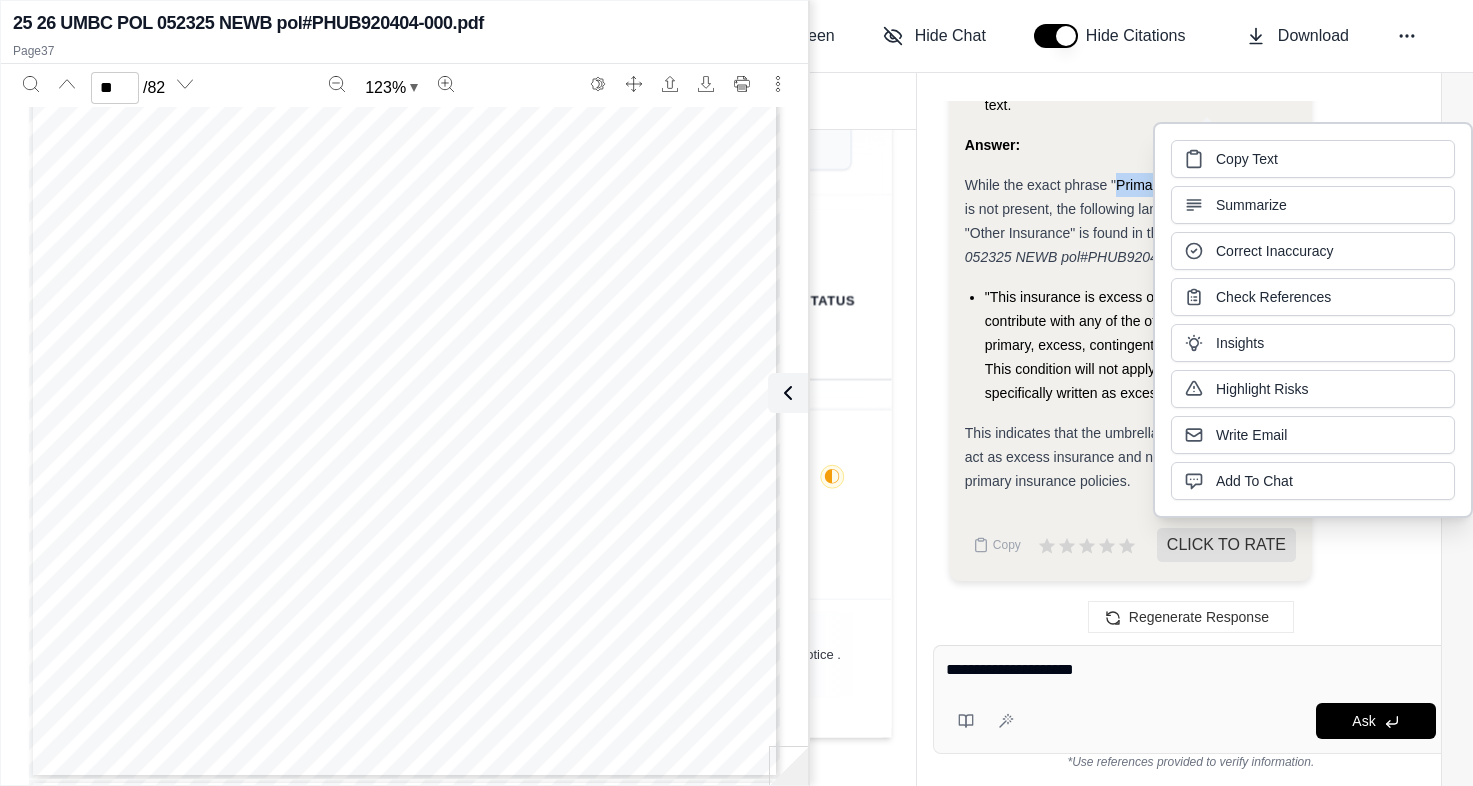 copy on "Primary & Non-Contributory" 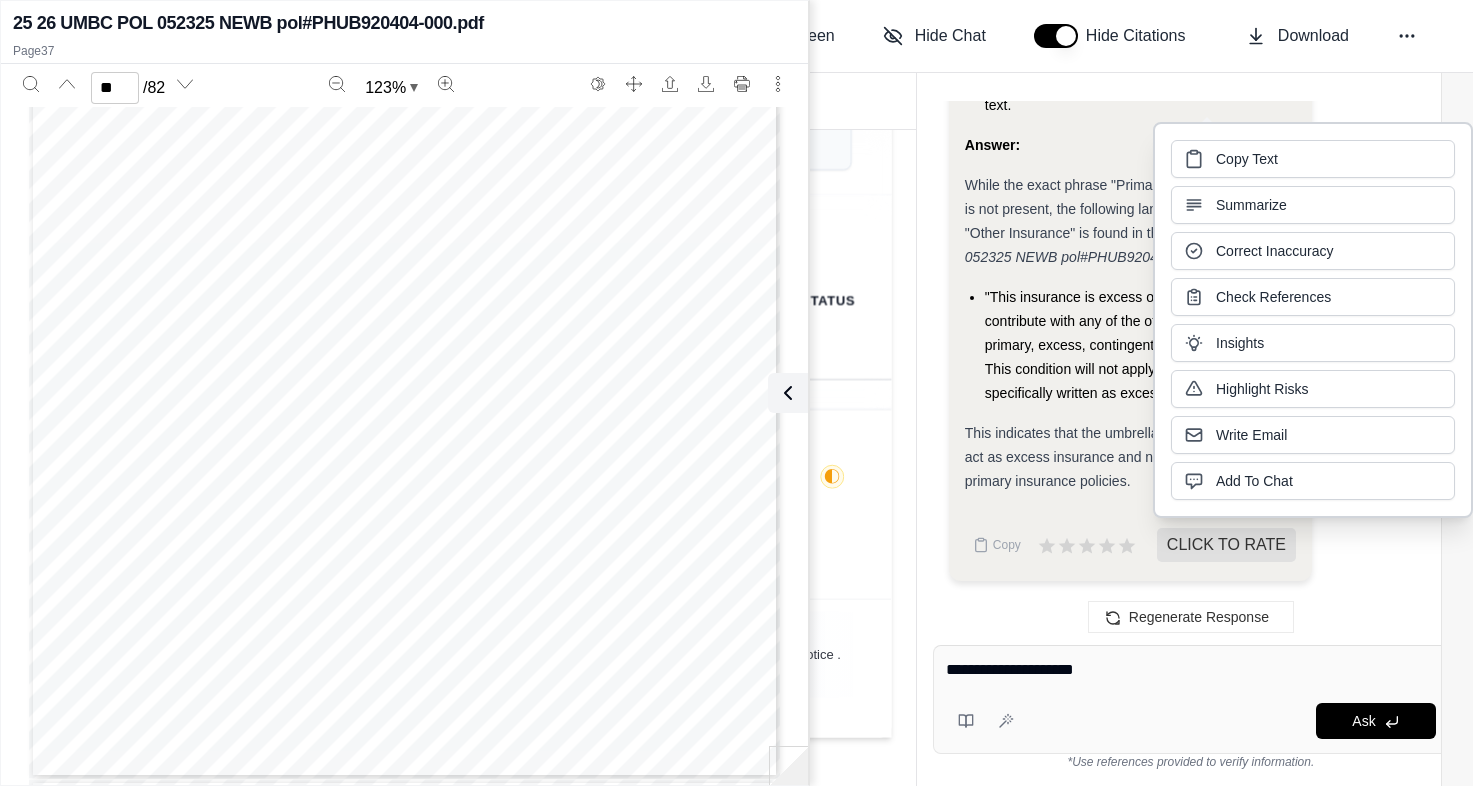 click on "**********" at bounding box center [1191, 670] 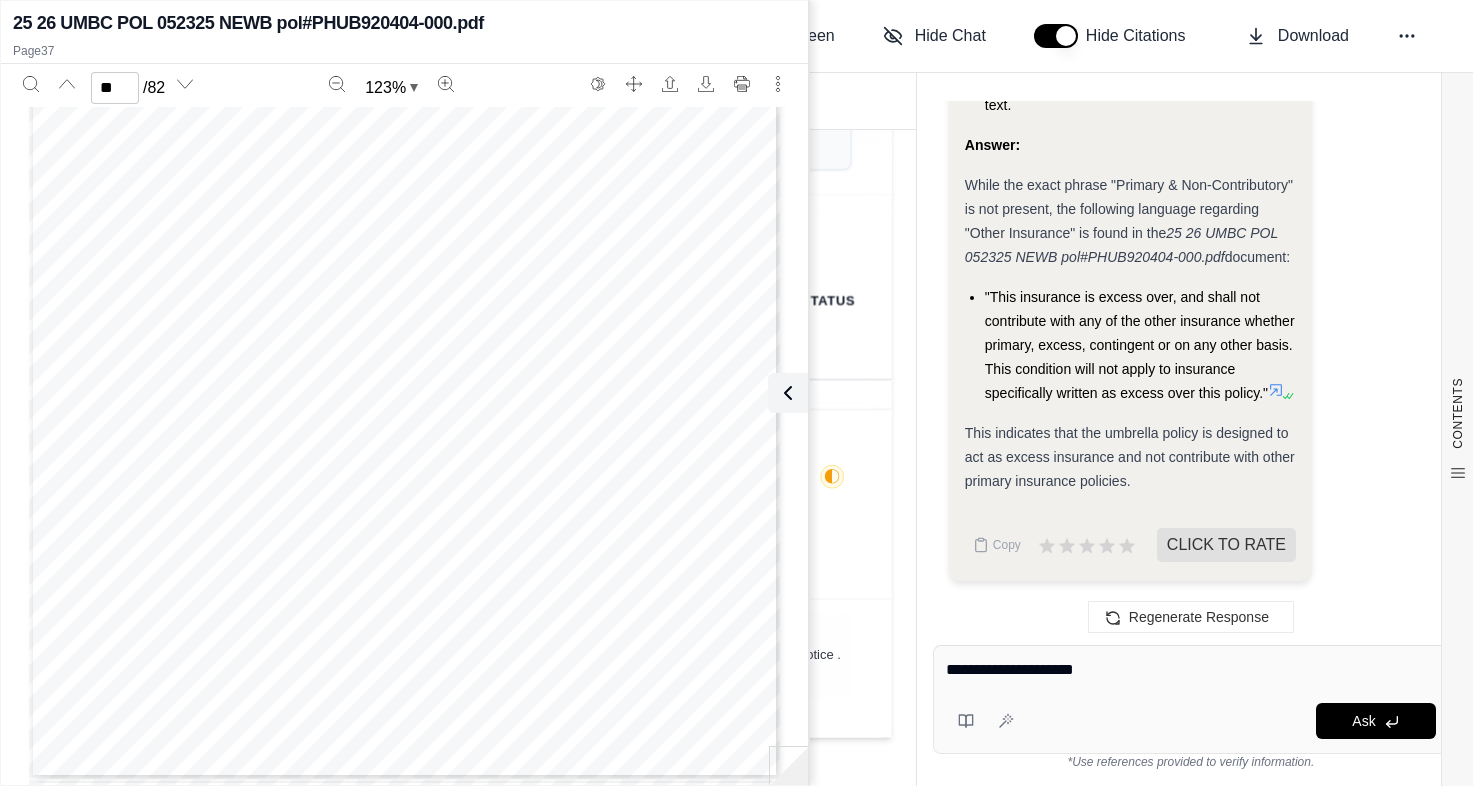 paste on "**********" 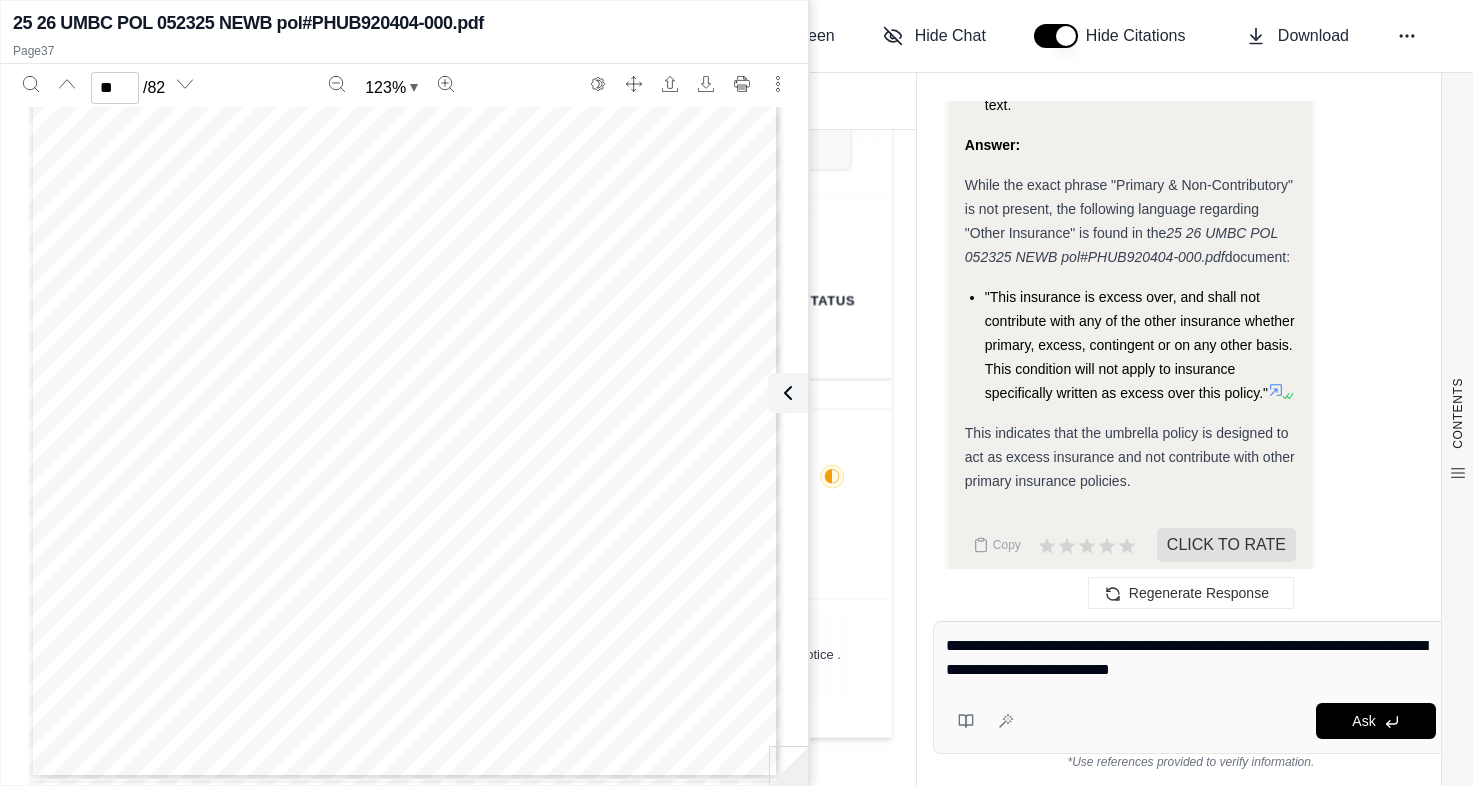 type on "**********" 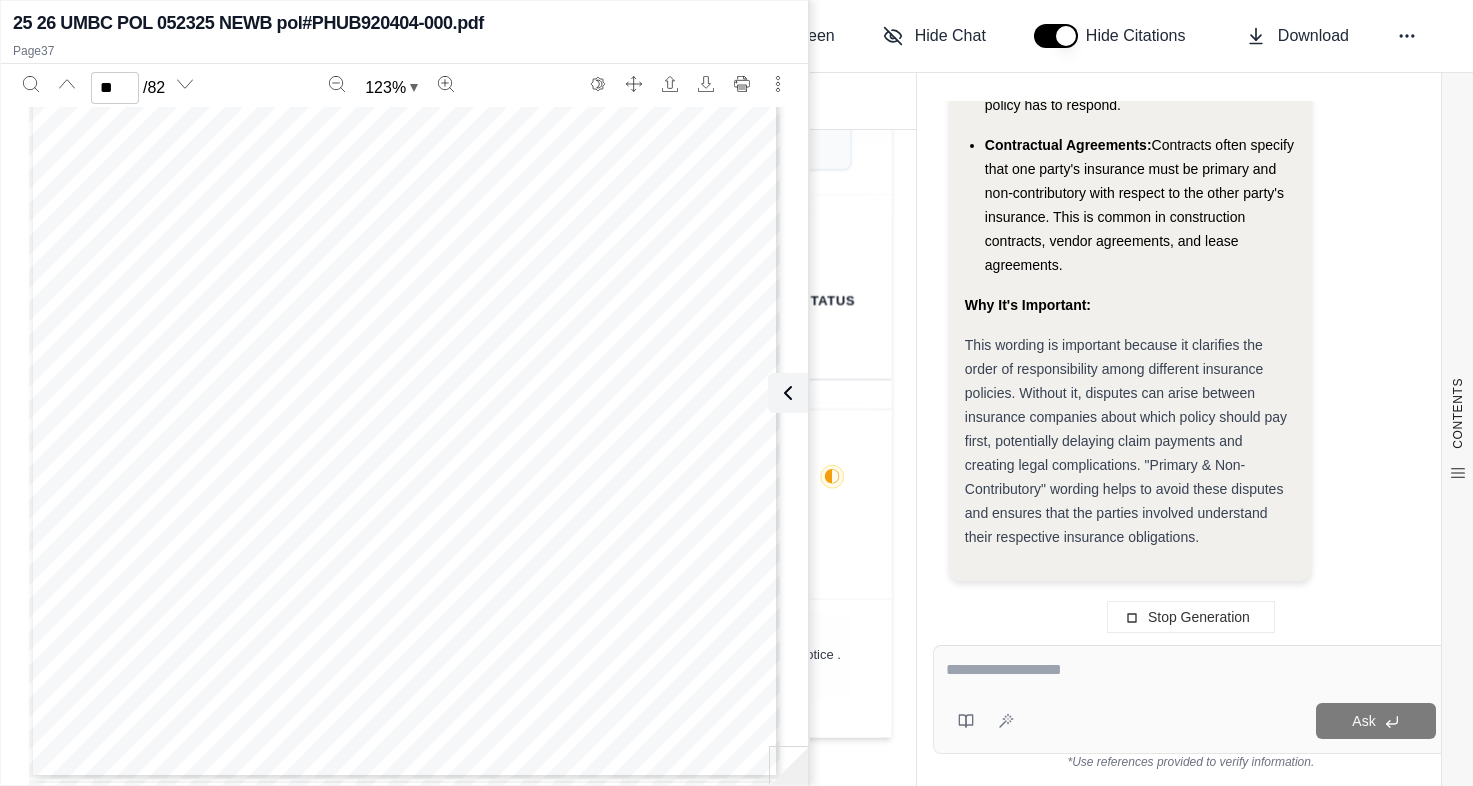 scroll, scrollTop: 5790, scrollLeft: 0, axis: vertical 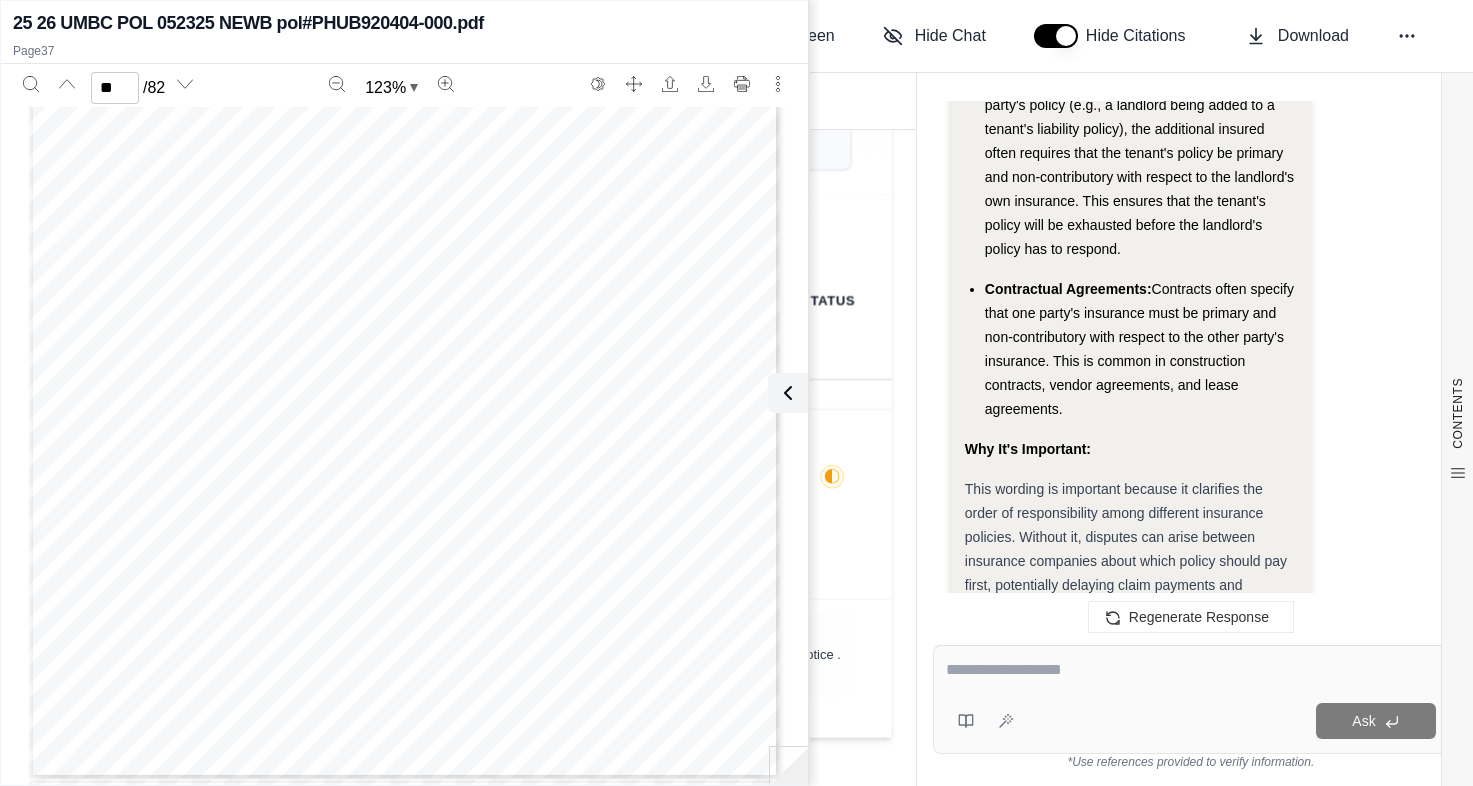 click on "PI-CXL-001 (03/14) Page 20 of 29 Includes copyrighted material of Insurance Services Office, Inc., with permission. (1)   Are safe or healthful; or (2)   Comply with laws, regulations, codes or standards. 8.   Legal Action Against Us No person or organization has a right under this insurance: a.   To join us as a party or otherwise bring us into a "suit" asking for damages from an insured; or b.   To sue us on this insurance unless all of its terms have been fully complied with. A person or organization may sue us to recover on an agreed settlement or on a final judgment against an insured obtained after an actual trial. We will not be liable for damages that: (1)   Are not payable under the terms of this insurance; or (2)   Are in excess of the "applicable limit of insurance." An agreed settlement means a settlement and release of liability signed by us, the insured and the claimant or the claimant’s legal representative. 9.   Maintenance of / Changes to Underlying Insurance   Insurance in the Declarations" at bounding box center (404, 293) 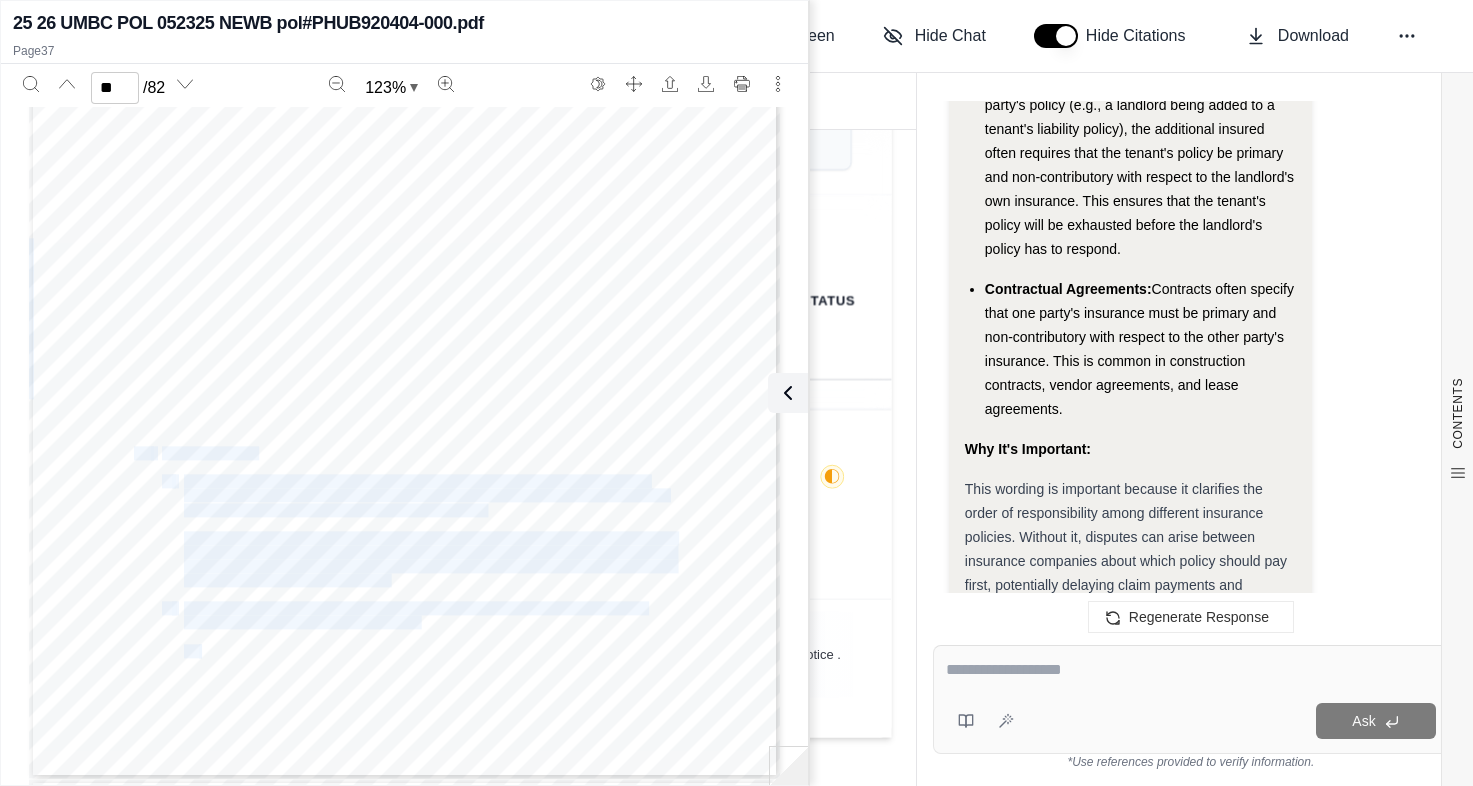 drag, startPoint x: 126, startPoint y: 453, endPoint x: 487, endPoint y: 512, distance: 365.78955 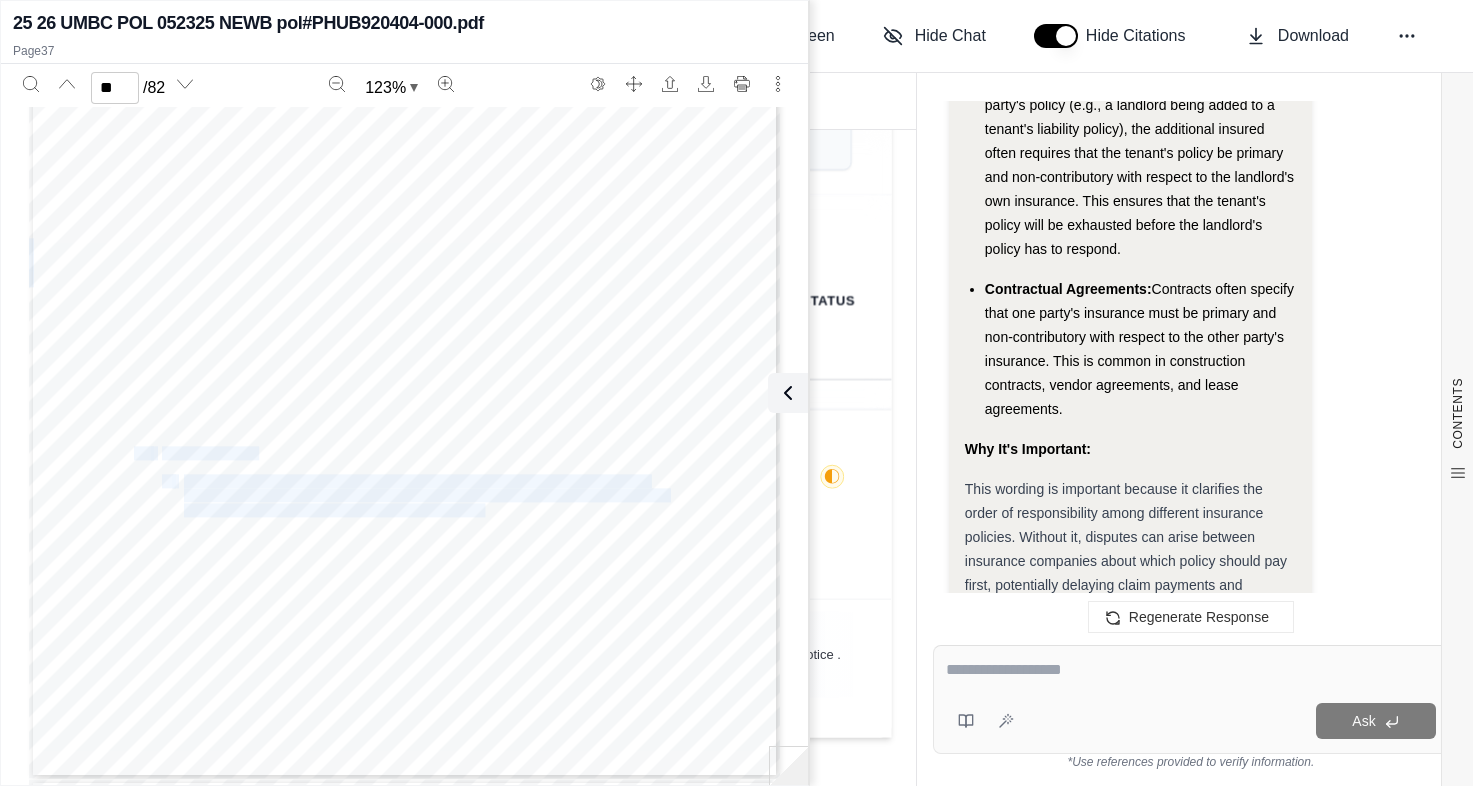 drag, startPoint x: 129, startPoint y: 448, endPoint x: 476, endPoint y: 503, distance: 351.33176 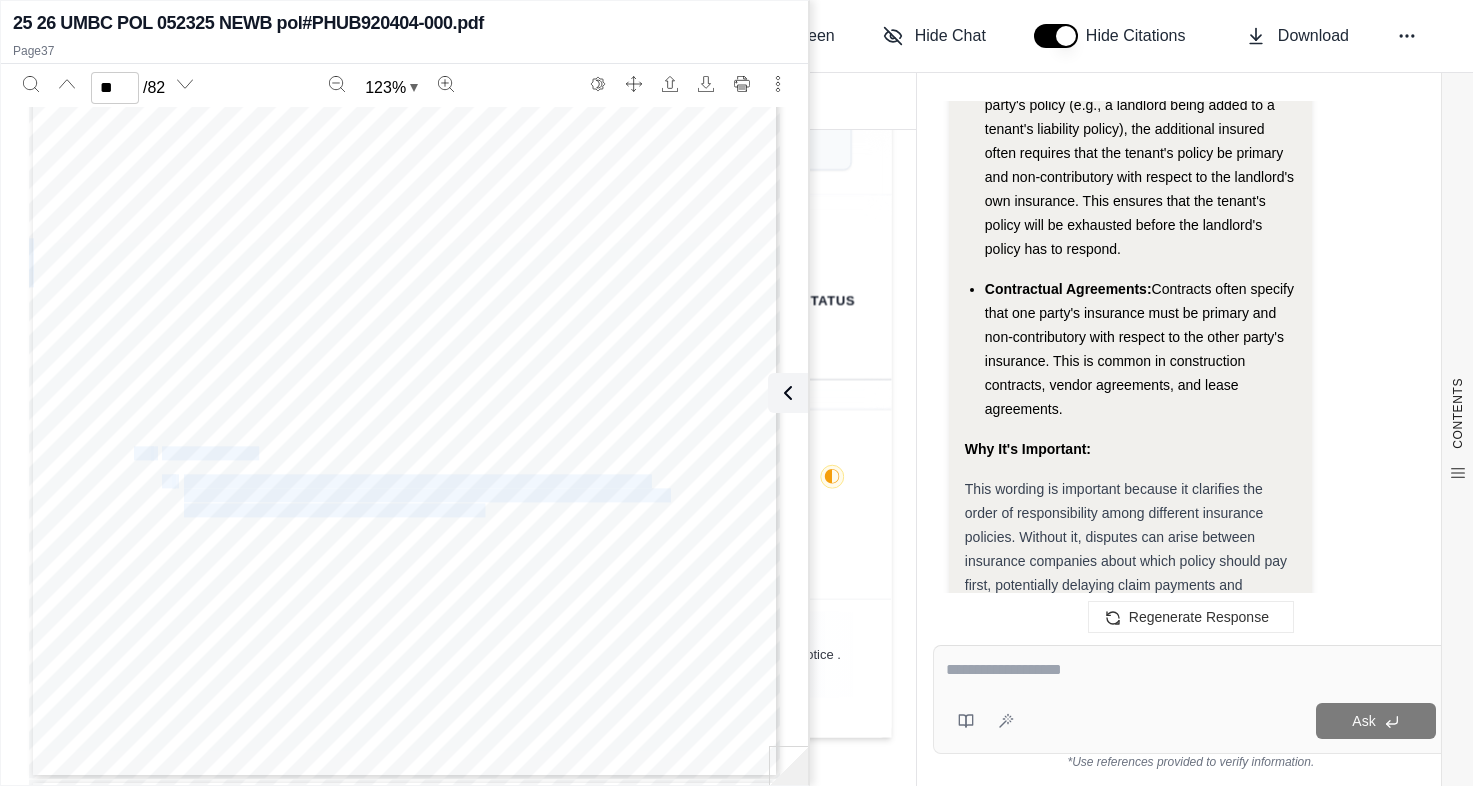 drag, startPoint x: 95, startPoint y: 688, endPoint x: 568, endPoint y: 636, distance: 475.84976 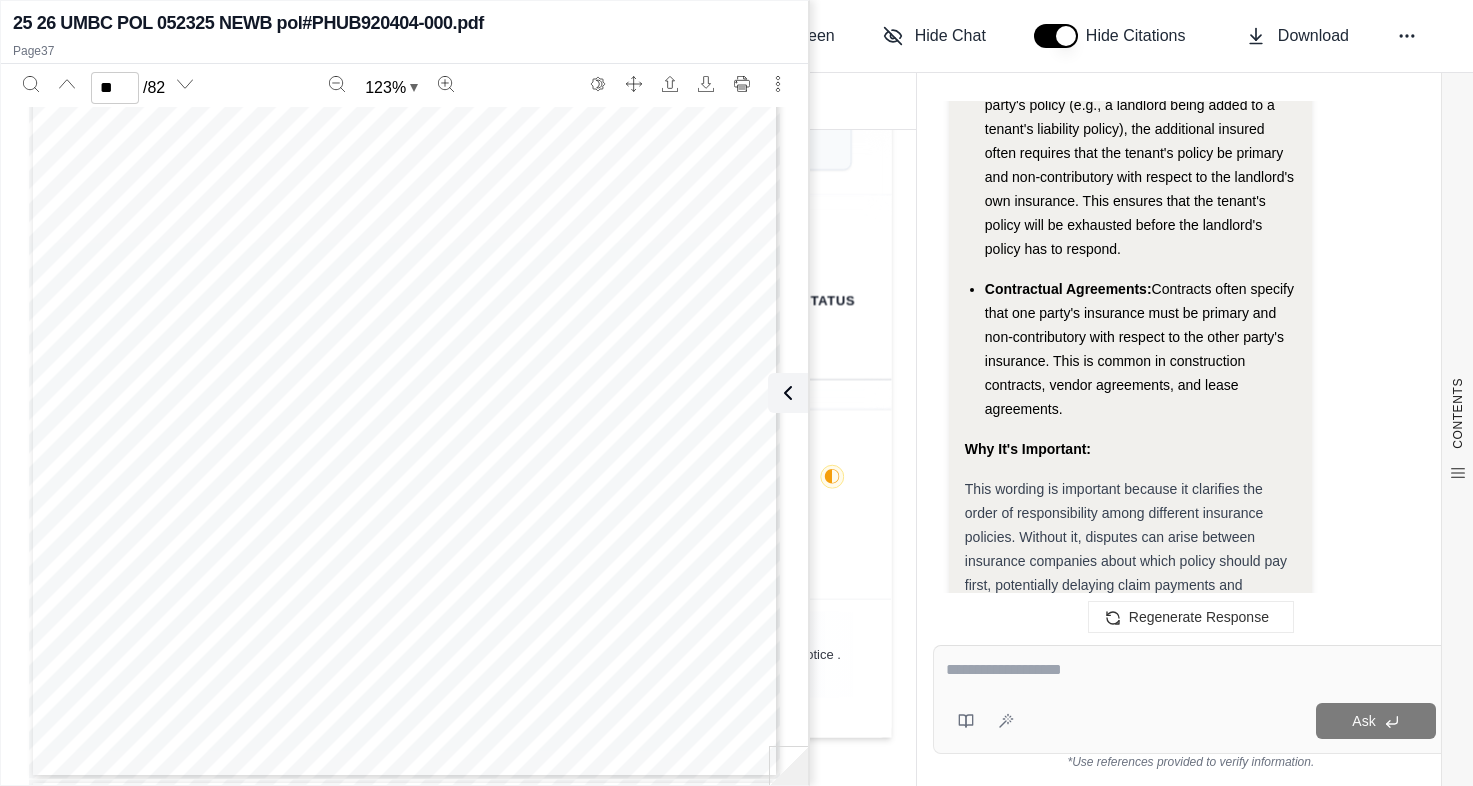 click at bounding box center (1191, 670) 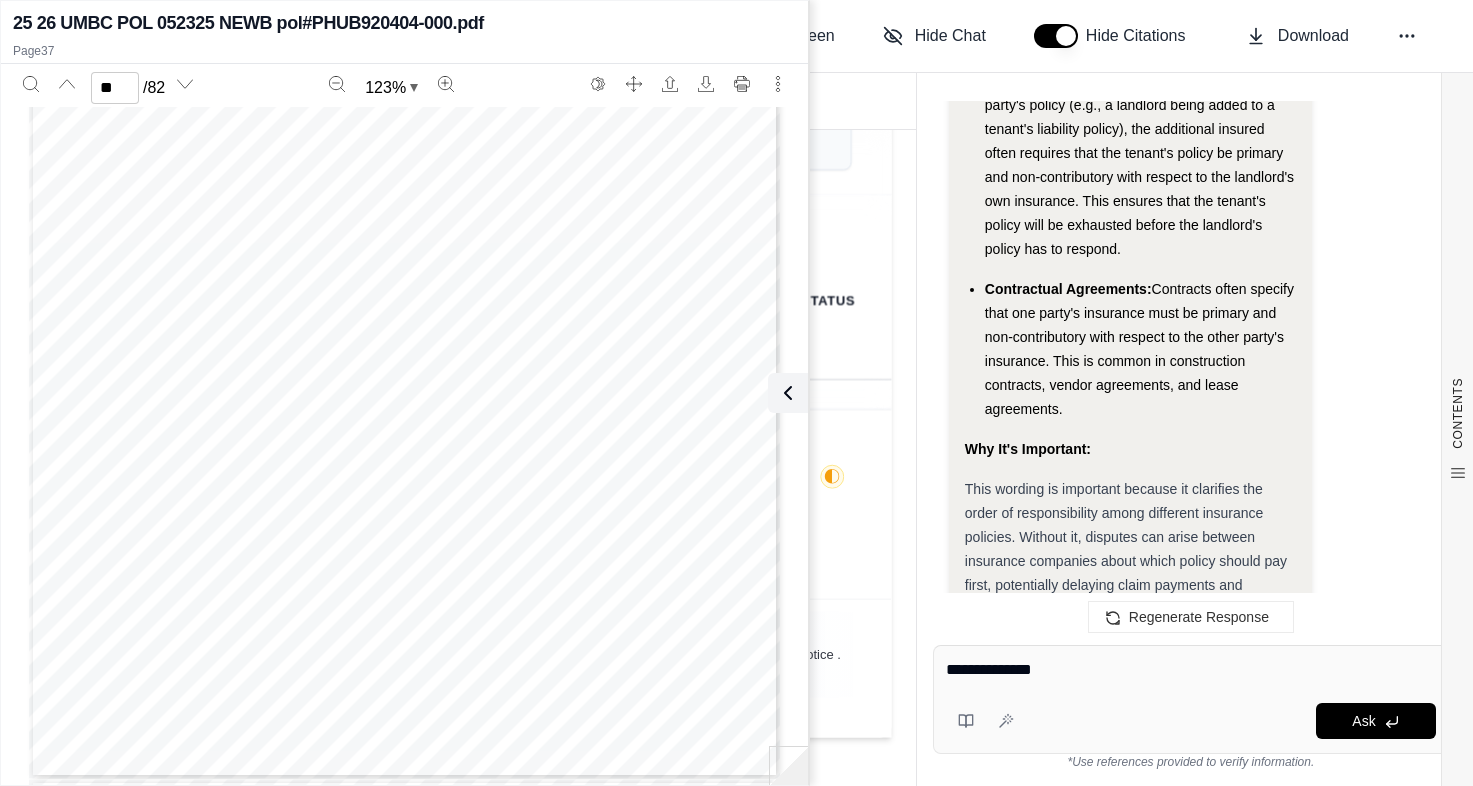 click on "**********" at bounding box center (1191, 670) 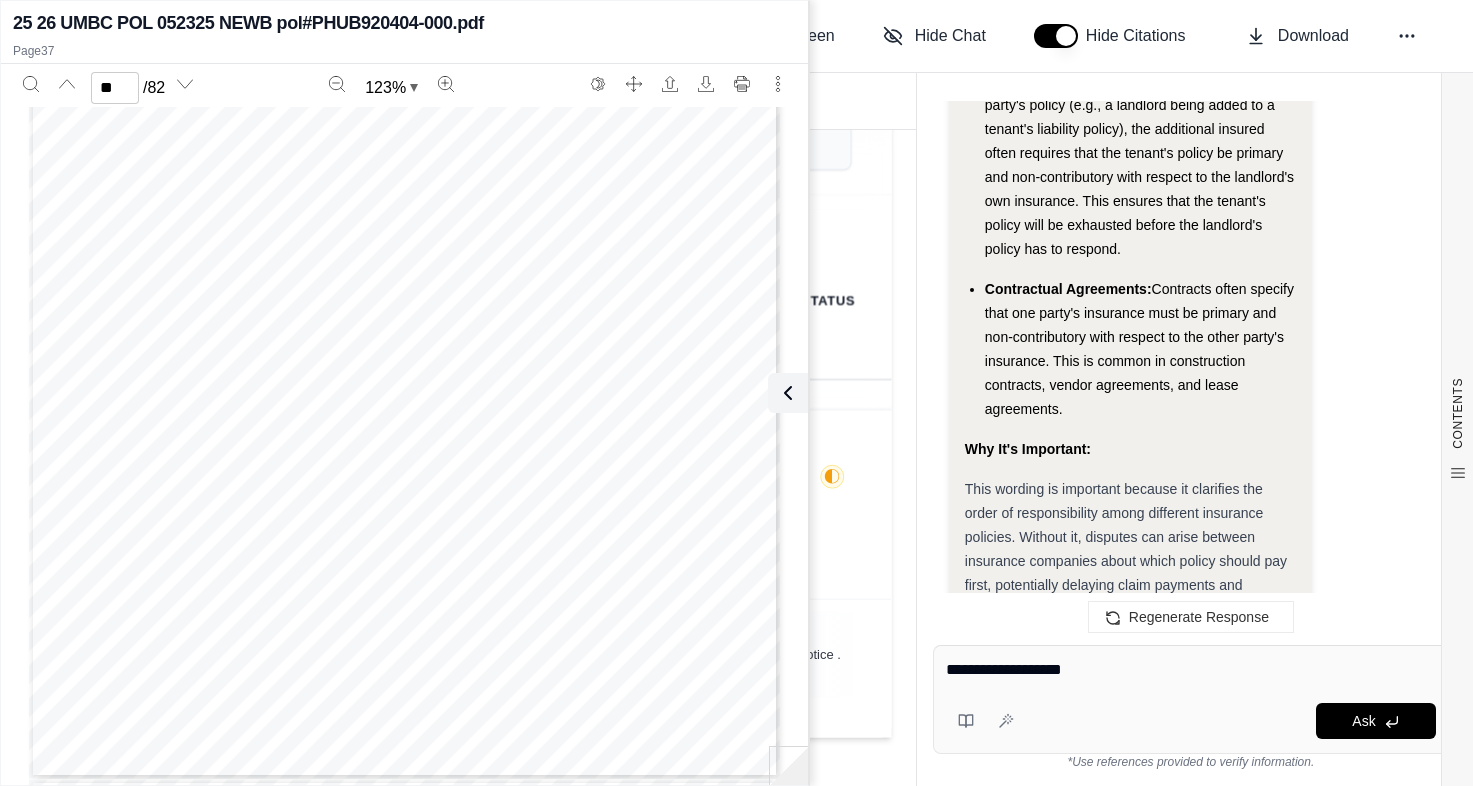 click on "**********" at bounding box center [1191, 670] 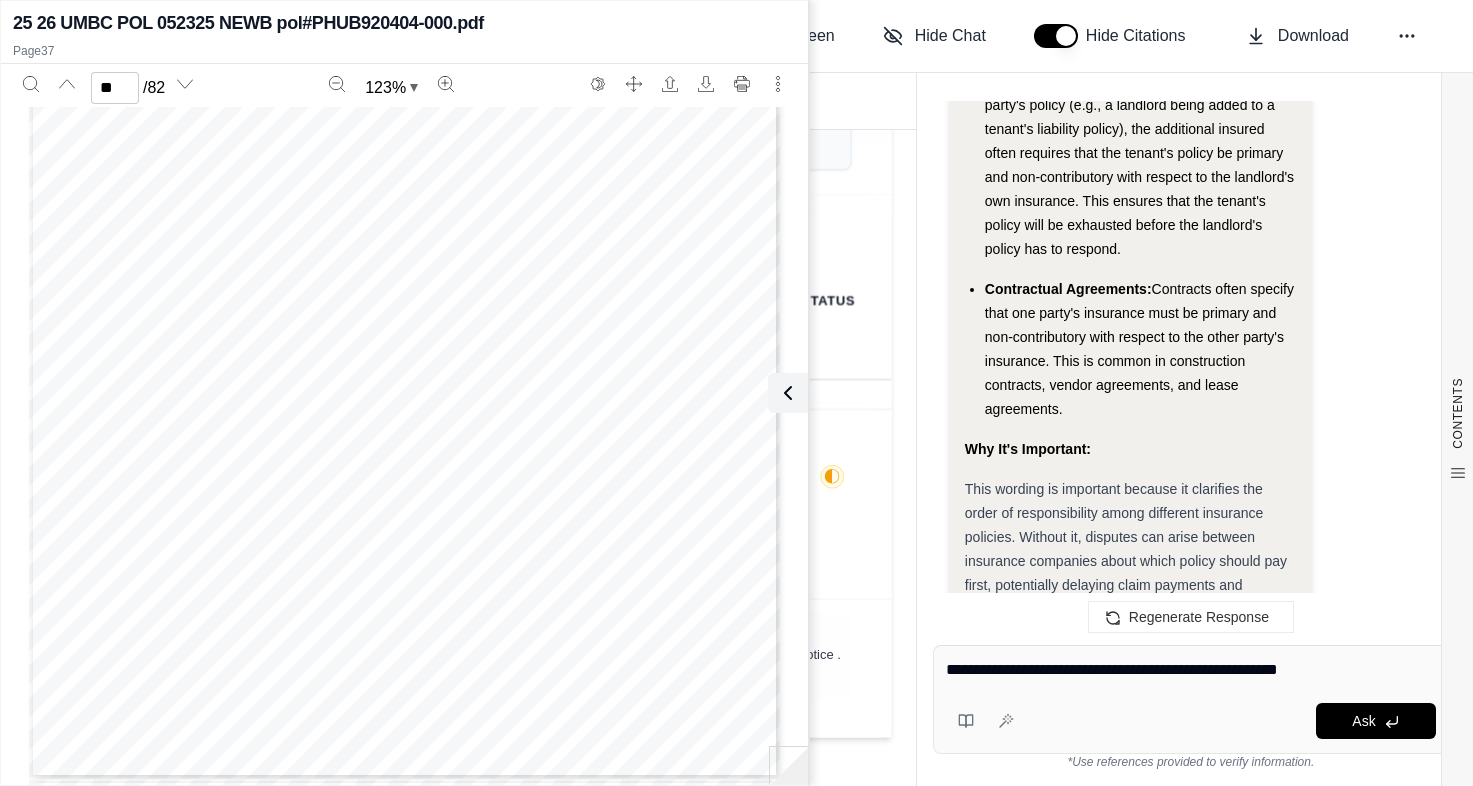 click on "**********" at bounding box center [1191, 670] 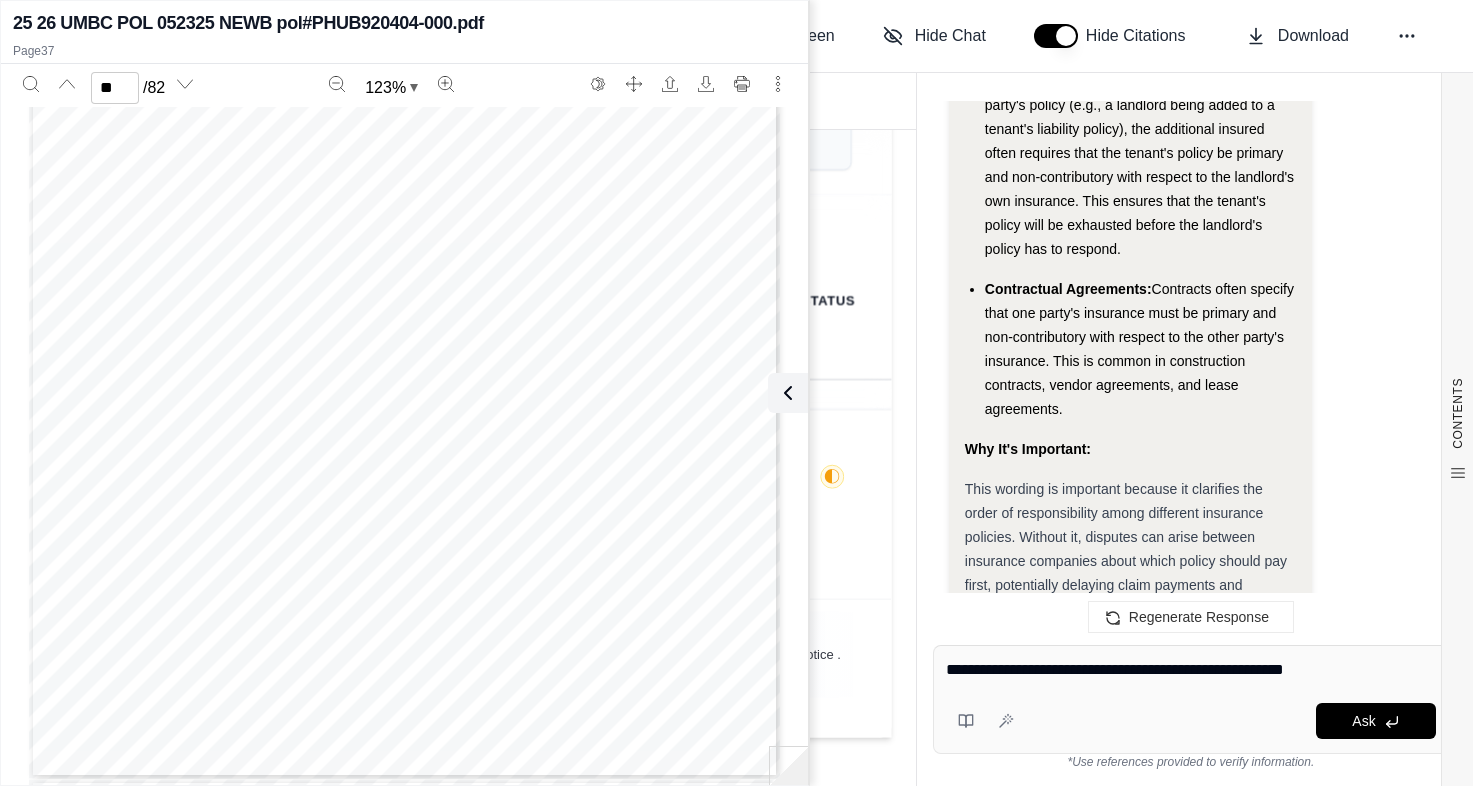 paste on "**********" 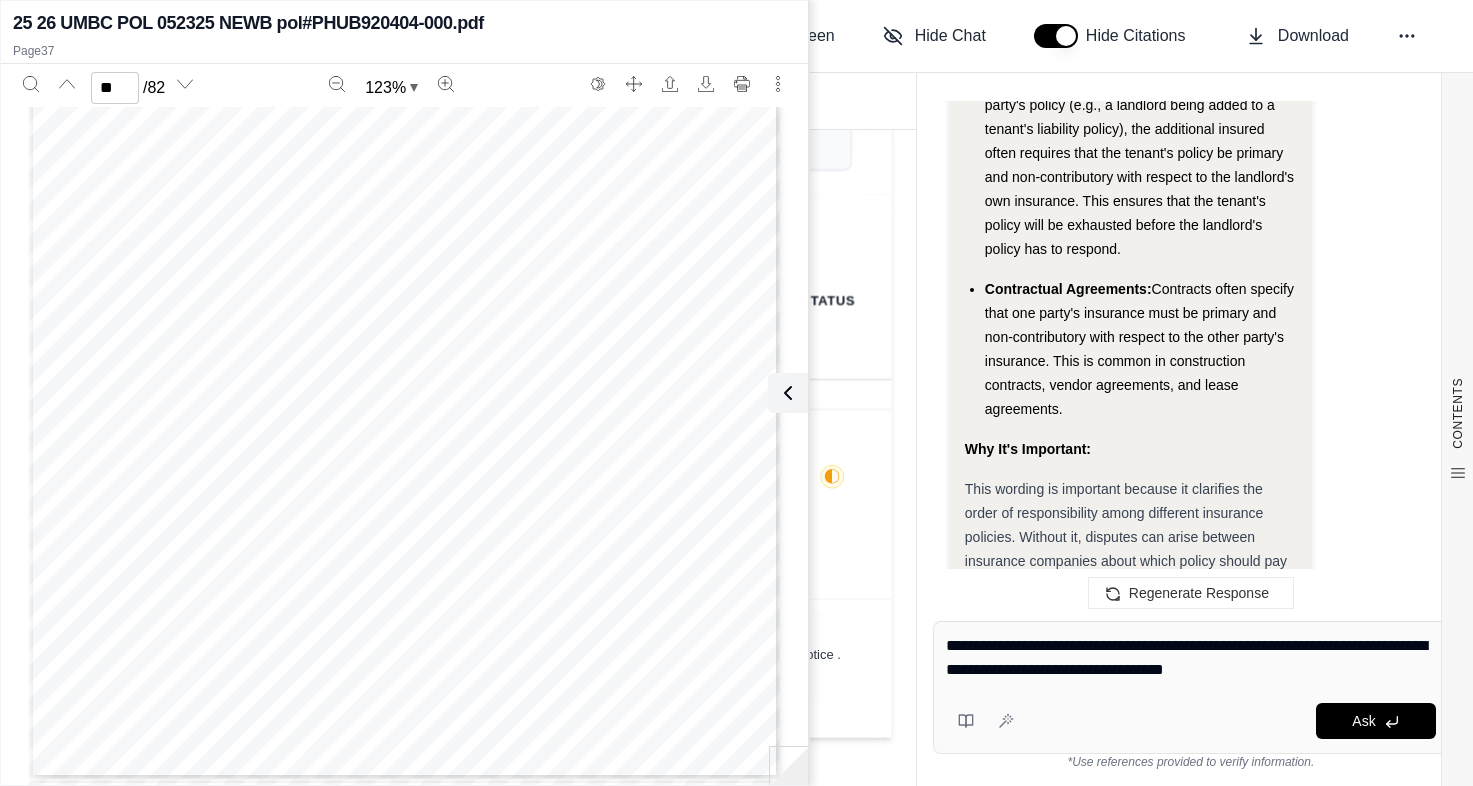 click on "**********" at bounding box center [1191, 658] 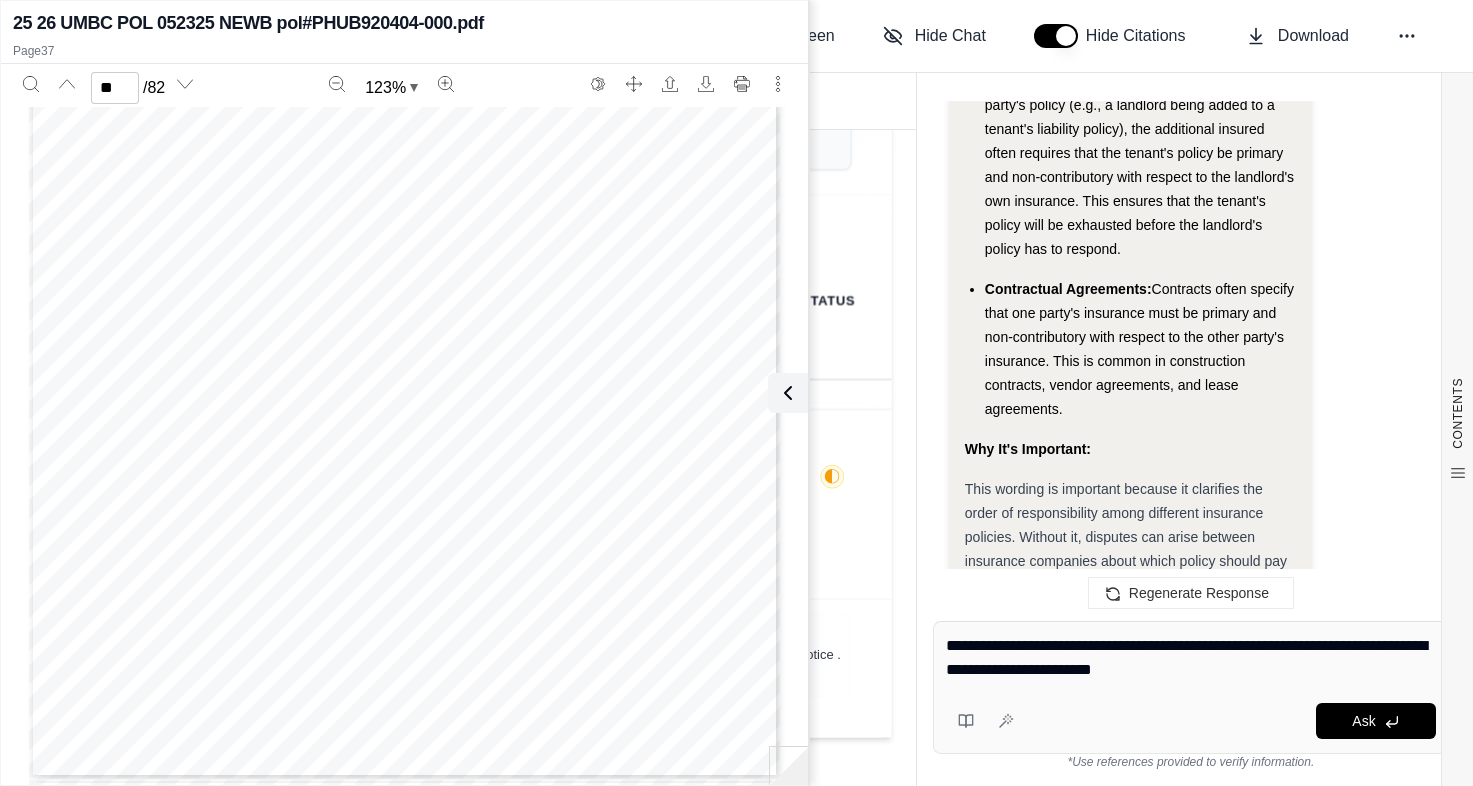 click on "**********" at bounding box center (1191, 658) 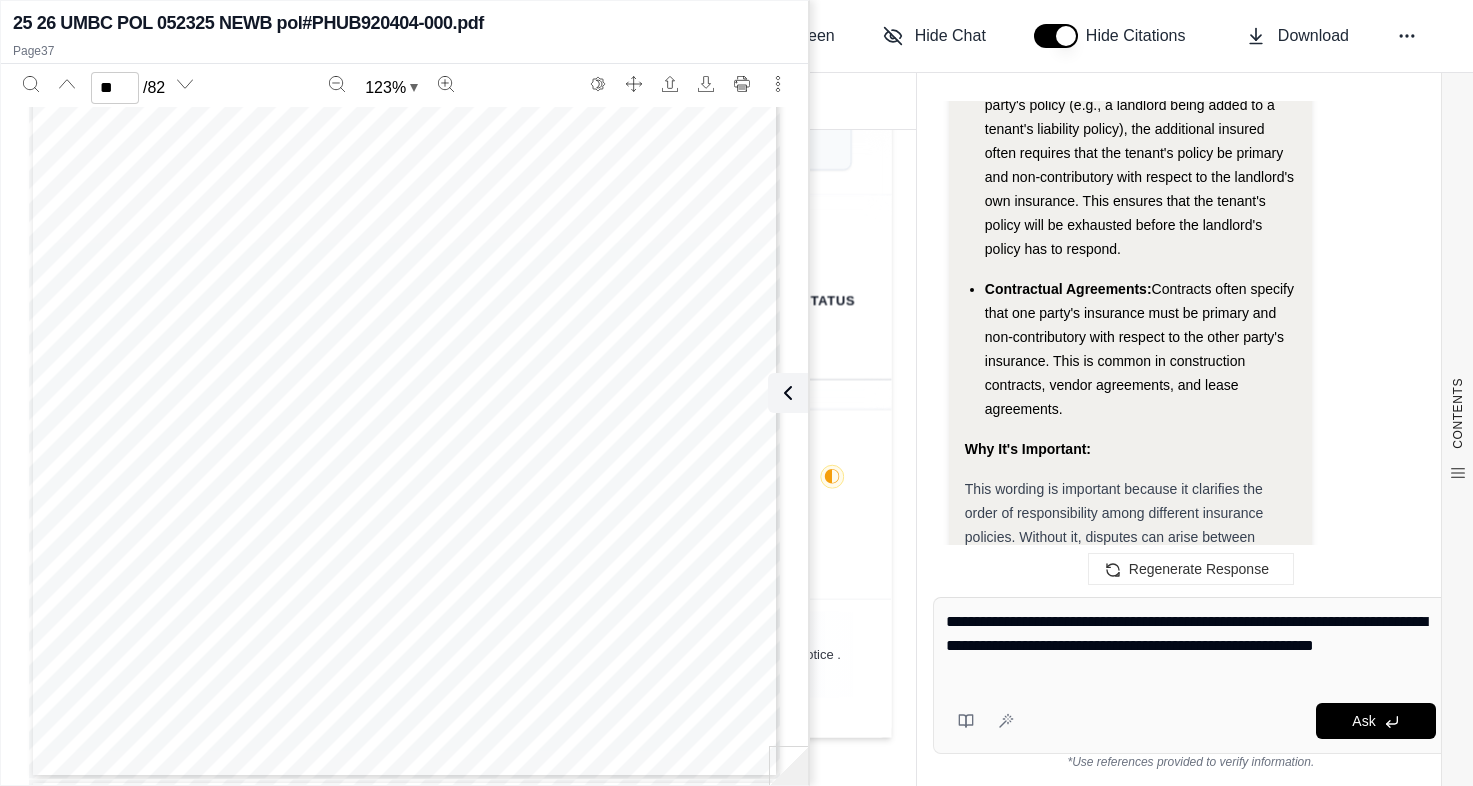type on "**********" 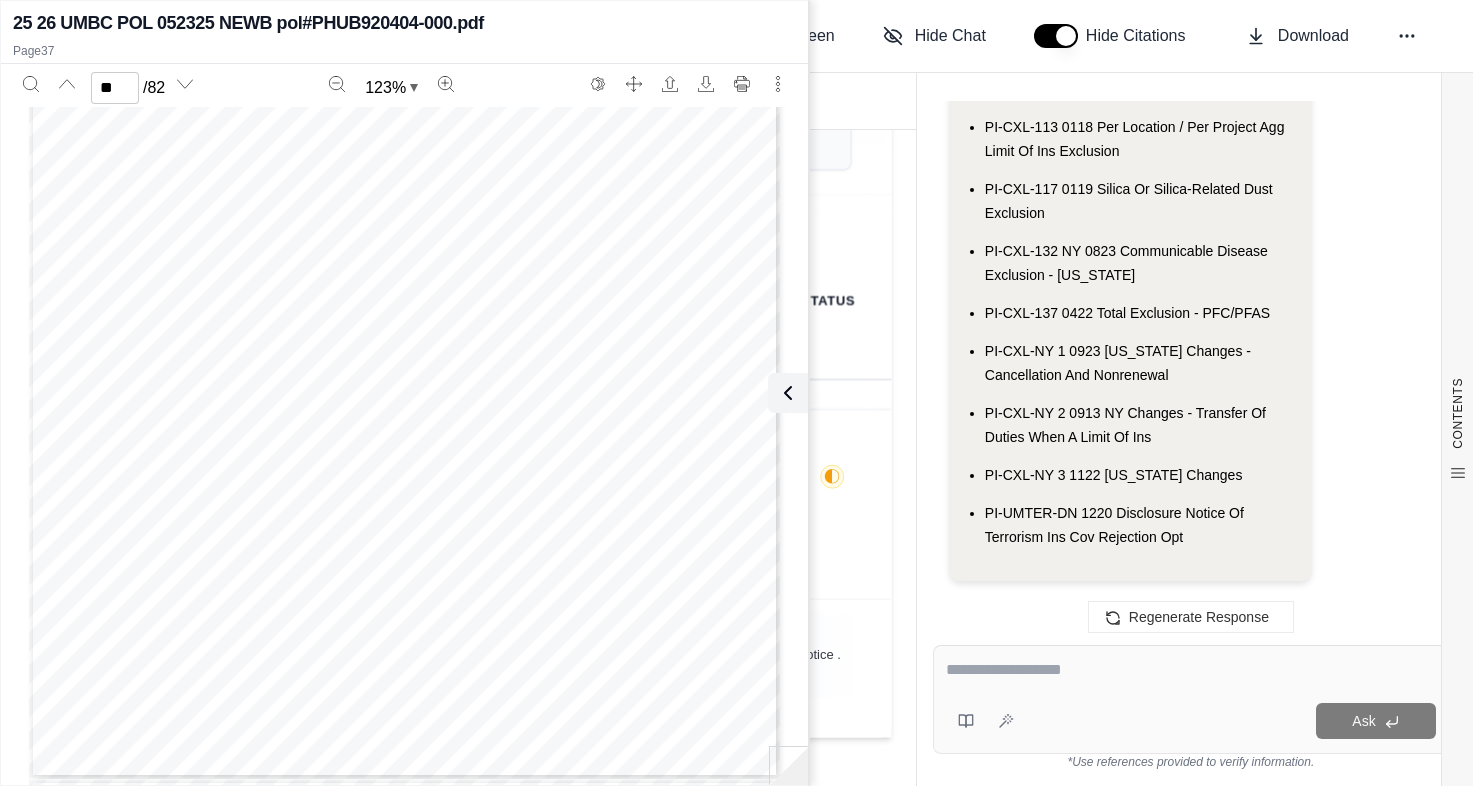 scroll, scrollTop: 7898, scrollLeft: 0, axis: vertical 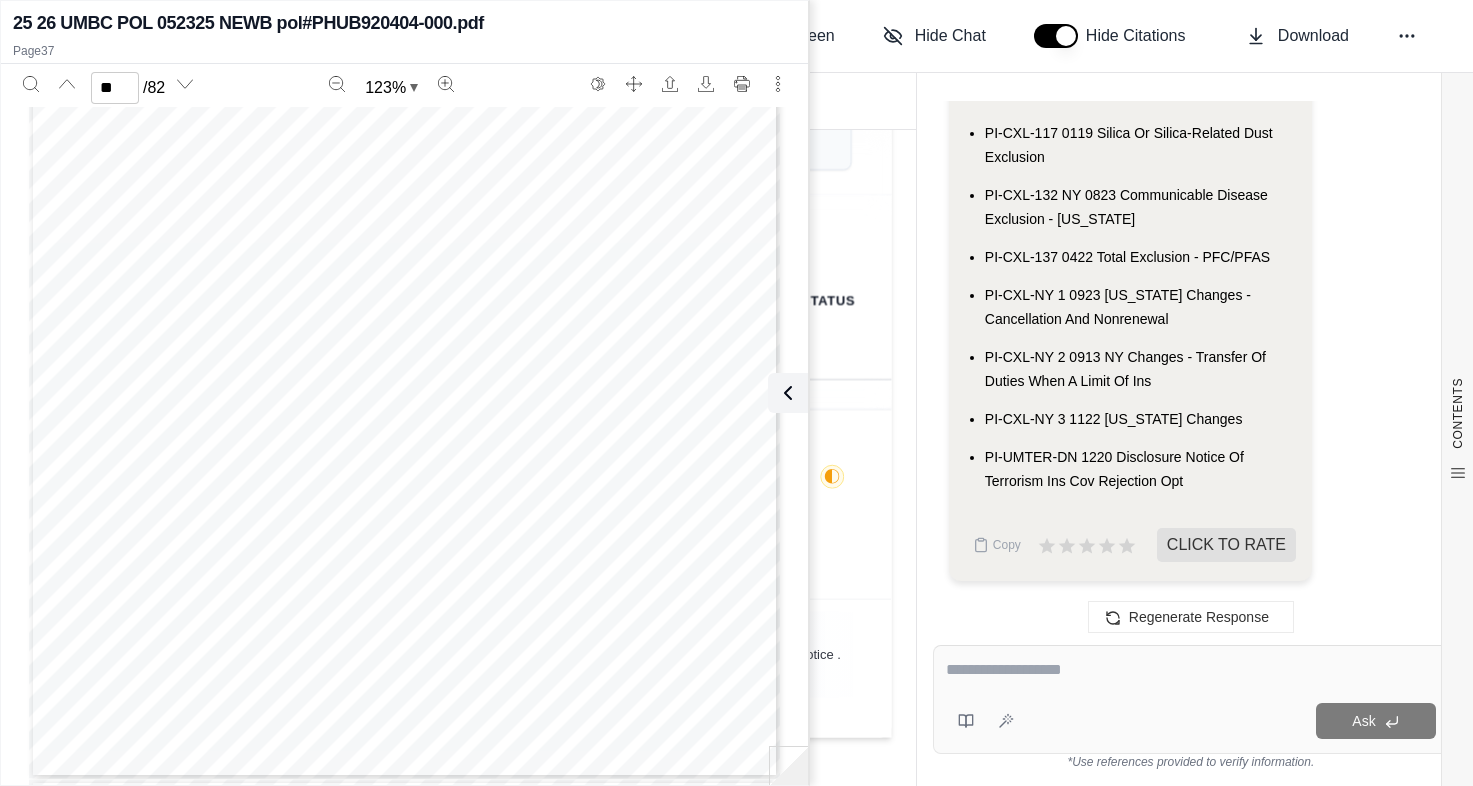click at bounding box center [1191, 670] 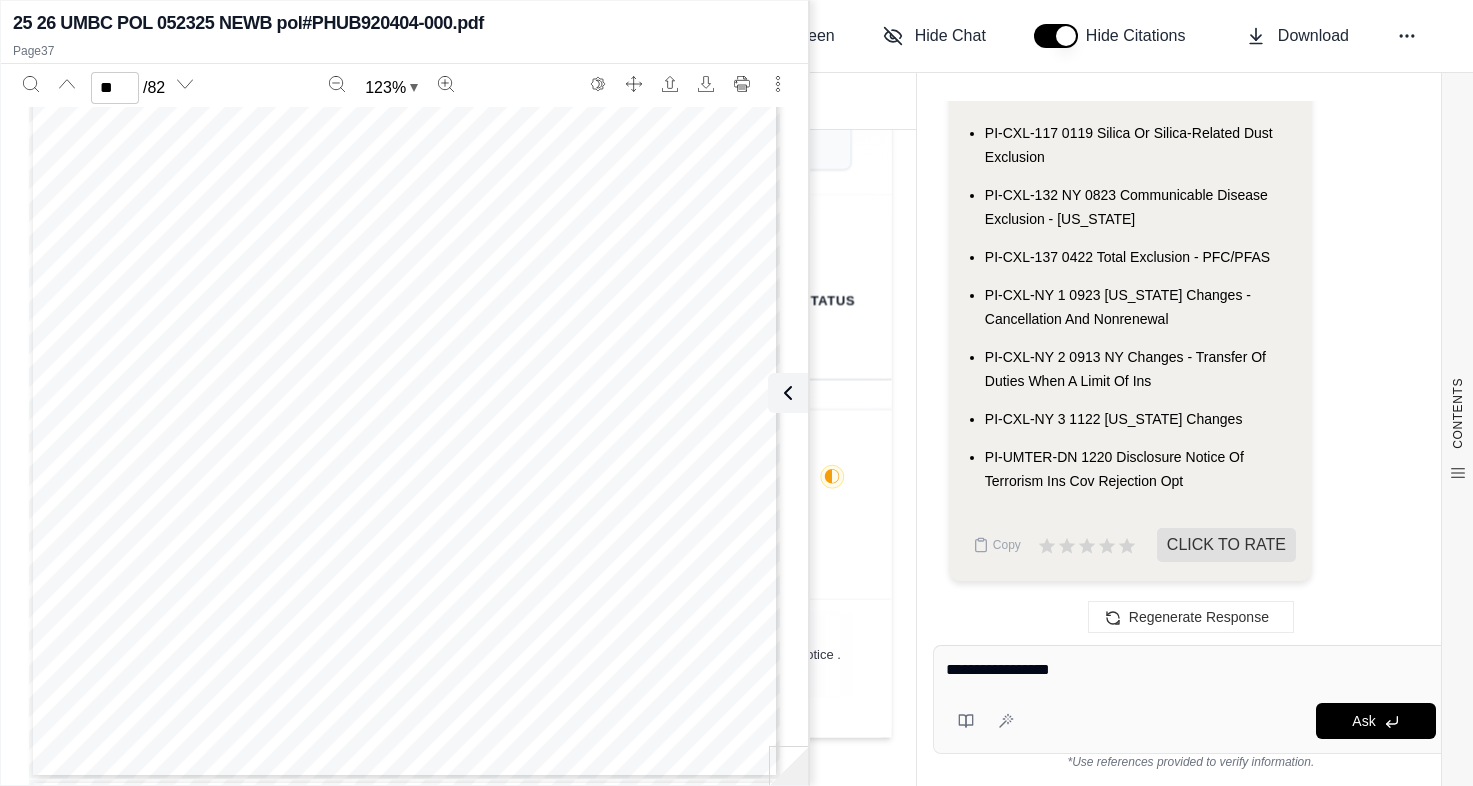 type on "**********" 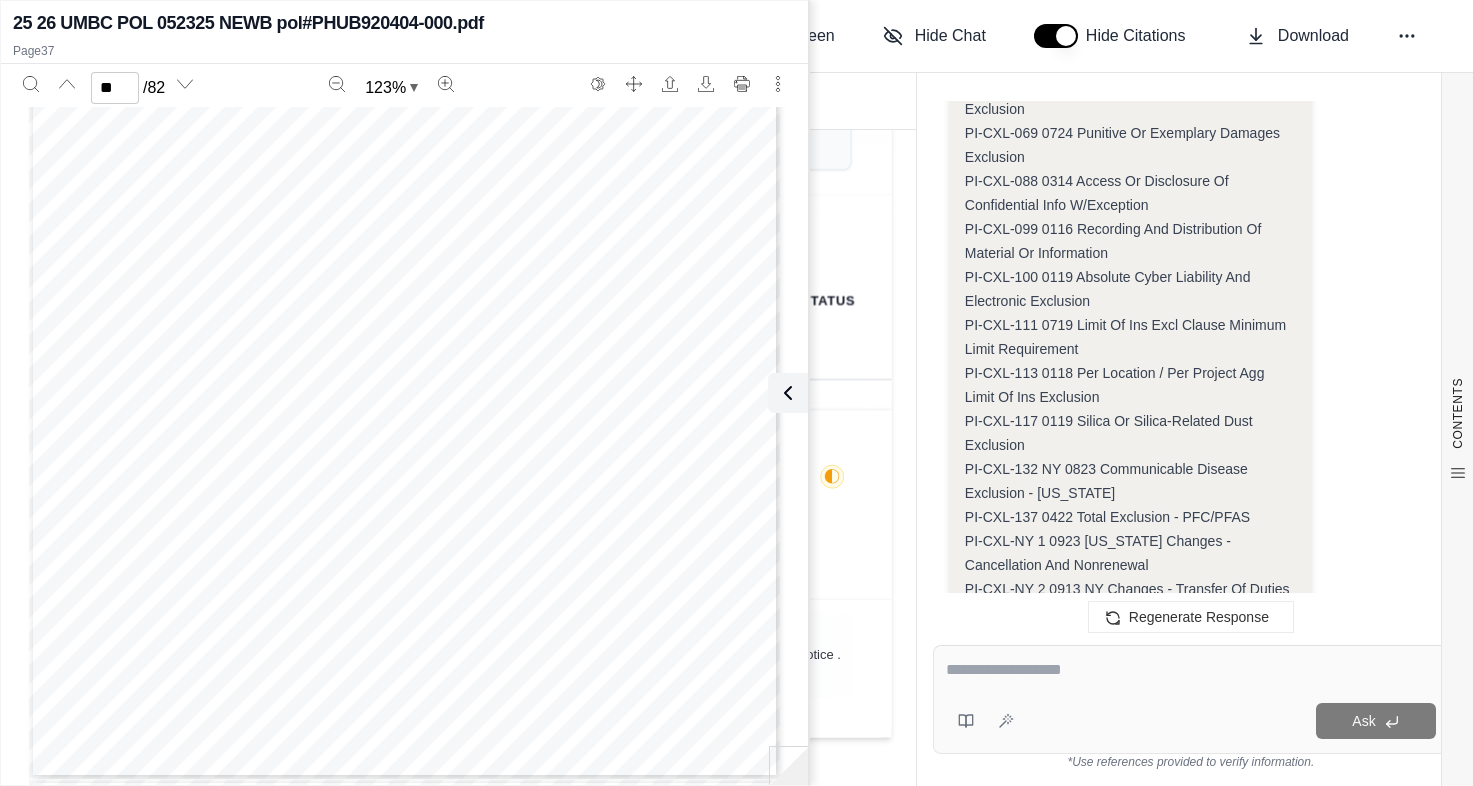 scroll, scrollTop: 9240, scrollLeft: 0, axis: vertical 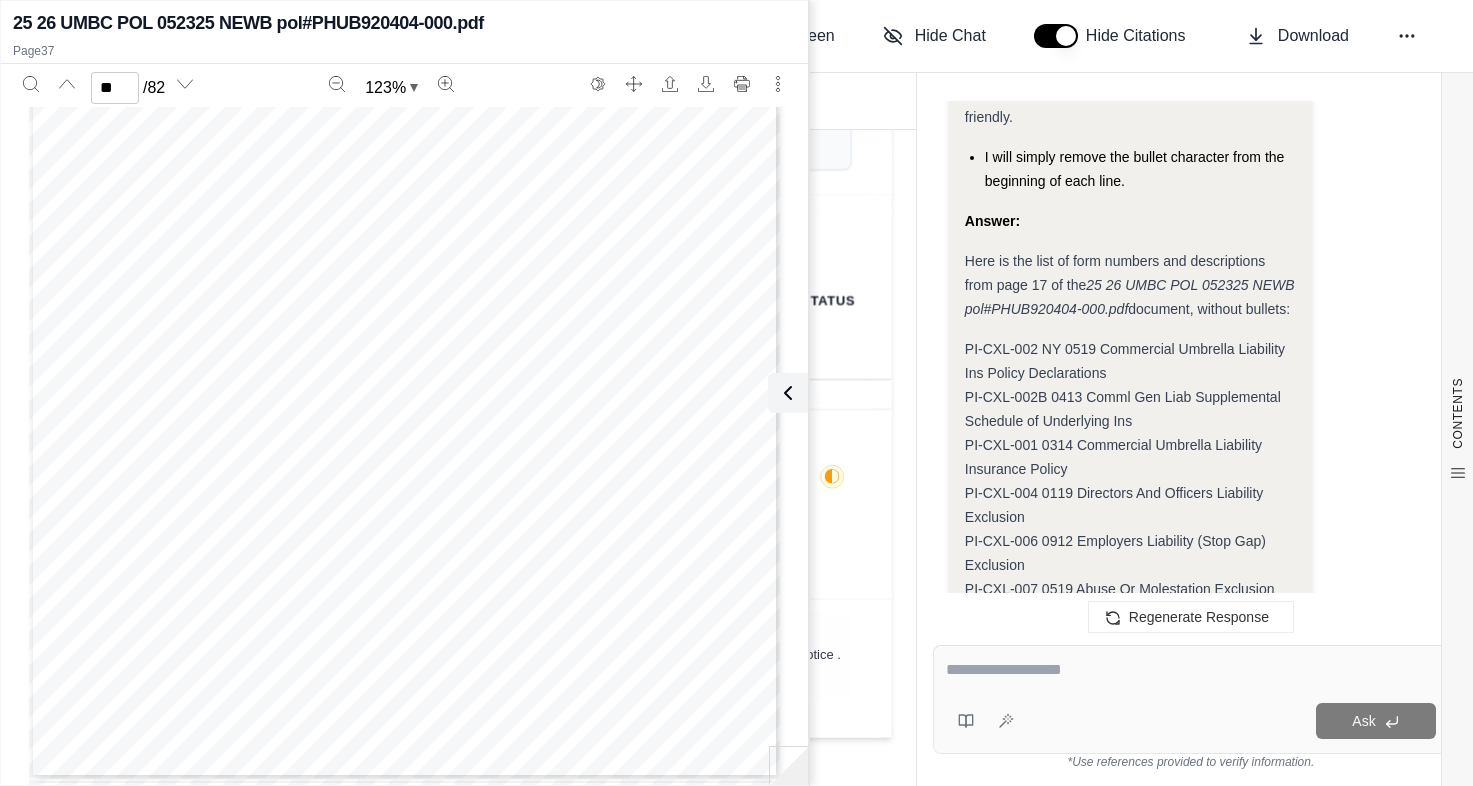 click on "PI-CXL-002 NY 0519 Commercial Umbrella Liability Ins Policy Declarations" at bounding box center (1125, 361) 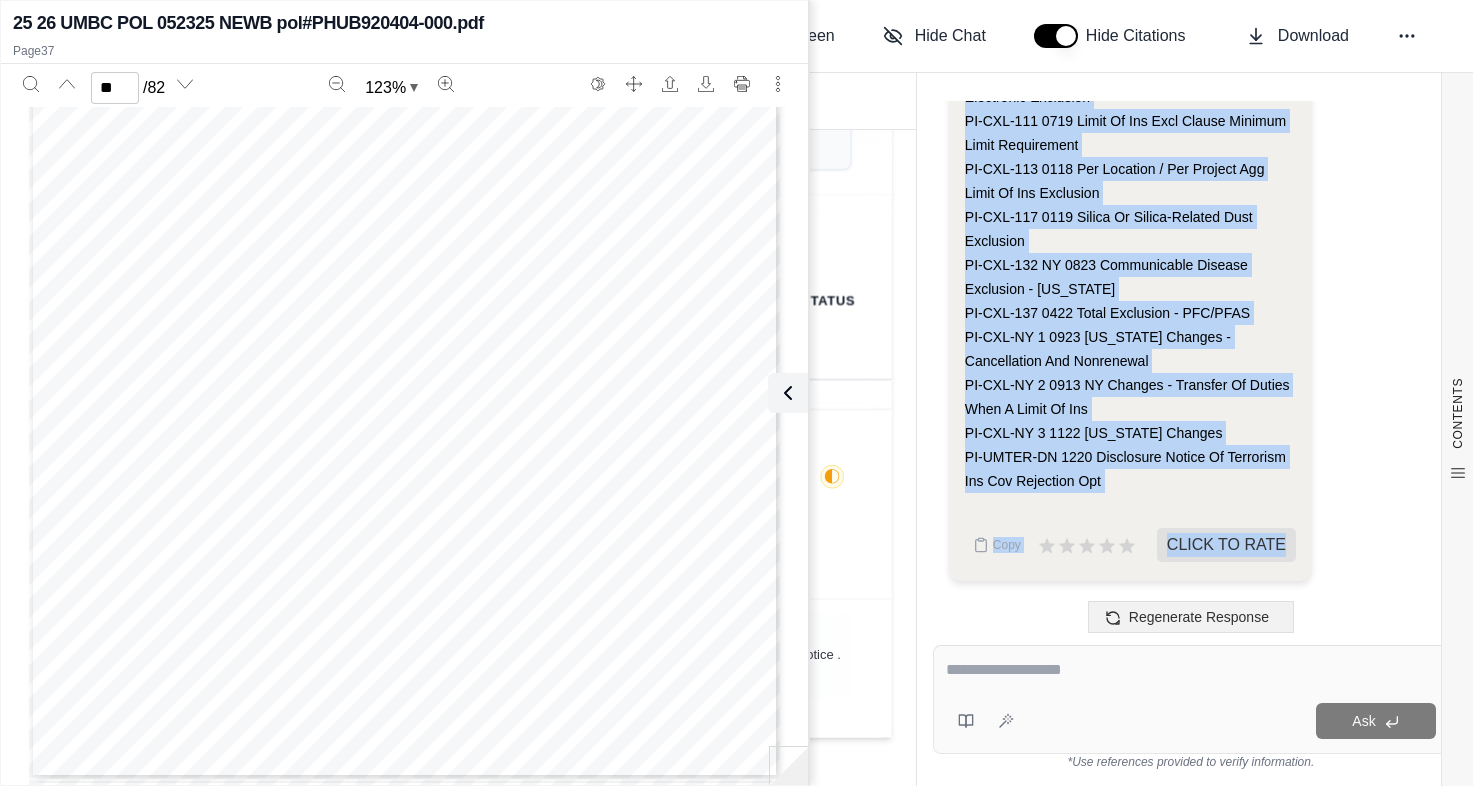 scroll, scrollTop: 9947, scrollLeft: 0, axis: vertical 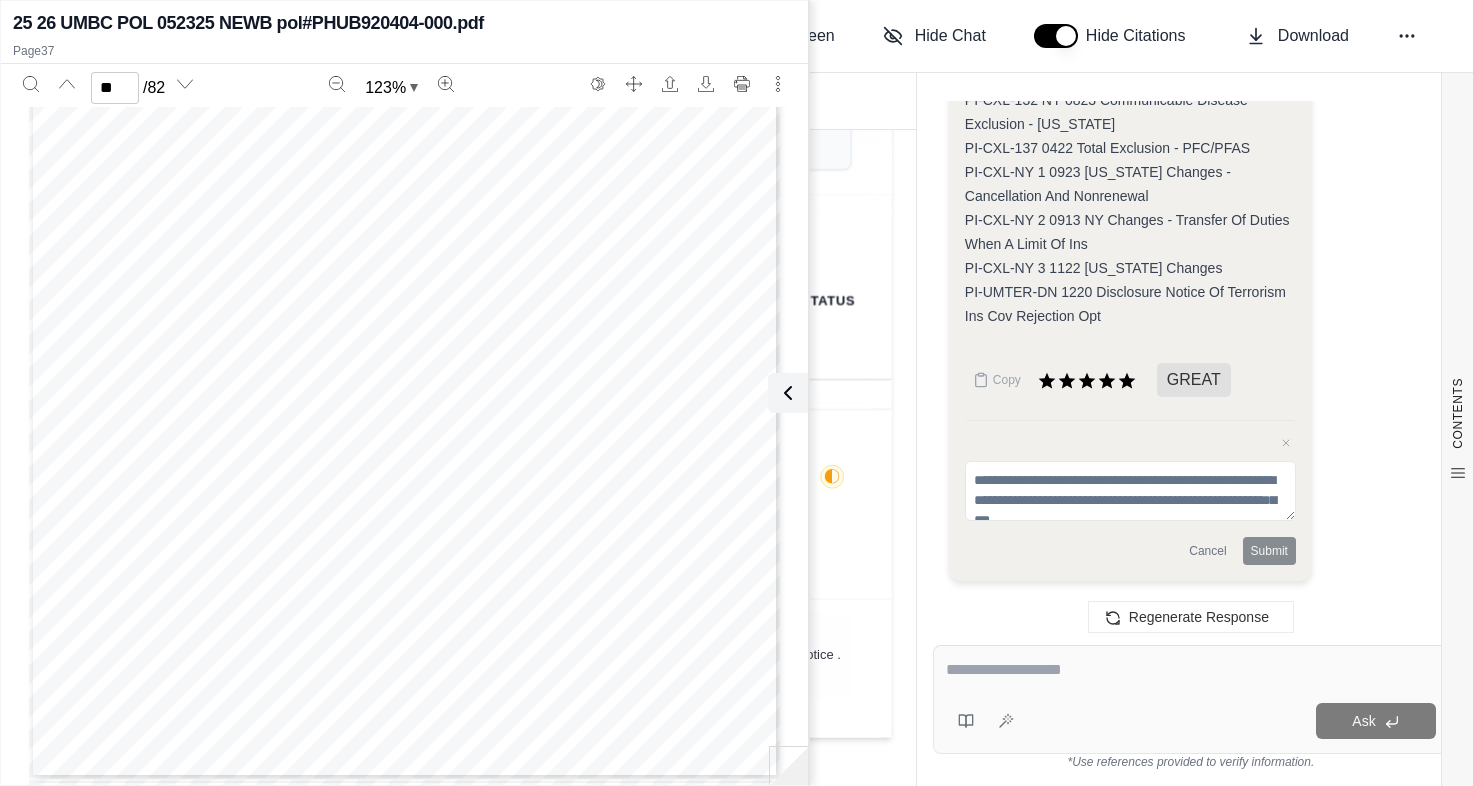 drag, startPoint x: 967, startPoint y: 370, endPoint x: 1118, endPoint y: 460, distance: 175.7868 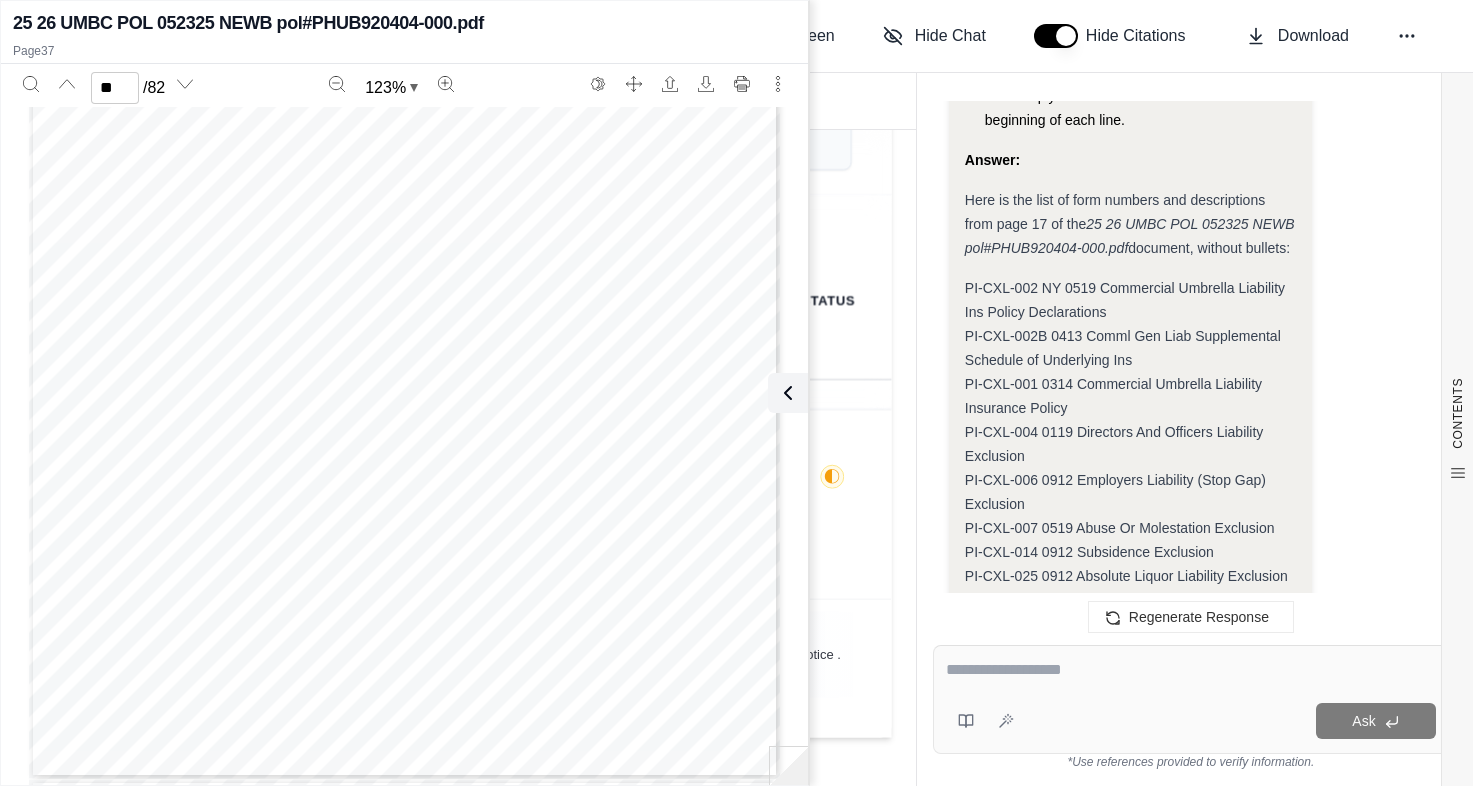 scroll, scrollTop: 8947, scrollLeft: 0, axis: vertical 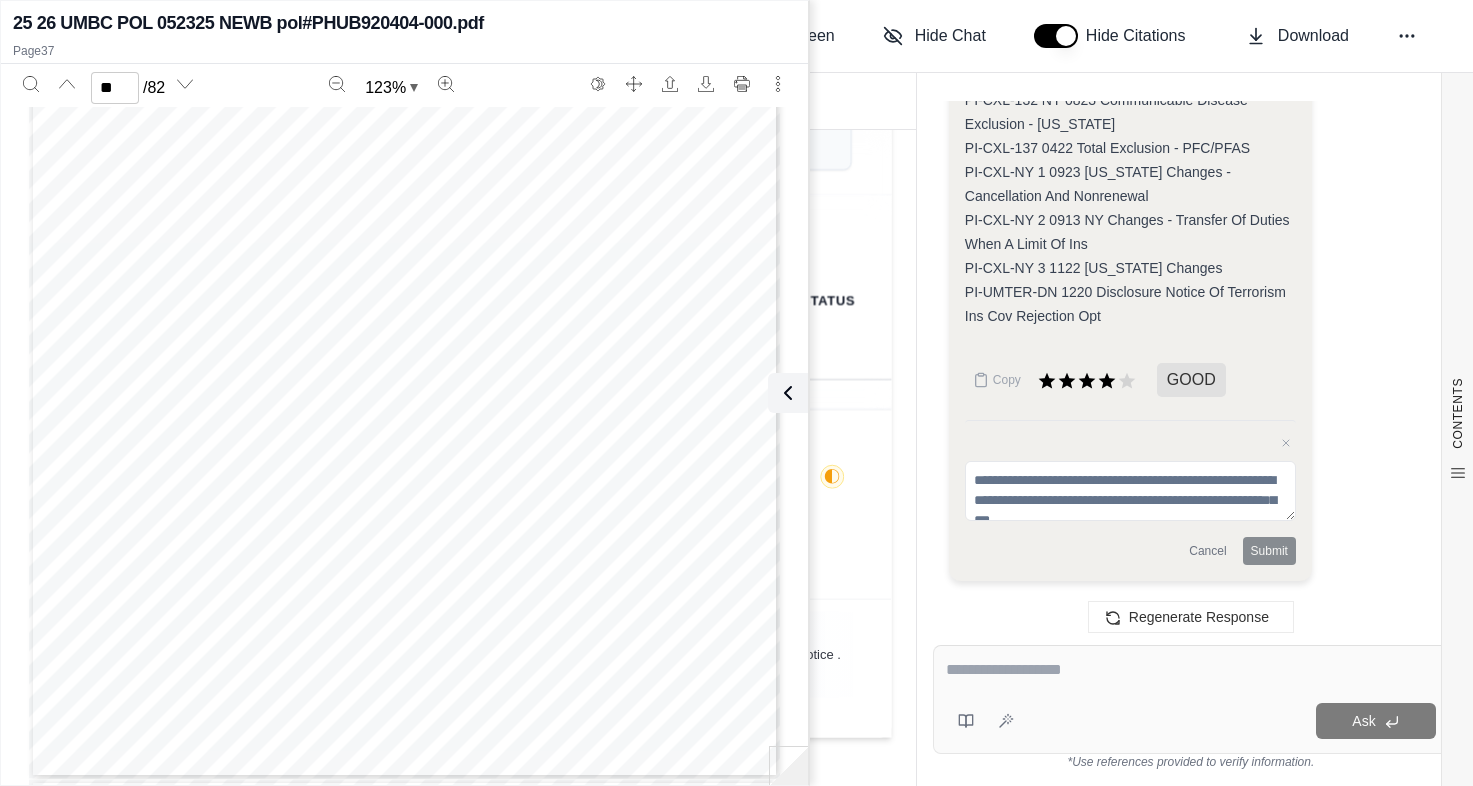 drag, startPoint x: 965, startPoint y: 310, endPoint x: 1102, endPoint y: 317, distance: 137.17871 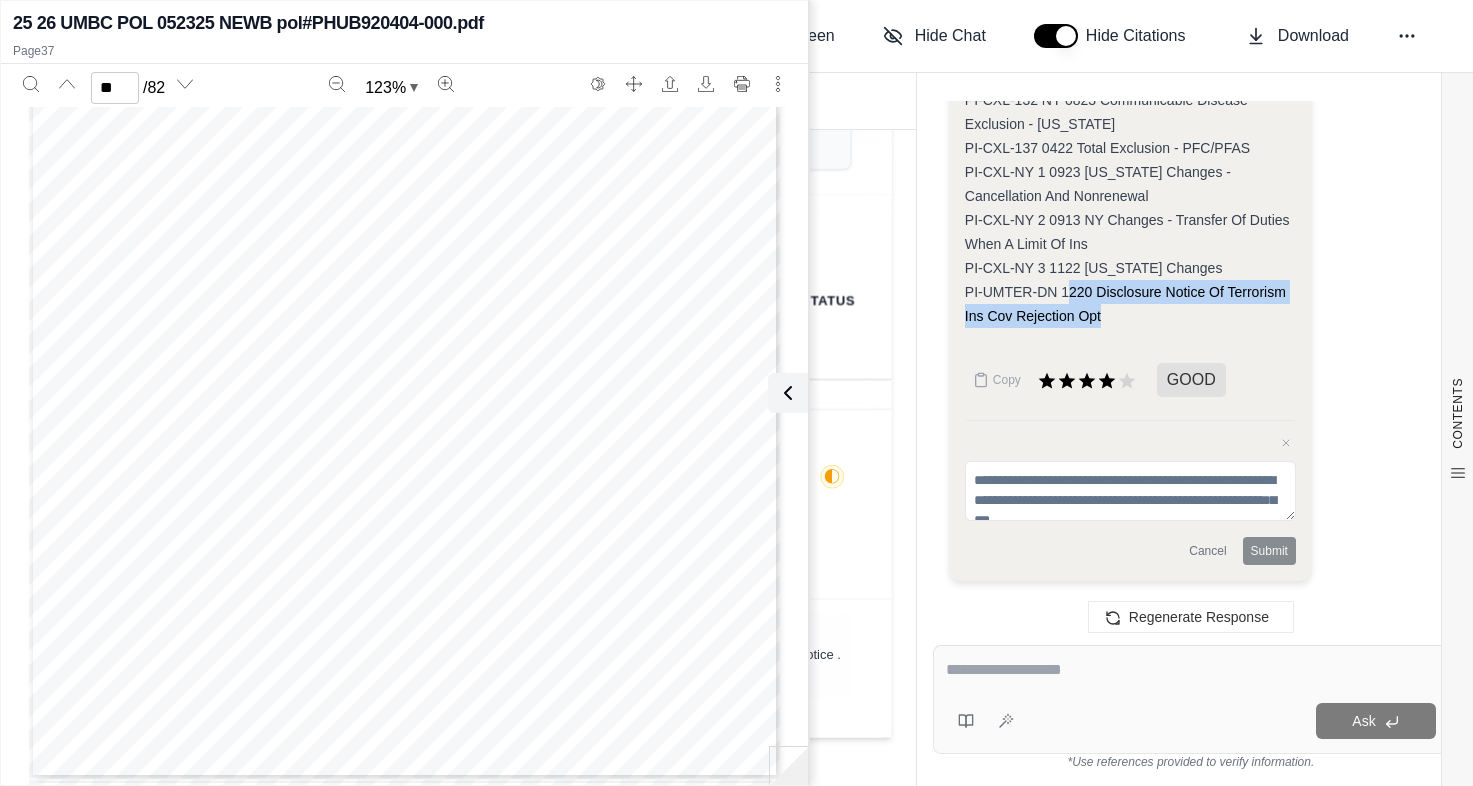 drag, startPoint x: 1107, startPoint y: 319, endPoint x: 1067, endPoint y: 303, distance: 43.081318 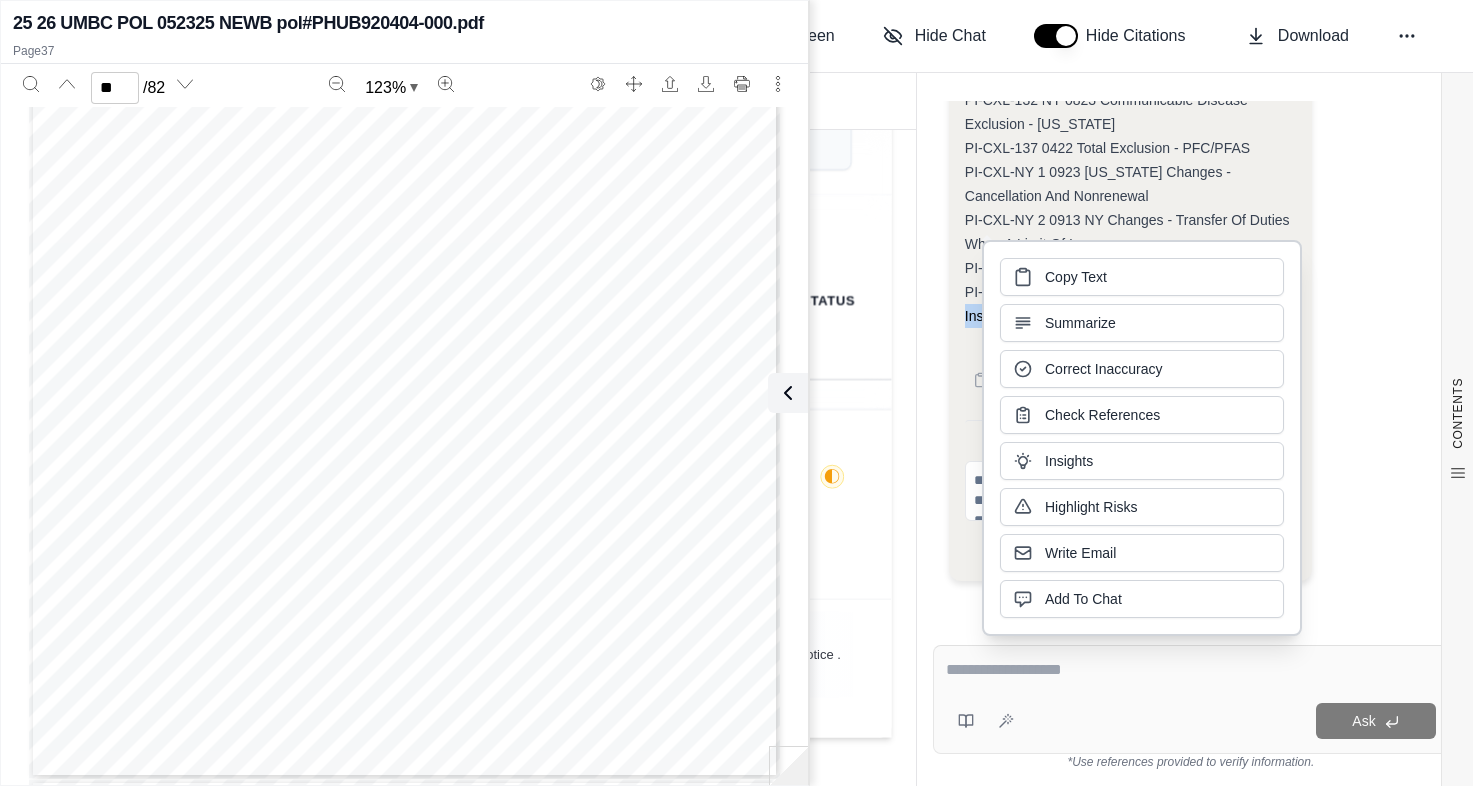 drag, startPoint x: 1067, startPoint y: 303, endPoint x: 959, endPoint y: 210, distance: 142.52368 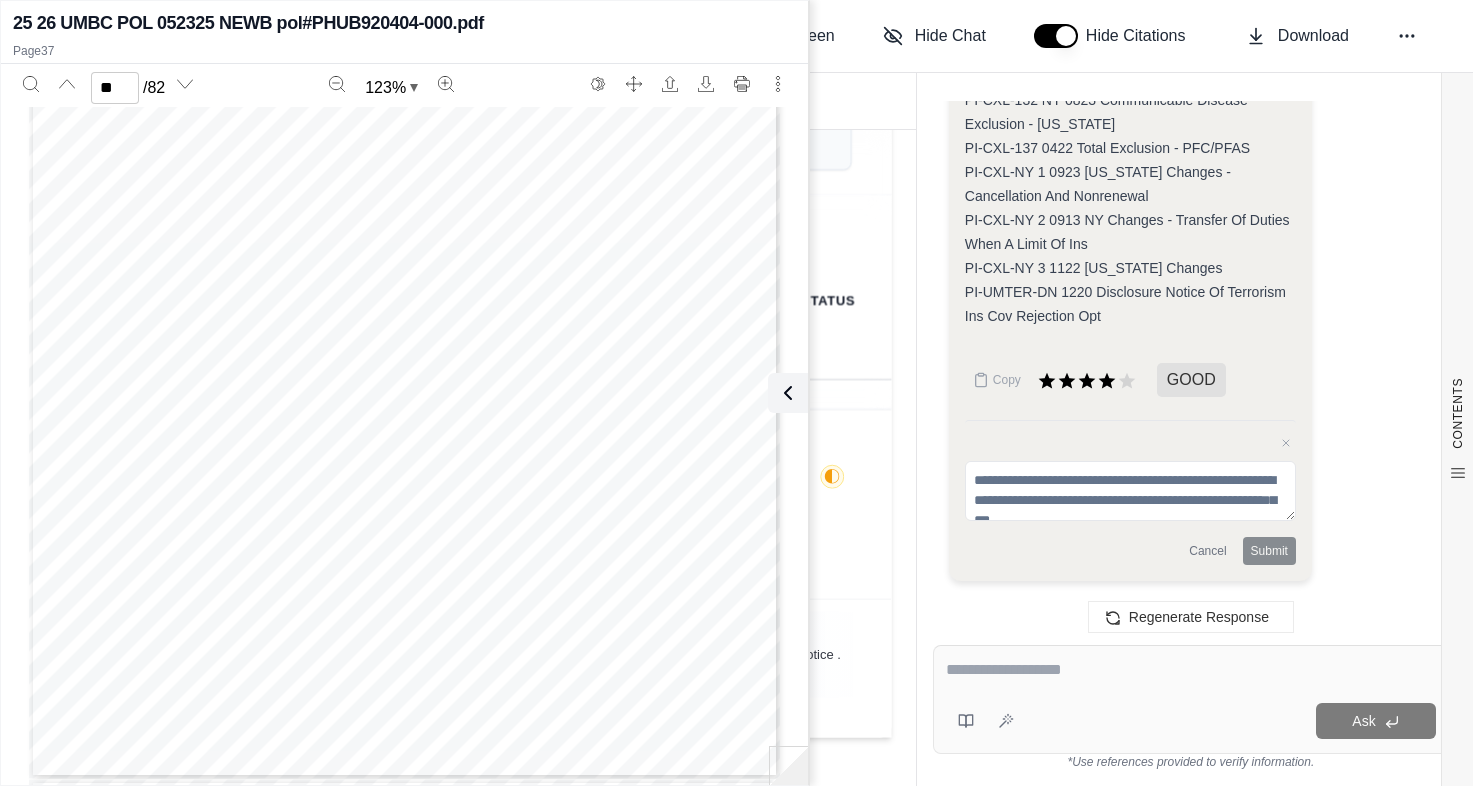 click on "PI-CXL-002 NY 0519 Commercial Umbrella Liability Ins Policy Declarations PI-CXL-002B 0413 Comml Gen Liab Supplemental Schedule of Underlying Ins PI-CXL-001 0314 Commercial Umbrella Liability Insurance Policy PI-CXL-004 0119 Directors And Officers Liability Exclusion PI-CXL-006 0912 Employers Liability (Stop Gap) Exclusion PI-CXL-007 0519 Abuse Or Molestation Exclusion PI-CXL-014 0912 Subsidence Exclusion PI-CXL-025 0912 Absolute Liquor Liability Exclusion PI-CXL-039 0115 Cap On Losses From Certified Acts Of Terrorism PI-CXL-041 NY 0516 General Liability Follow Form Endorsement PI-CXL-068 0912 Employee Benefits Liability Exclusion PI-CXL-069 0724 Punitive Or Exemplary Damages Exclusion PI-CXL-088 0314 Access Or Disclosure Of Confidential Info W/Exception PI-CXL-099 0116 Recording And Distribution Of Material Or Information PI-CXL-100 0119 Absolute Cyber Liability And Electronic Exclusion PI-CXL-111 0719 Limit Of Ins Excl Clause Minimum Limit Requirement PI-CXL-117 0119 Silica Or Silica-Related Dust Exclusion" at bounding box center (1130, -188) 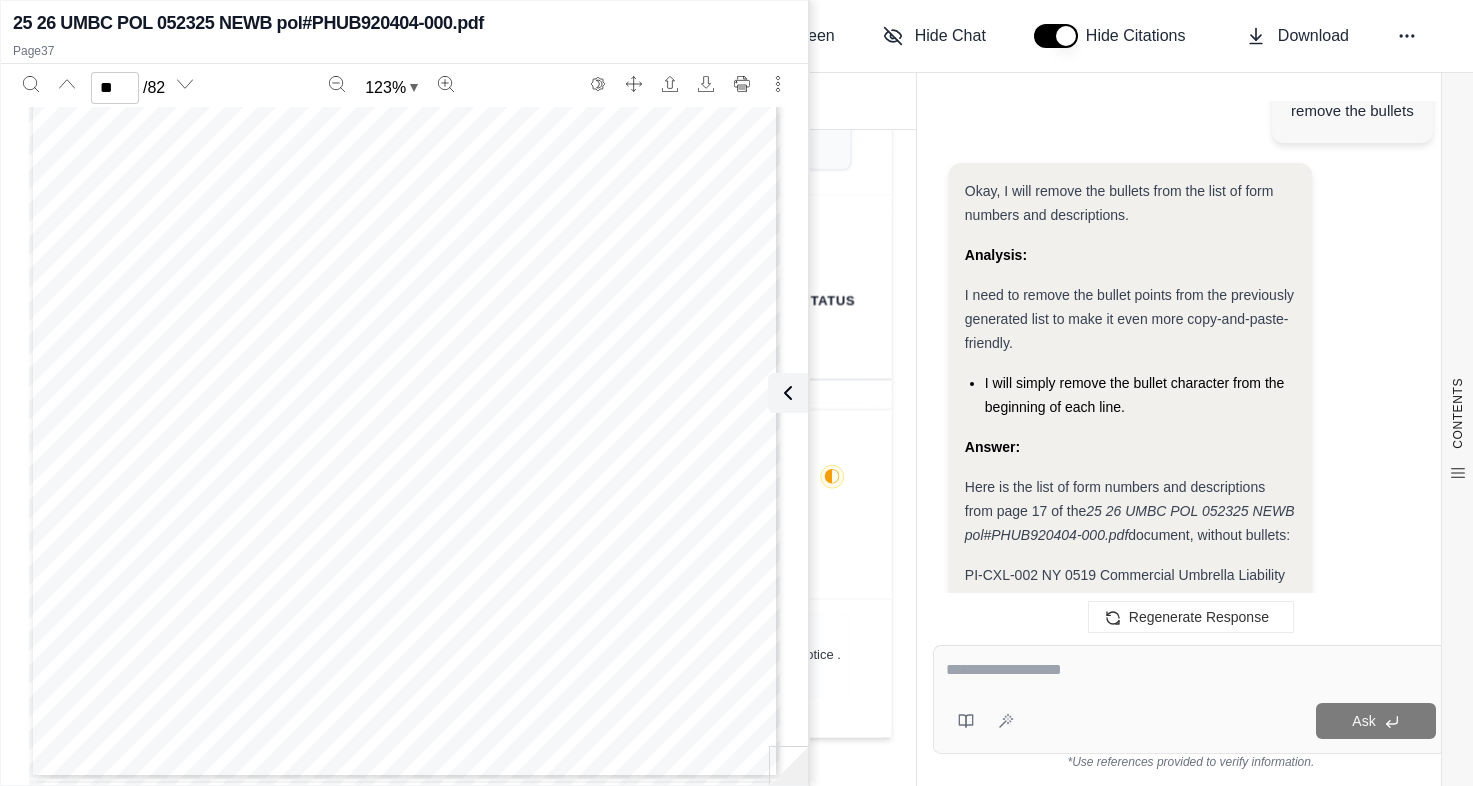 scroll, scrollTop: 8689, scrollLeft: 0, axis: vertical 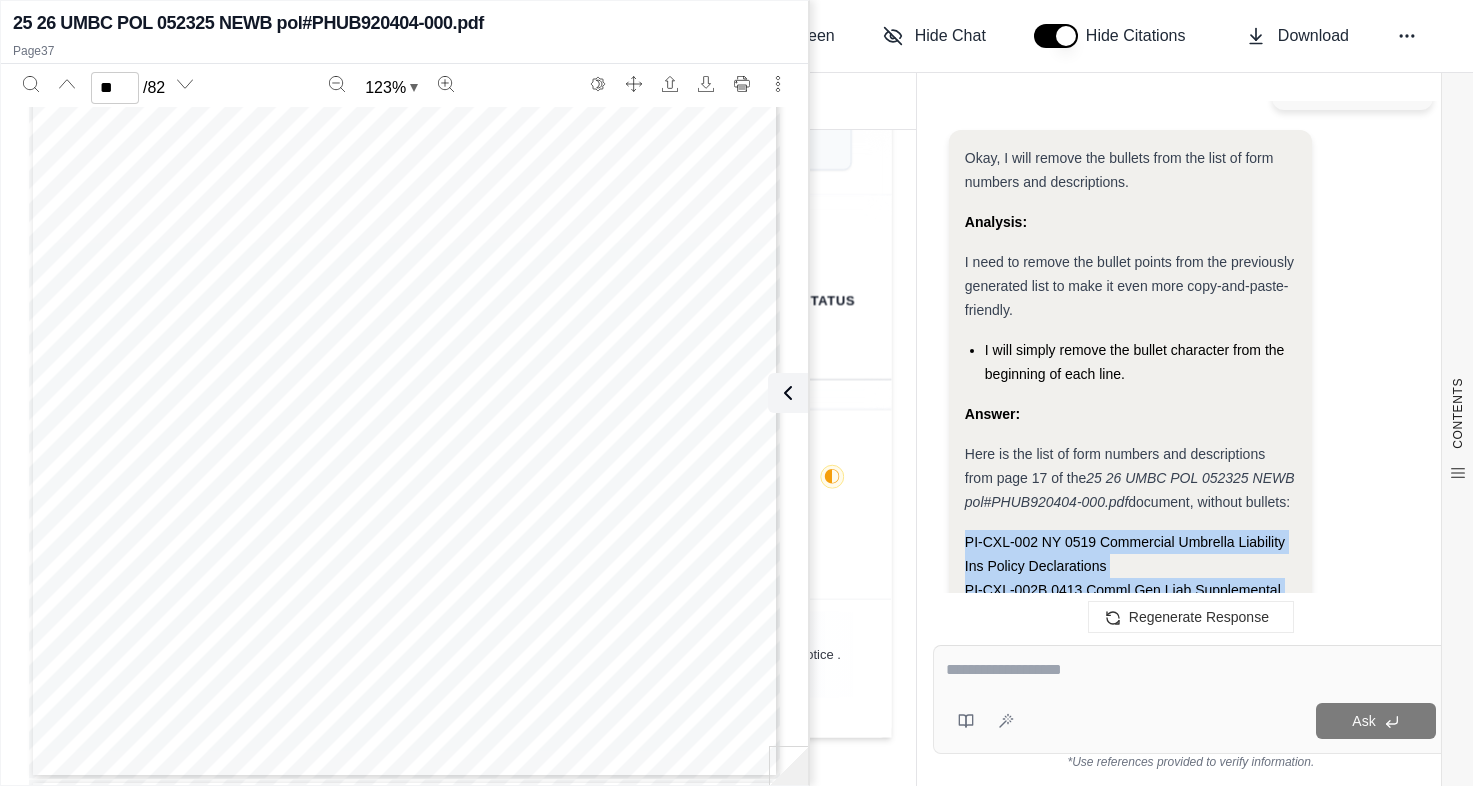 drag, startPoint x: 1105, startPoint y: 318, endPoint x: 967, endPoint y: 555, distance: 274.24988 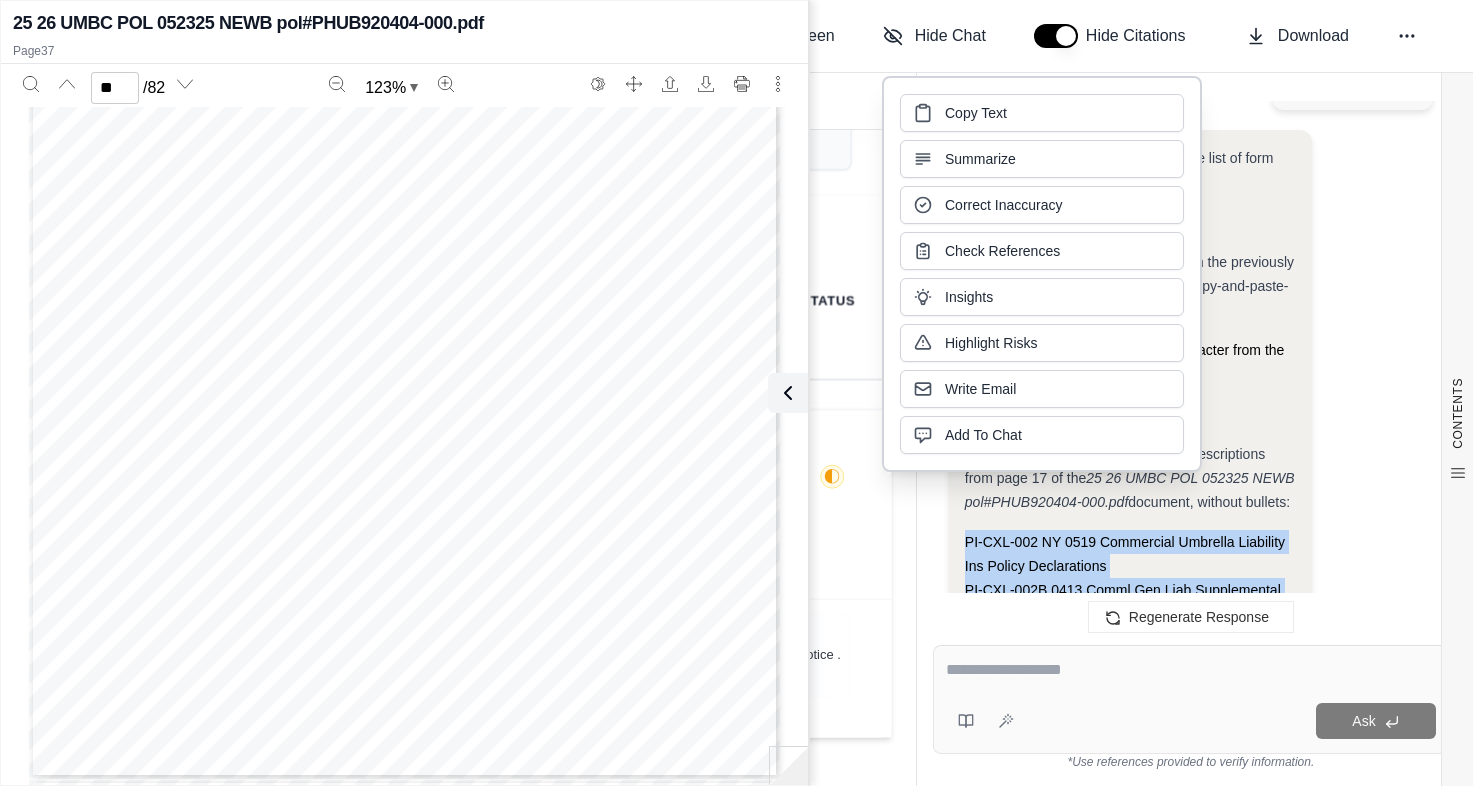 drag, startPoint x: 967, startPoint y: 555, endPoint x: 988, endPoint y: 580, distance: 32.649654 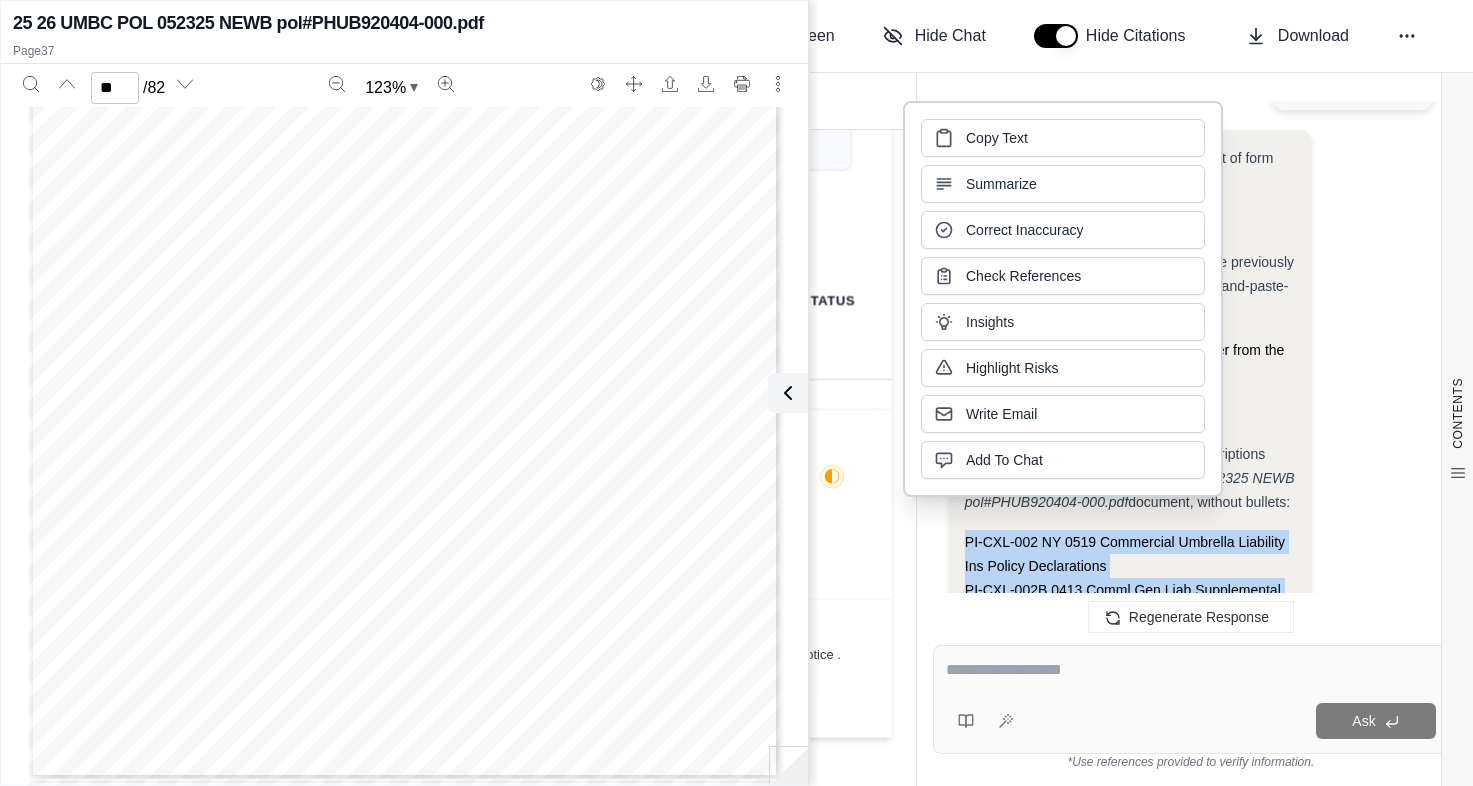 copy on "PI-CXL-002 NY 0519 Commercial Umbrella Liability Ins Policy Declarations PI-CXL-002B 0413 Comml Gen Liab Supplemental Schedule of Underlying Ins PI-CXL-001 0314 Commercial Umbrella Liability Insurance Policy PI-CXL-004 0119 Directors And Officers Liability Exclusion PI-CXL-006 0912 Employers Liability (Stop Gap) Exclusion PI-CXL-007 0519 Abuse Or Molestation Exclusion PI-CXL-014 0912 Subsidence Exclusion PI-CXL-025 0912 Absolute Liquor Liability Exclusion PI-CXL-039 0115 Cap On Losses From Certified Acts Of Terrorism PI-CXL-041 NY 0516 General Liability Follow Form Endorsement PI-CXL-068 0912 Employee Benefits Liability Exclusion PI-CXL-069 0724 Punitive Or Exemplary Damages Exclusion PI-CXL-088 0314 Access Or Disclosure Of Confidential Info W/Exception PI-CXL-099 0116 Recording And Distribution Of Material Or Information PI-CXL-100 0119 Absolute Cyber Liability And Electronic Exclusion PI-CXL-111 0719 Limit Of Ins Excl Clause Minimum Limit Requirement PI-CXL-113 0118 Per Location / Per Project Agg Limit O..." 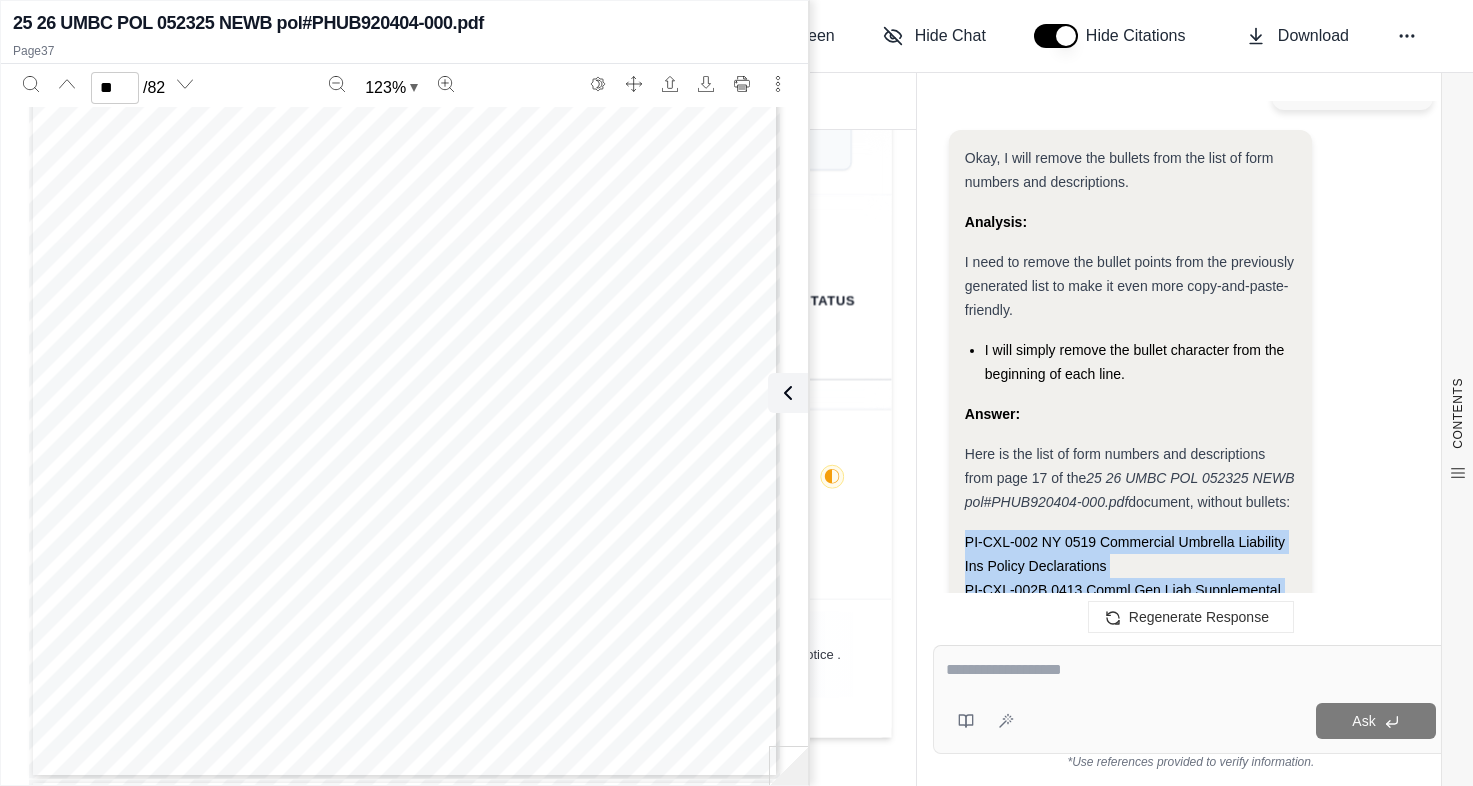 click at bounding box center (1191, 670) 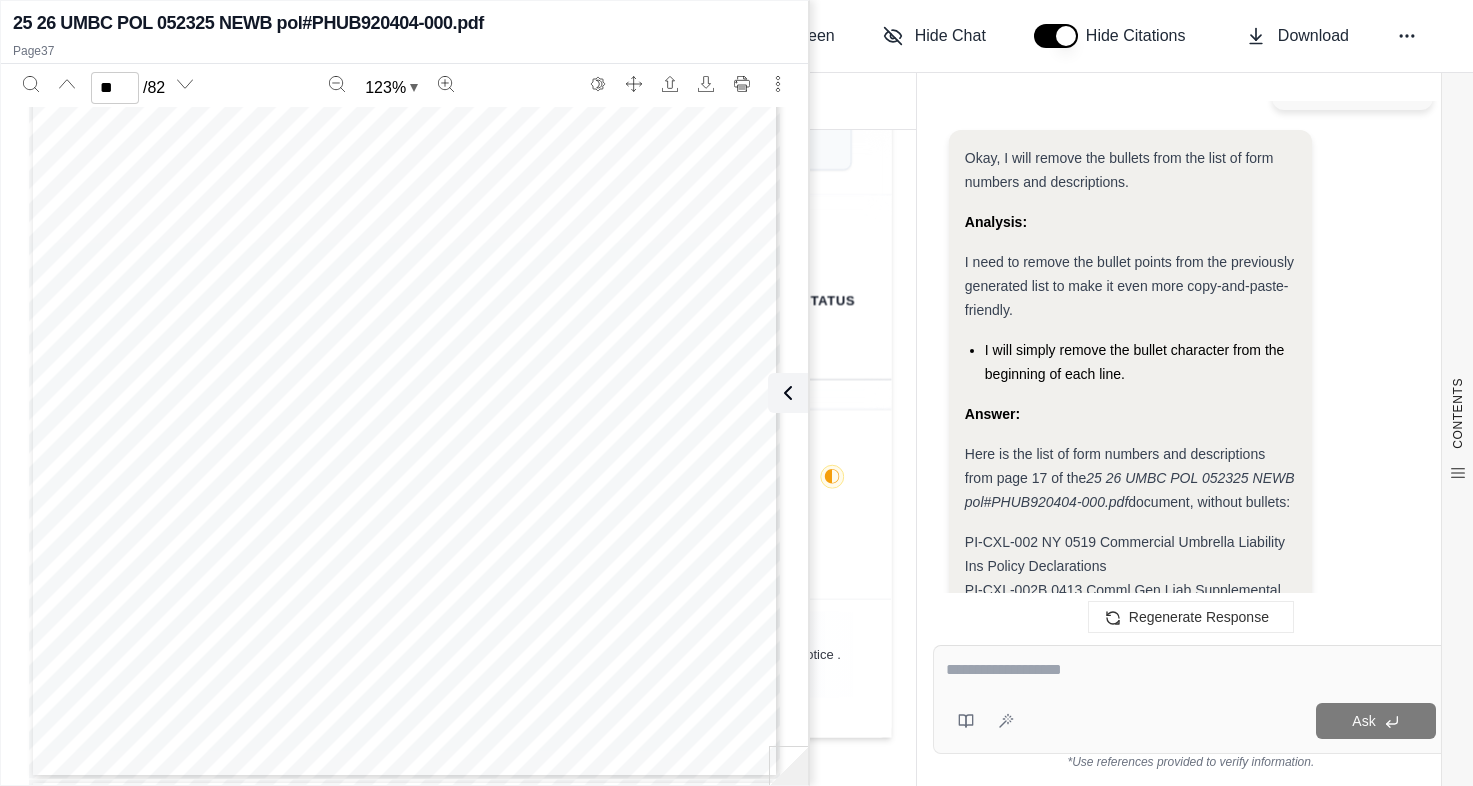 drag, startPoint x: 105, startPoint y: 558, endPoint x: 154, endPoint y: 563, distance: 49.25444 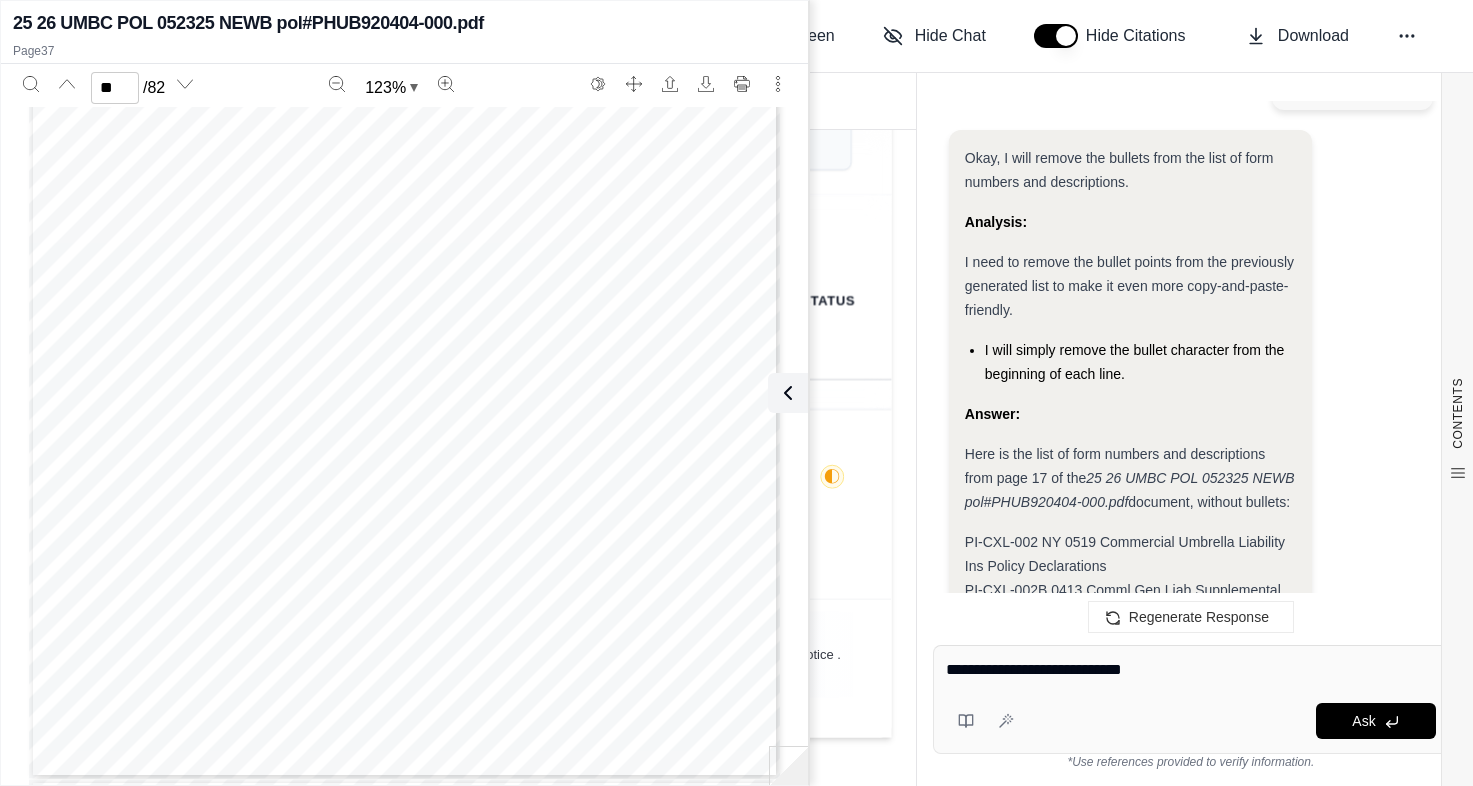 type on "**********" 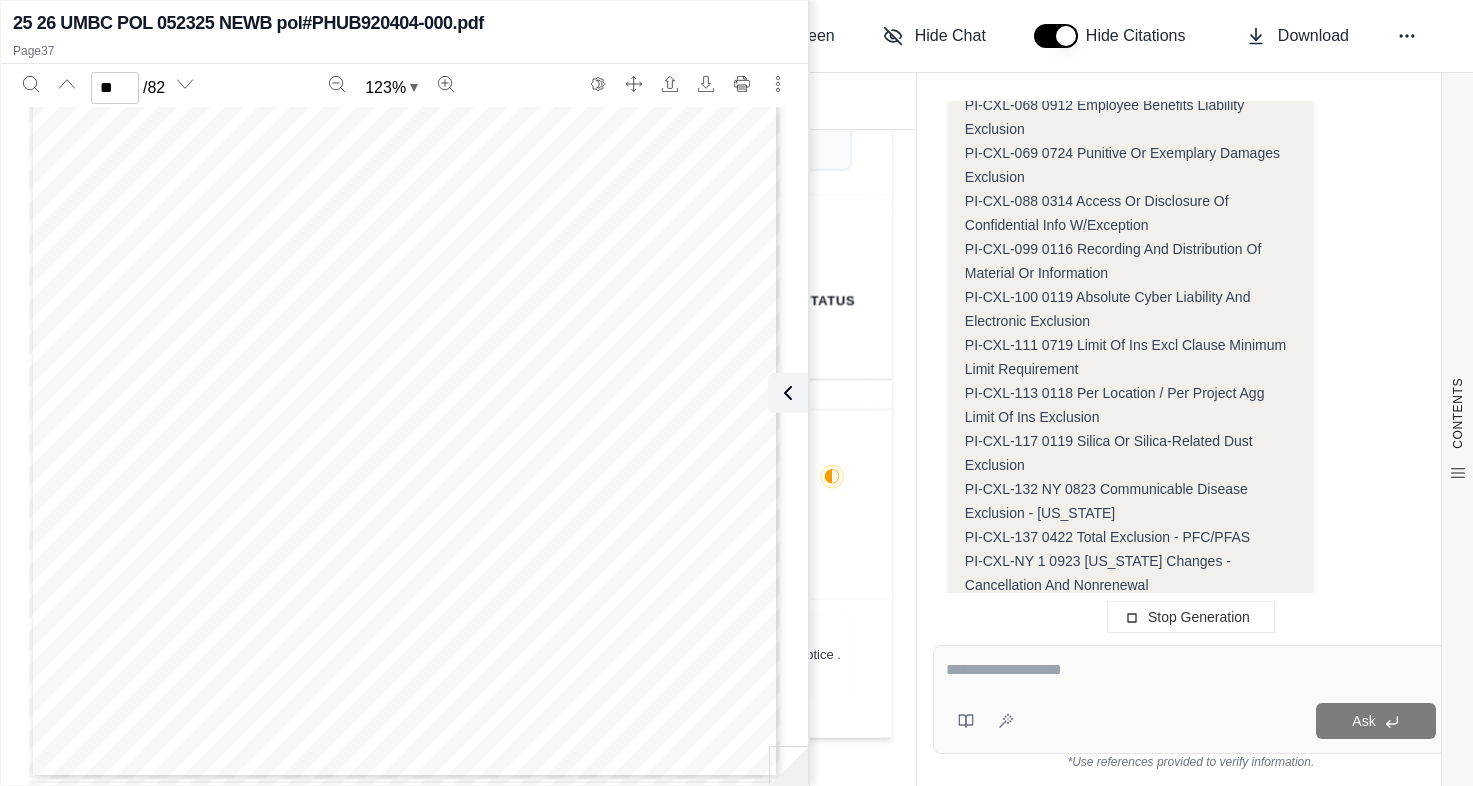 scroll, scrollTop: 11106, scrollLeft: 0, axis: vertical 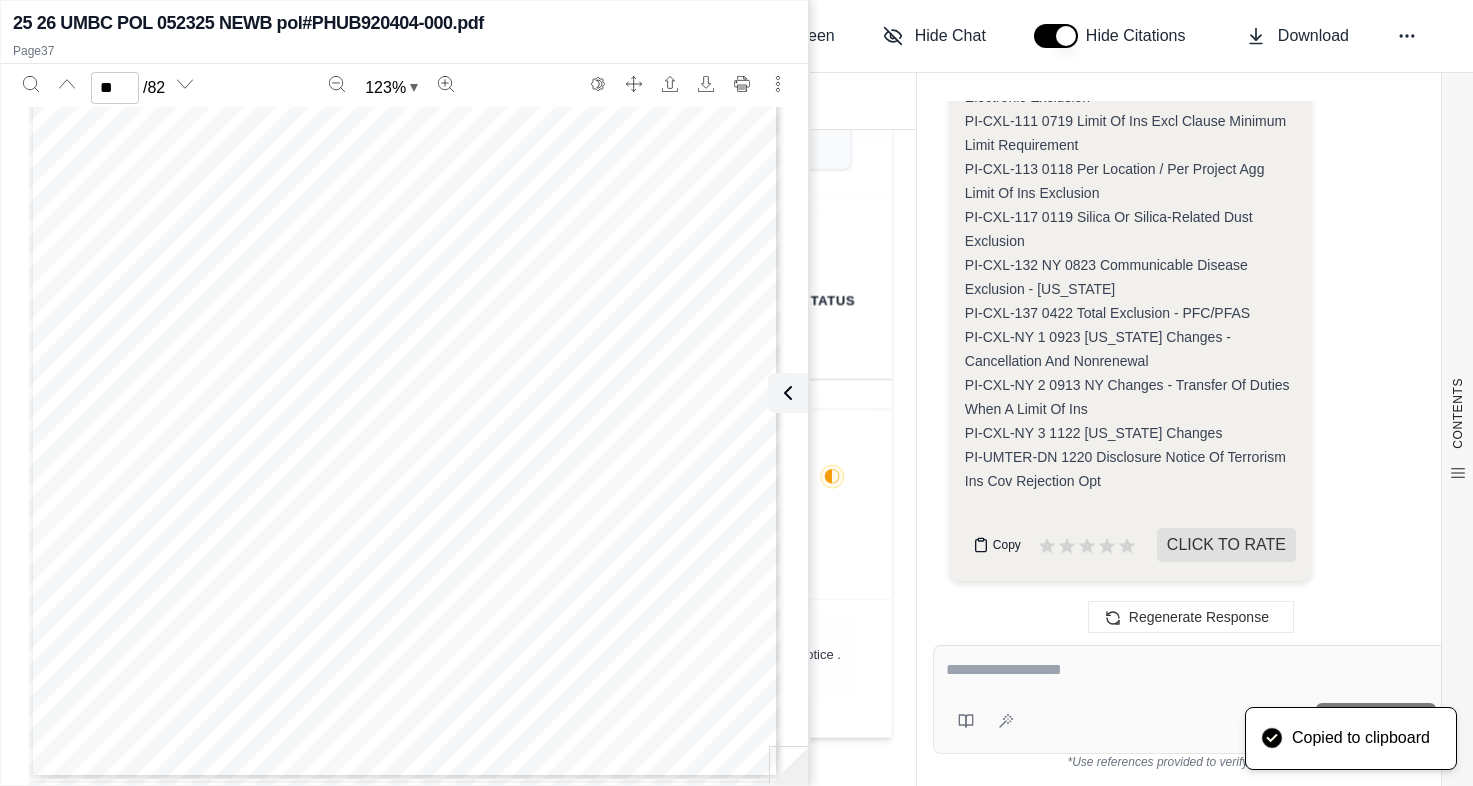 click 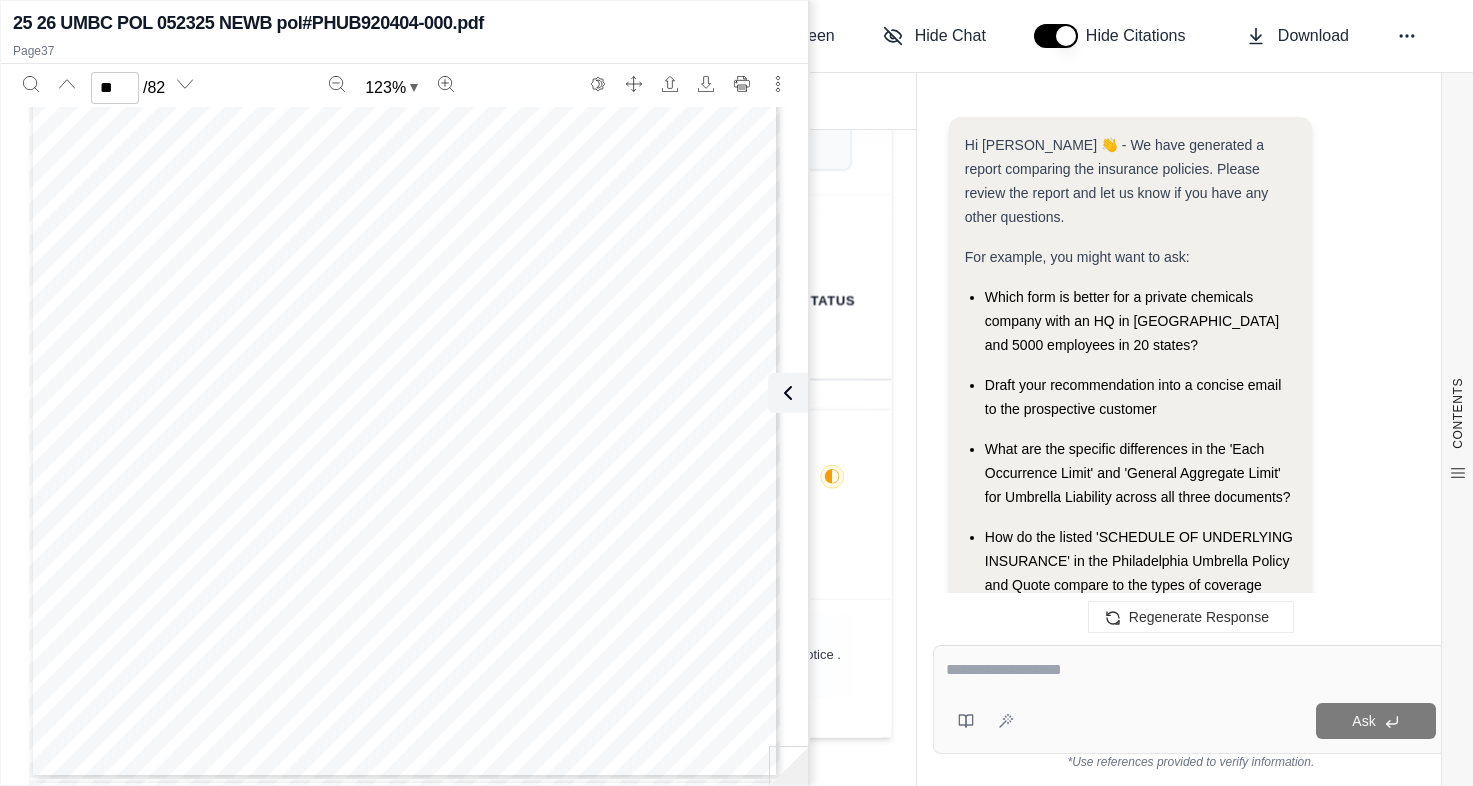 scroll, scrollTop: 11607, scrollLeft: 0, axis: vertical 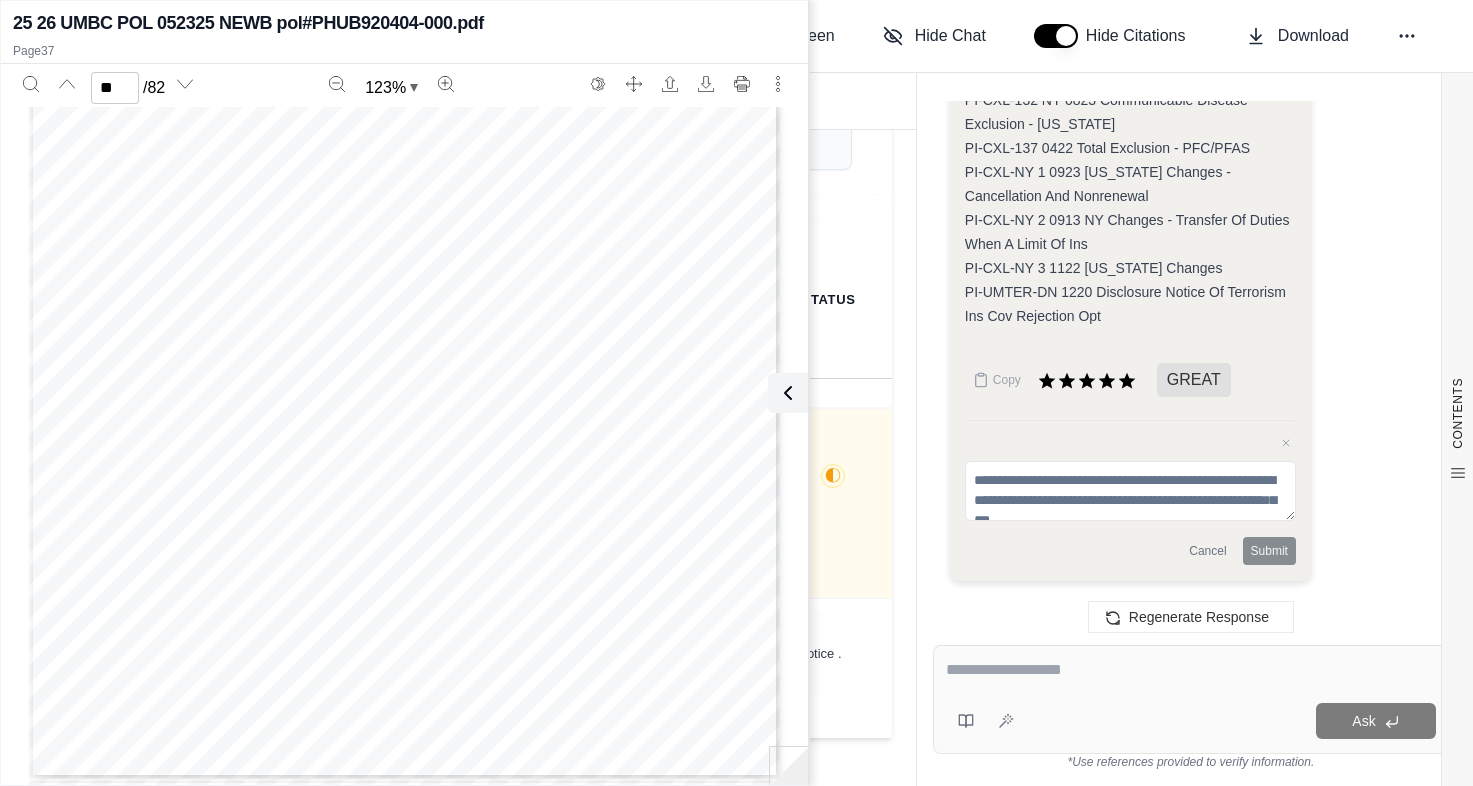click on "◐ P" at bounding box center [832, 480] 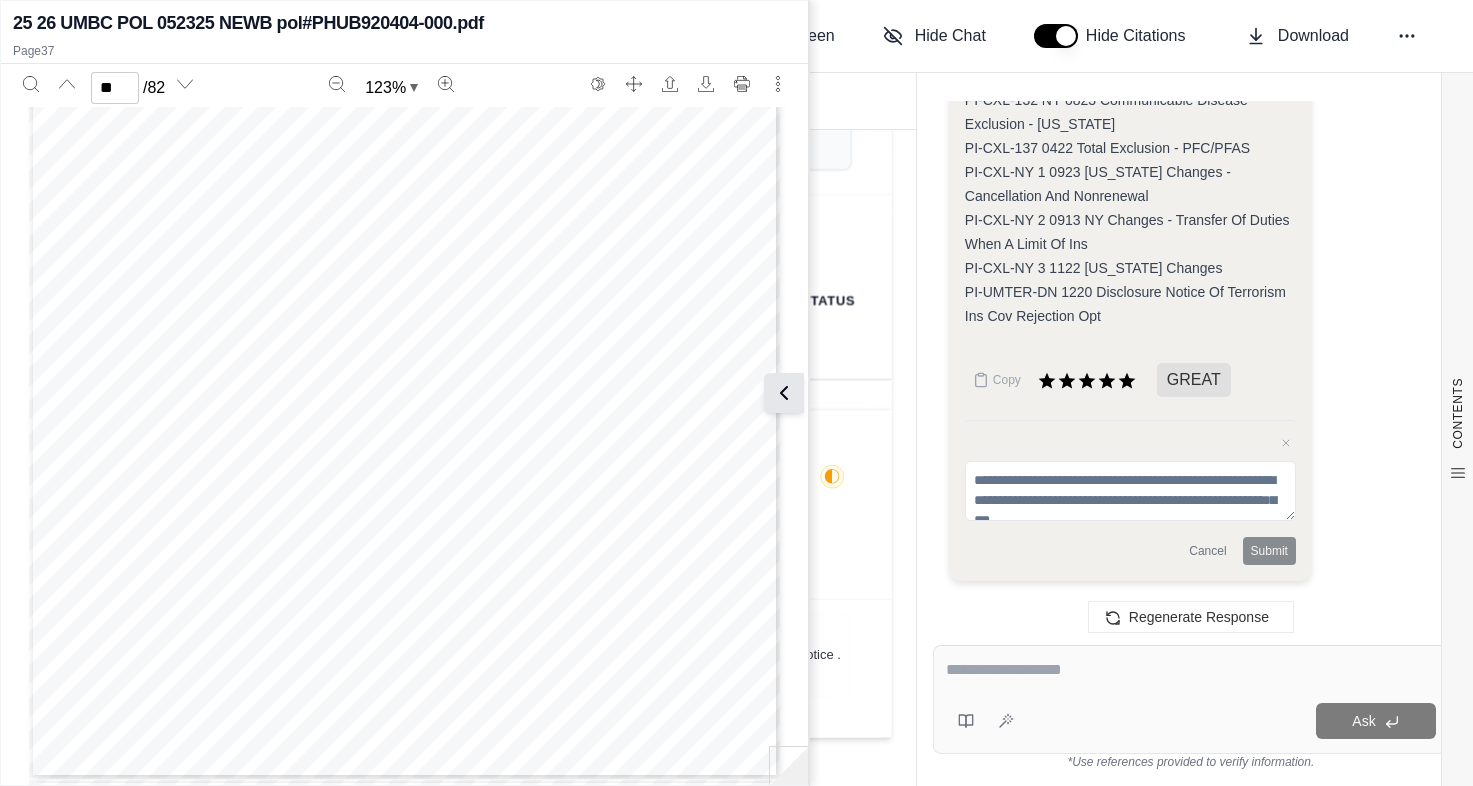 click at bounding box center (784, 393) 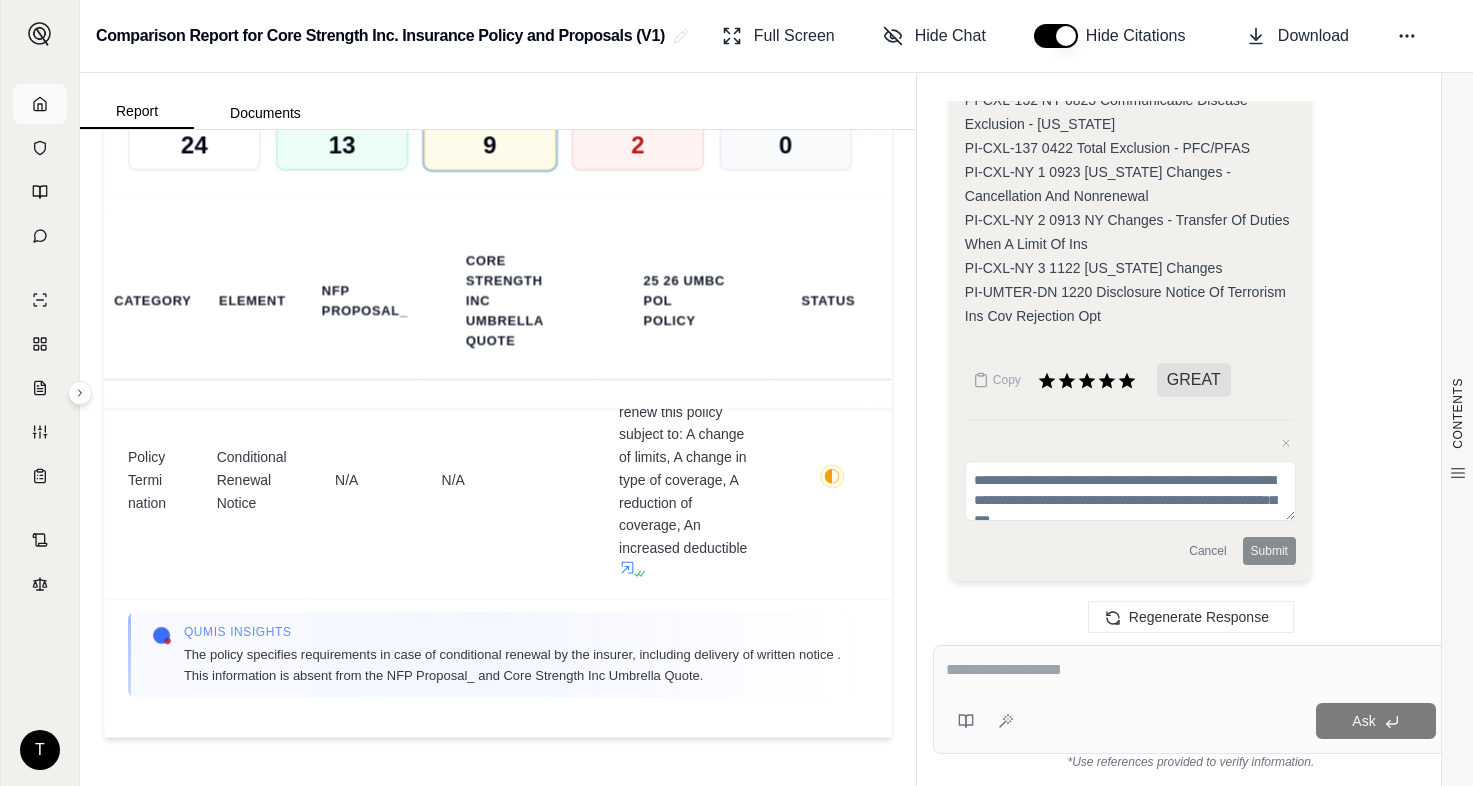 click 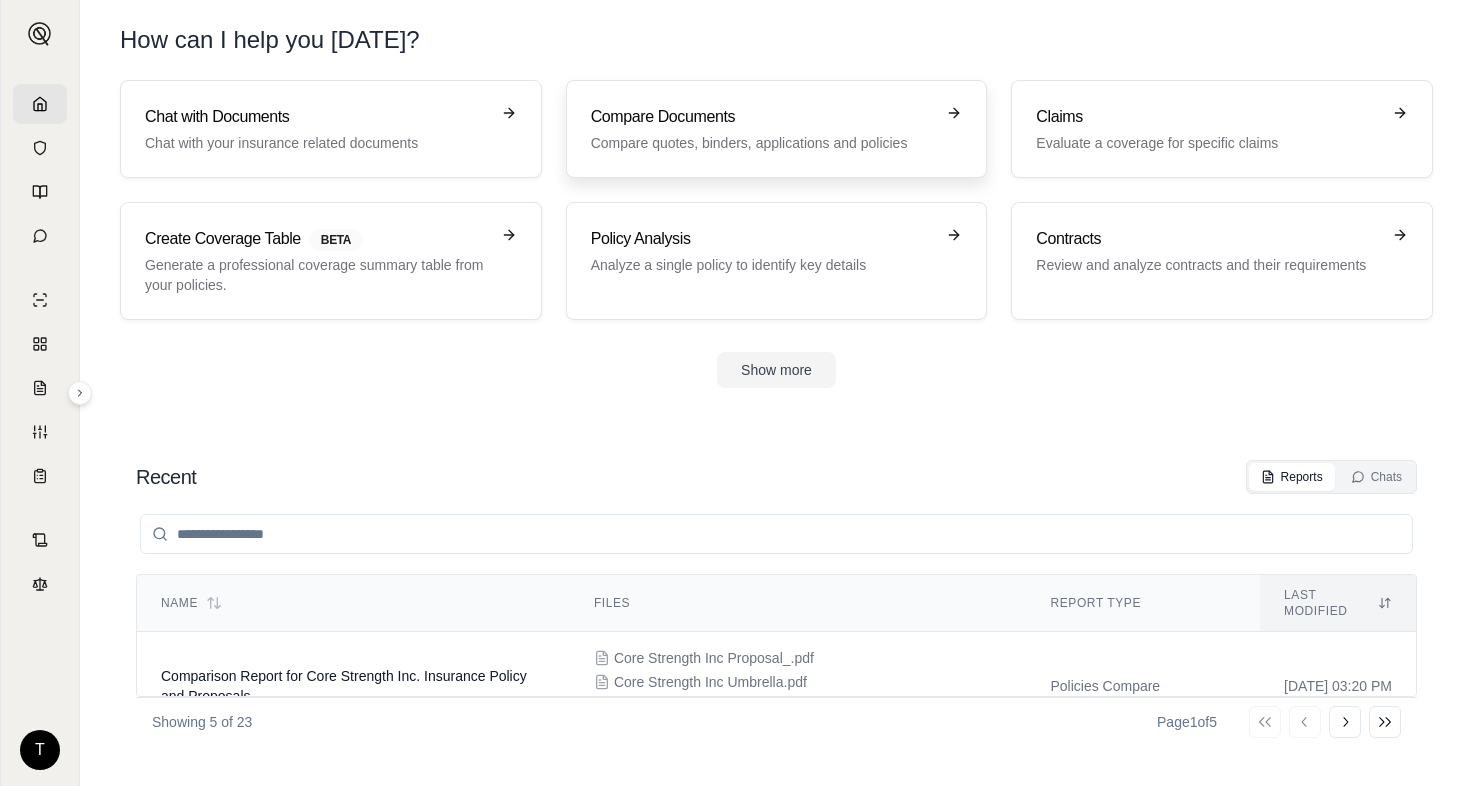 click on "Compare Documents" at bounding box center (763, 117) 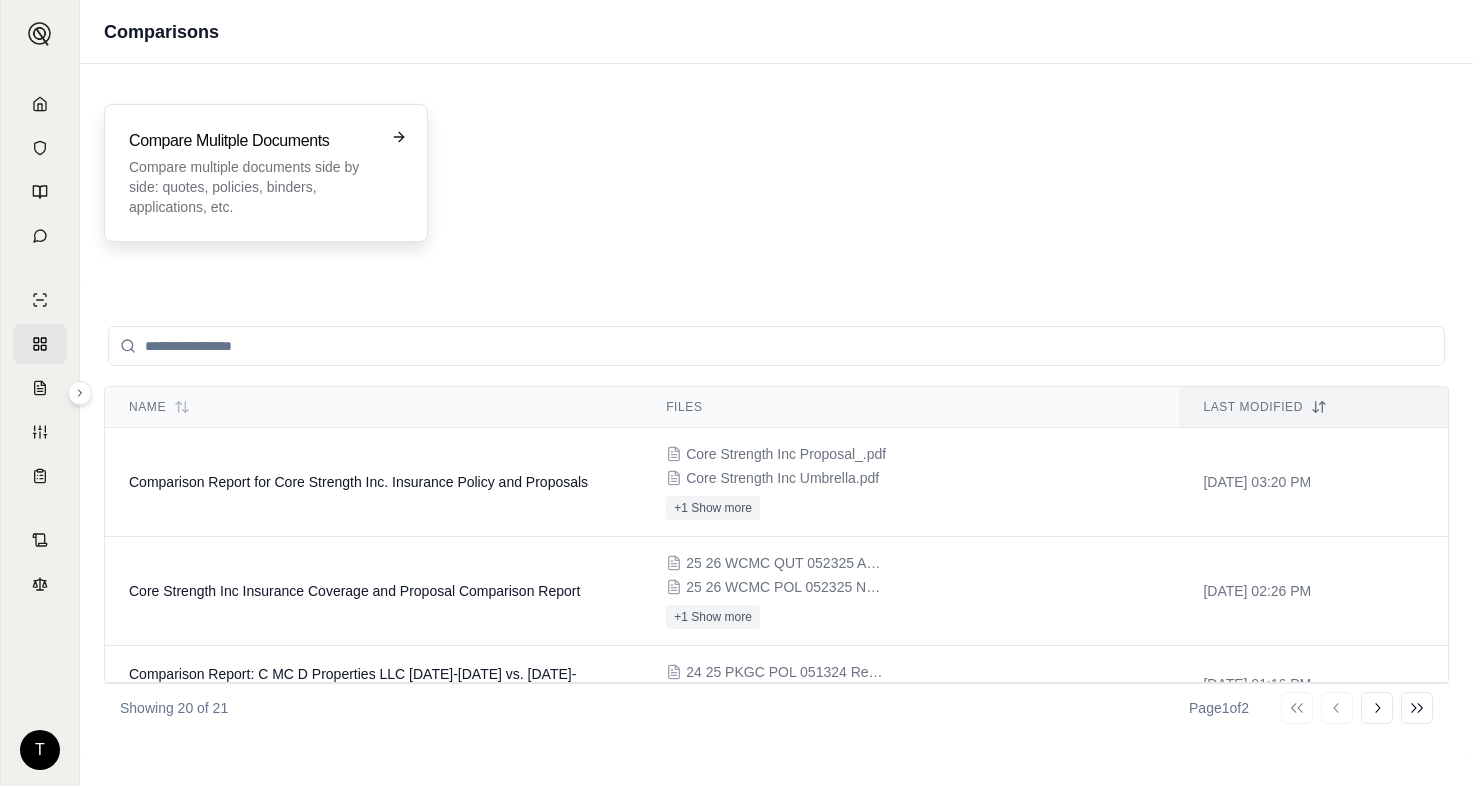 click on "Compare multiple documents side by side: quotes, policies, binders, applications, etc." at bounding box center (252, 187) 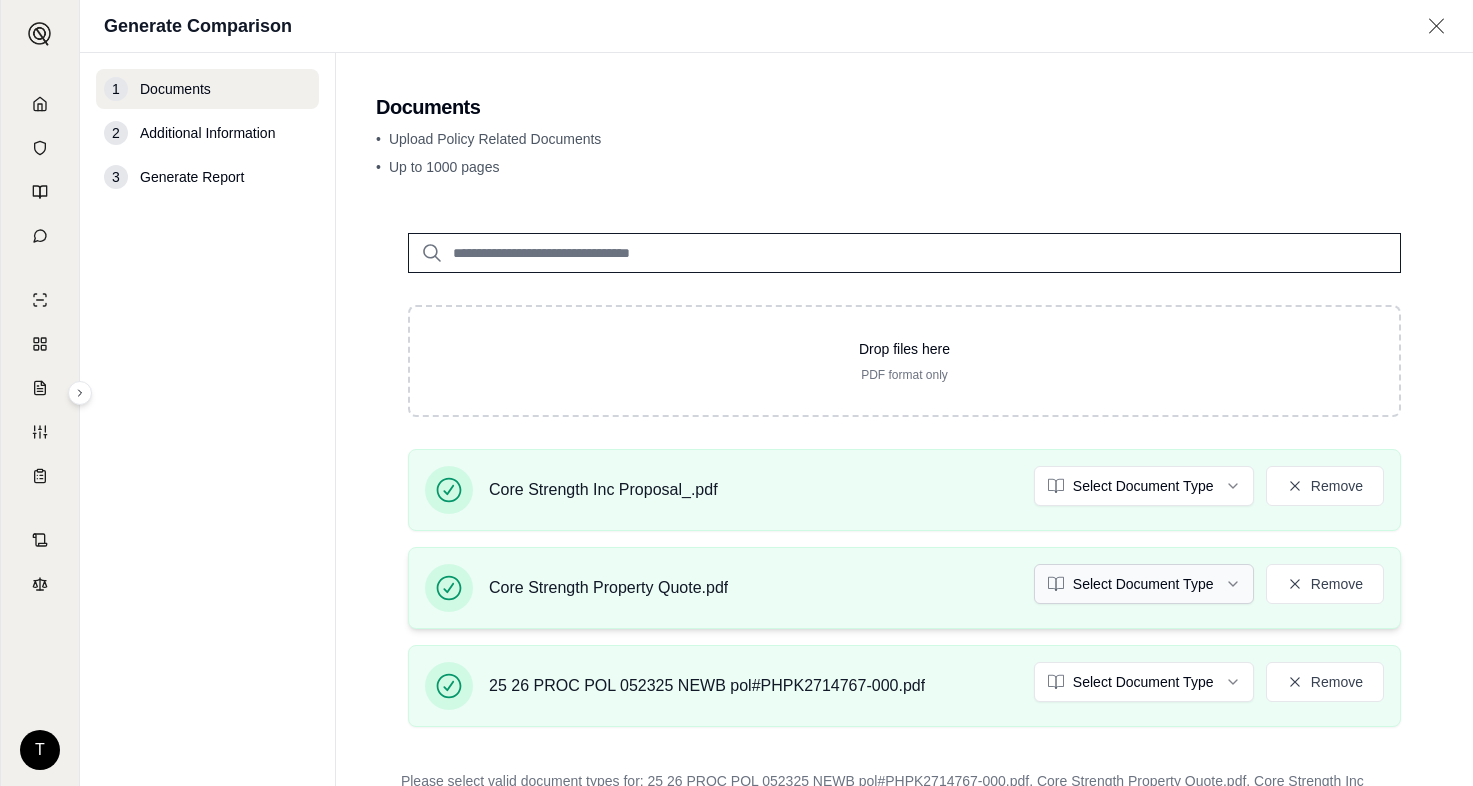 click on "T Generate Comparison 1 Documents 2 Additional Information 3 Generate Report Documents • Upload Policy Related Documents • Up to 1000 pages Drop files here PDF format only Core Strength Inc Proposal_.pdf Select Document Type Remove Core Strength Property Quote.pdf Select Document Type Remove 25 26 PROC POL 052325 NEWB pol#PHPK2714767-000.pdf Select Document Type Remove • Please select valid document types for: 25 26 PROC POL 052325 NEWB pol#PHPK2714767-000.pdf,
Core Strength Property Quote.pdf,
Core Strength Inc Proposal_.pdf Additional Information →" at bounding box center [736, 393] 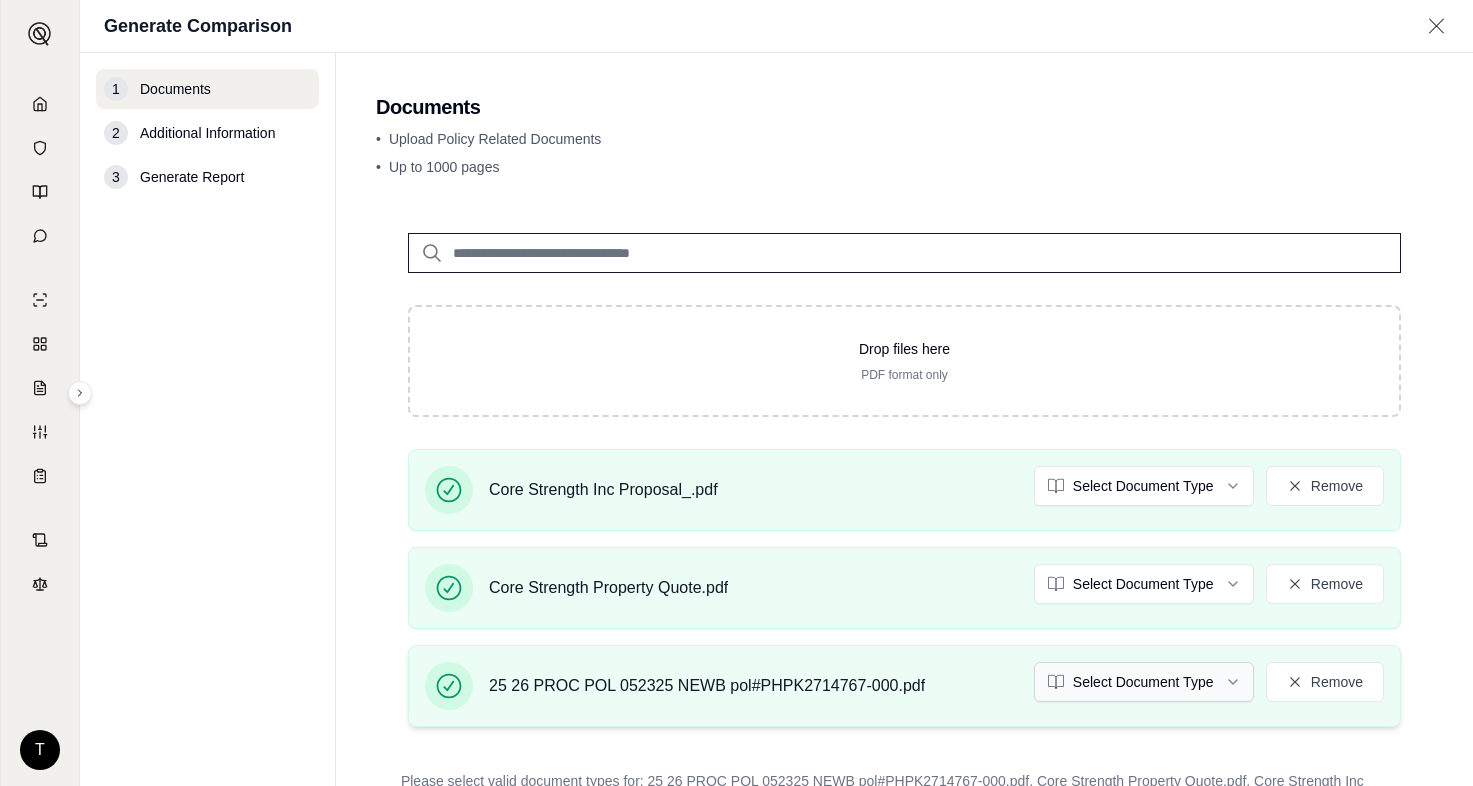 click on "T Generate Comparison 1 Documents 2 Additional Information 3 Generate Report Documents • Upload Policy Related Documents • Up to 1000 pages Drop files here PDF format only Core Strength Inc Proposal_.pdf Select Document Type Remove Core Strength Property Quote.pdf Select Document Type Remove 25 26 PROC POL 052325 NEWB pol#PHPK2714767-000.pdf Select Document Type Remove • Please select valid document types for: 25 26 PROC POL 052325 NEWB pol#PHPK2714767-000.pdf,
Core Strength Property Quote.pdf,
Core Strength Inc Proposal_.pdf Additional Information →" at bounding box center [736, 393] 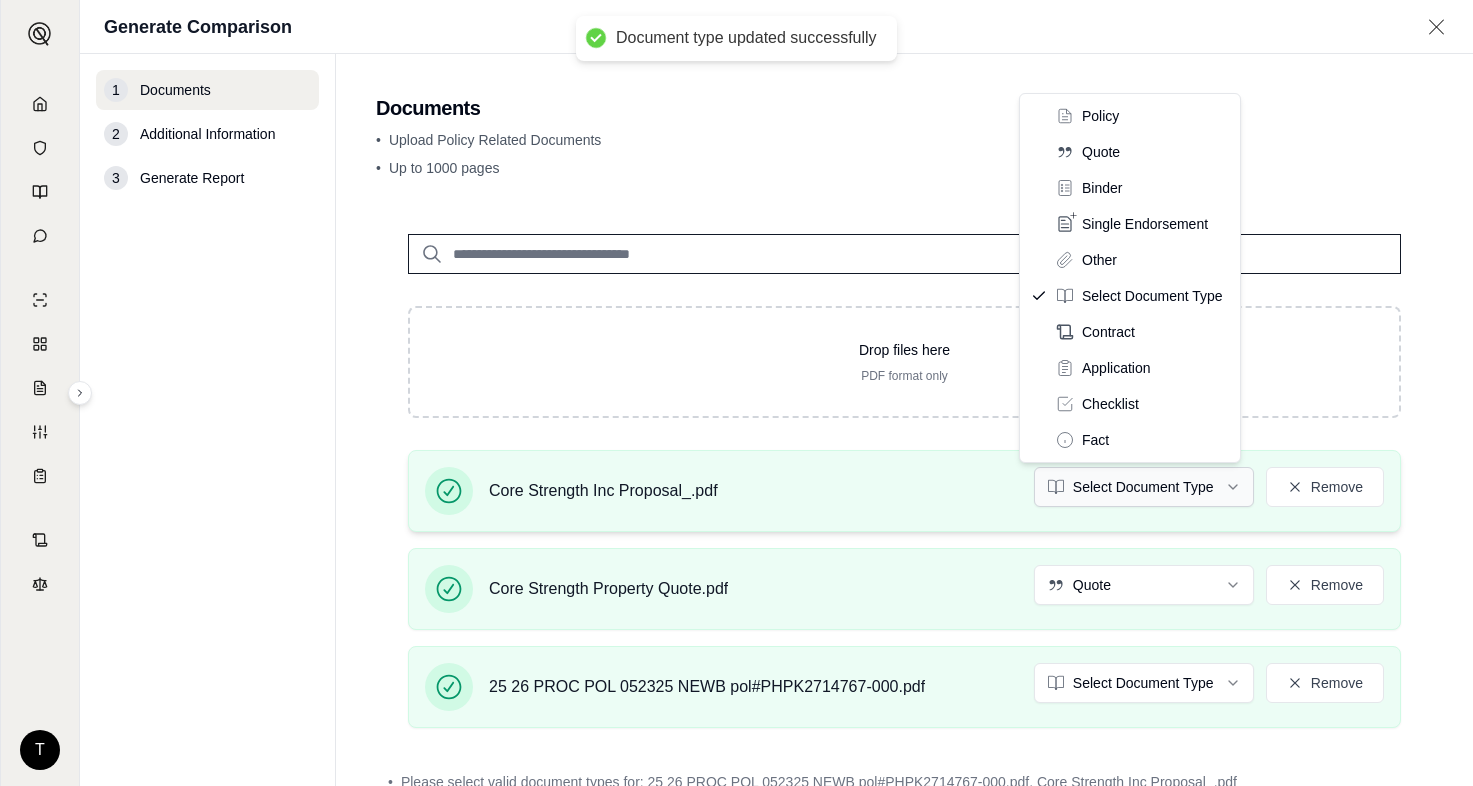 click on "Document type updated successfully T Generate Comparison 1 Documents 2 Additional Information 3 Generate Report Documents • Upload Policy Related Documents • Up to 1000 pages Drop files here PDF format only Core Strength Inc Proposal_.pdf Select Document Type Remove Core Strength Property Quote.pdf Quote Remove 25 26 PROC POL 052325 NEWB pol#PHPK2714767-000.pdf Select Document Type Remove • Please select valid document types for: 25 26 PROC POL 052325 NEWB pol#PHPK2714767-000.pdf,
Core Strength Inc Proposal_.pdf Additional Information →
Policy Quote Binder Single Endorsement Other Select Document Type Contract Application Checklist Fact" at bounding box center [736, 393] 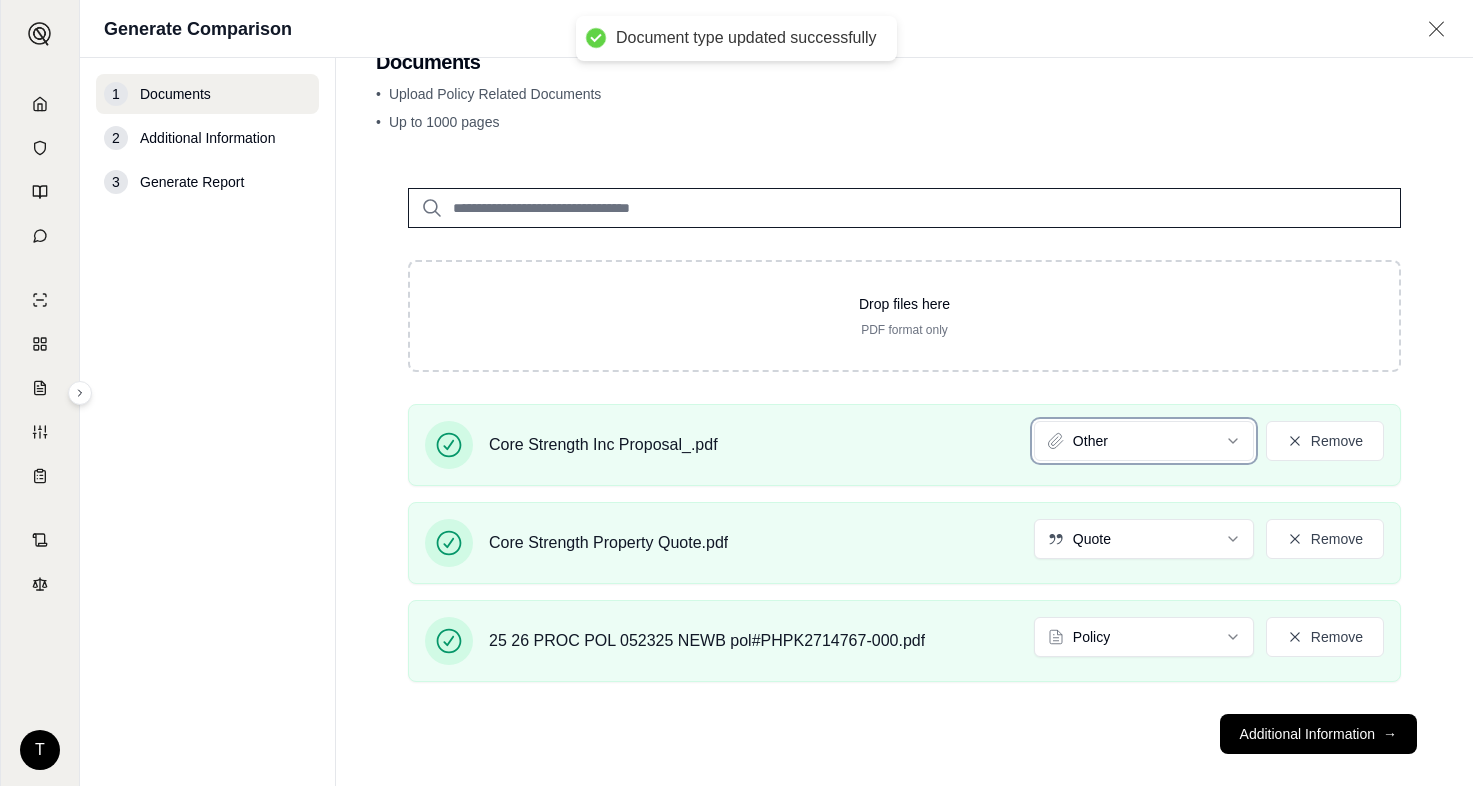 scroll, scrollTop: 74, scrollLeft: 0, axis: vertical 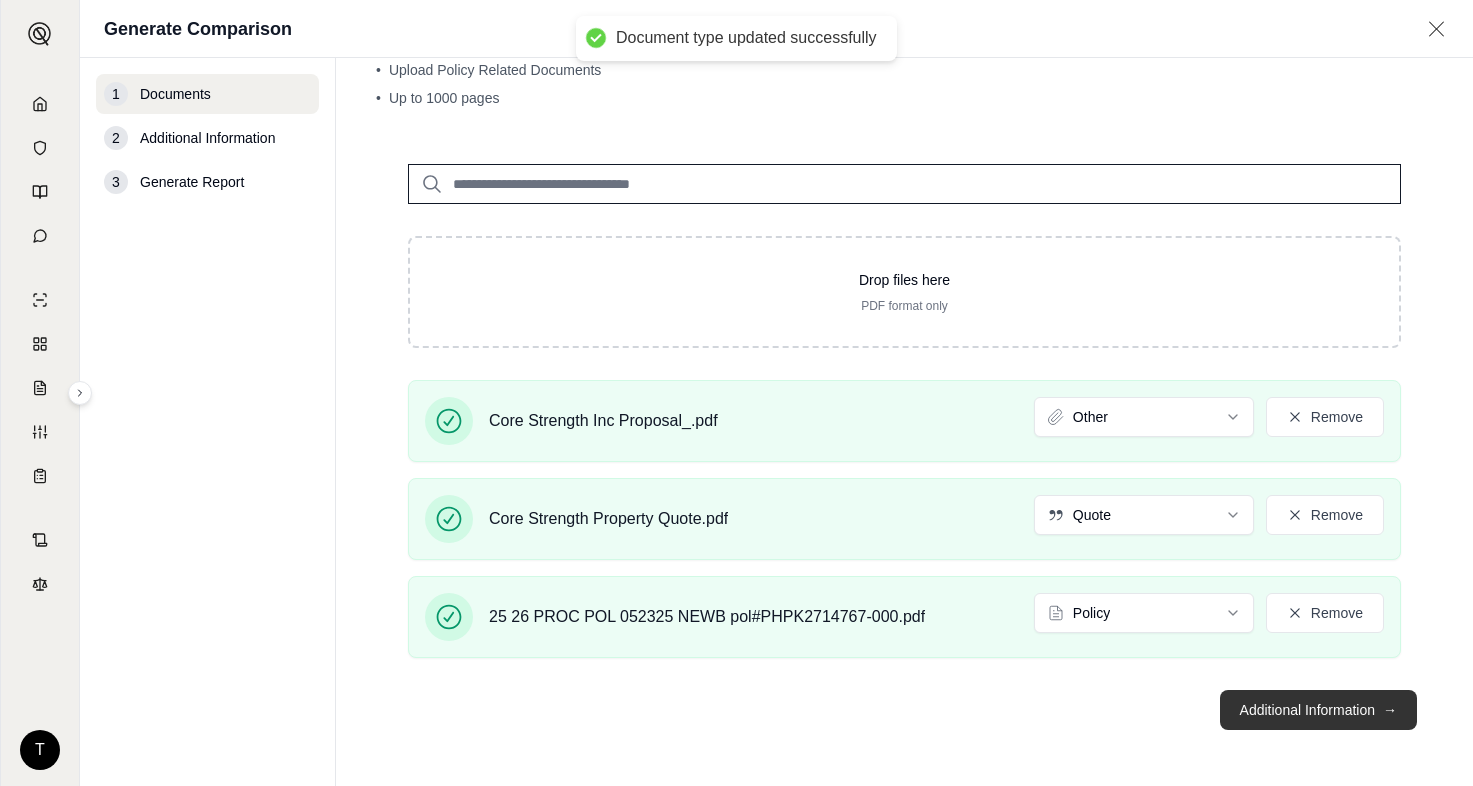 click on "Additional Information →" at bounding box center [1318, 710] 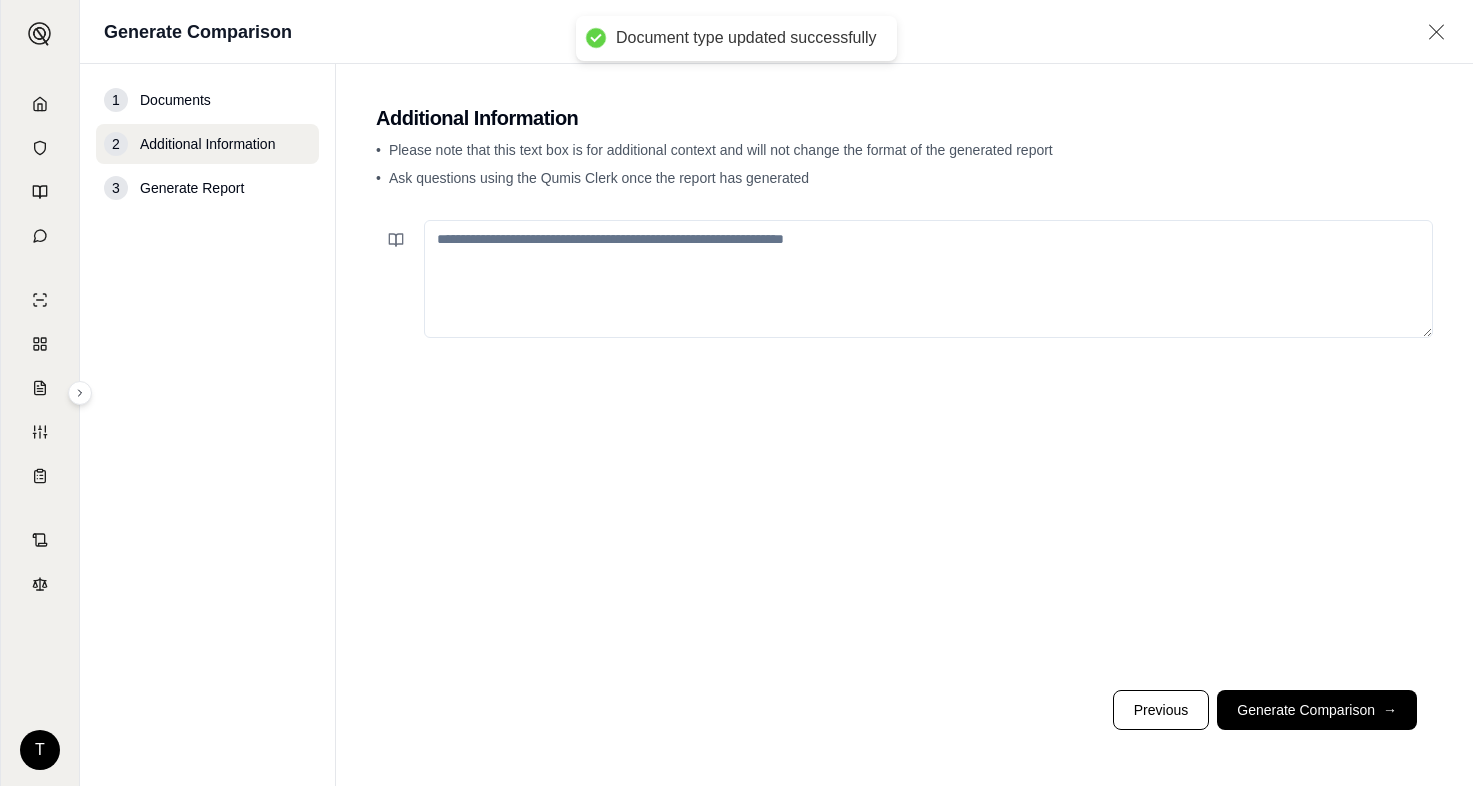 scroll, scrollTop: 0, scrollLeft: 0, axis: both 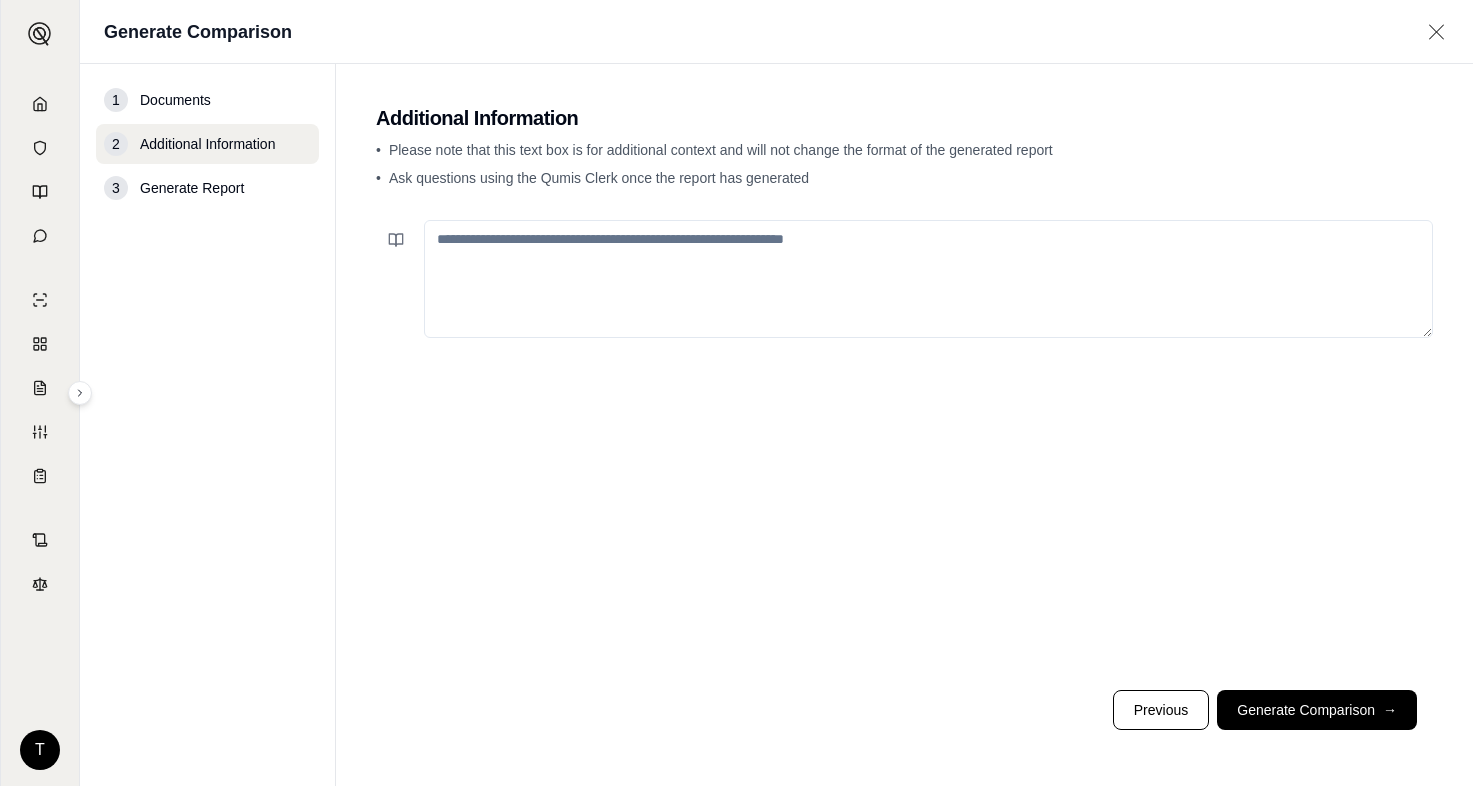 click at bounding box center (928, 279) 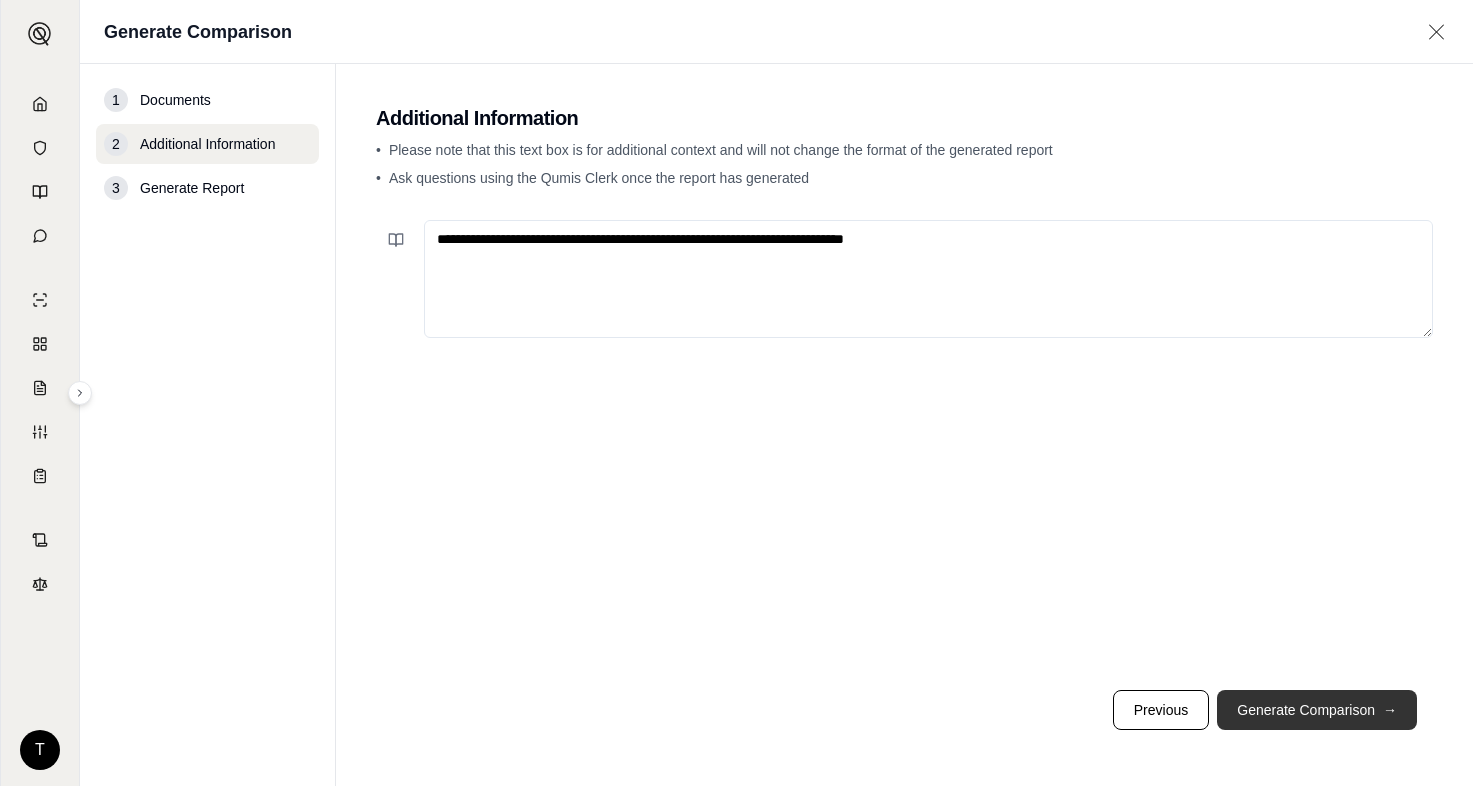 type on "**********" 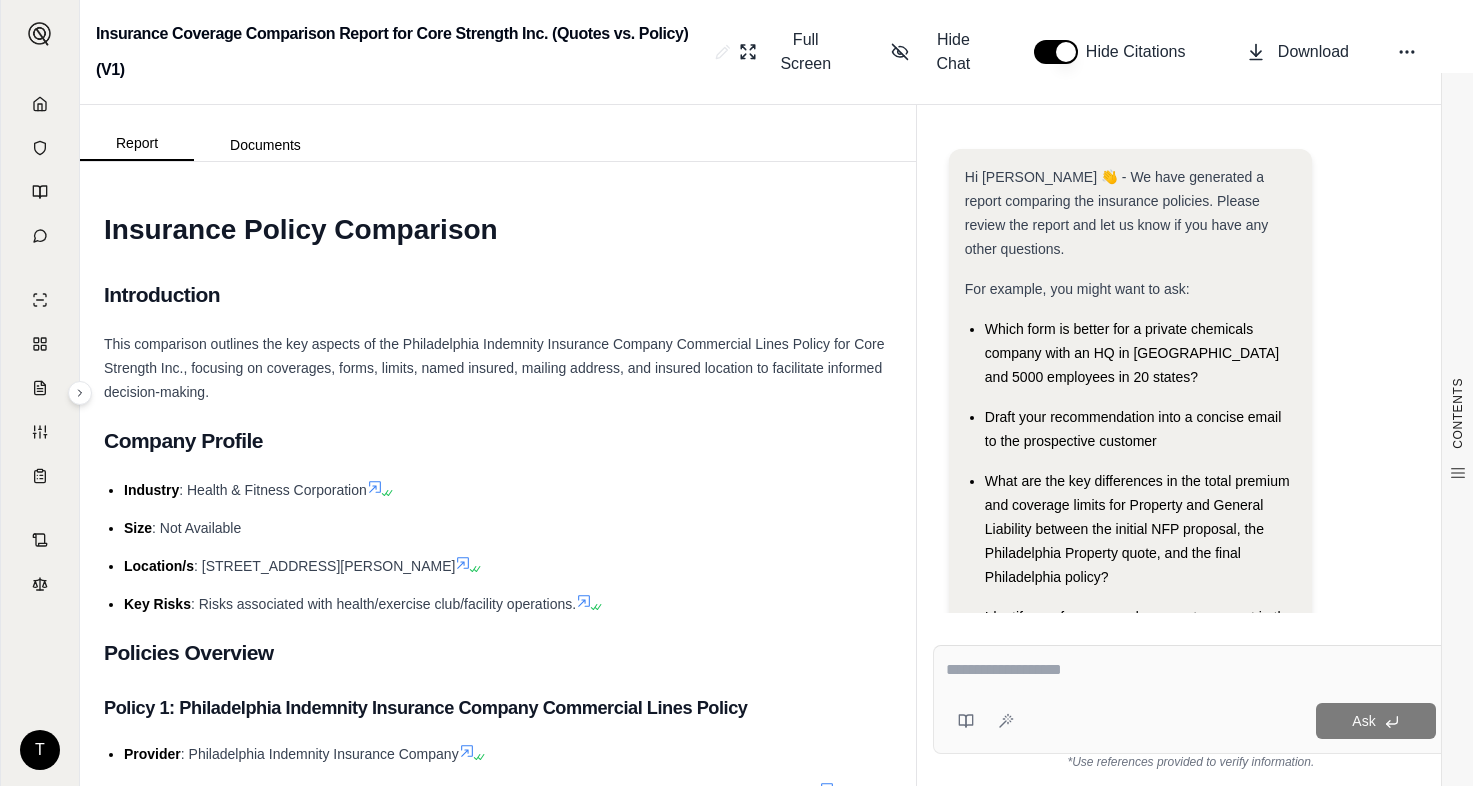 scroll, scrollTop: 0, scrollLeft: 0, axis: both 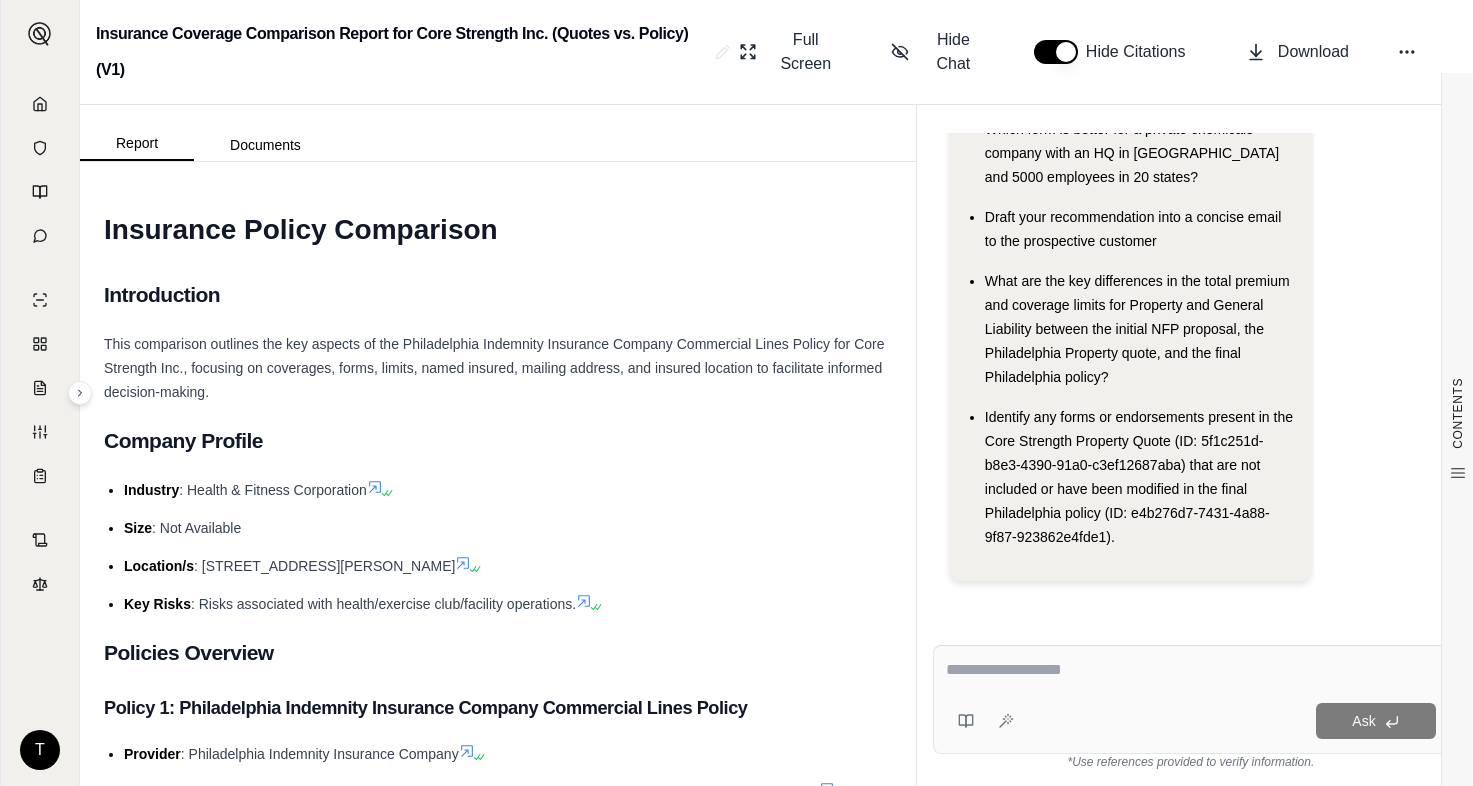click on "Industry : Health & Fitness Corporation" at bounding box center [508, 490] 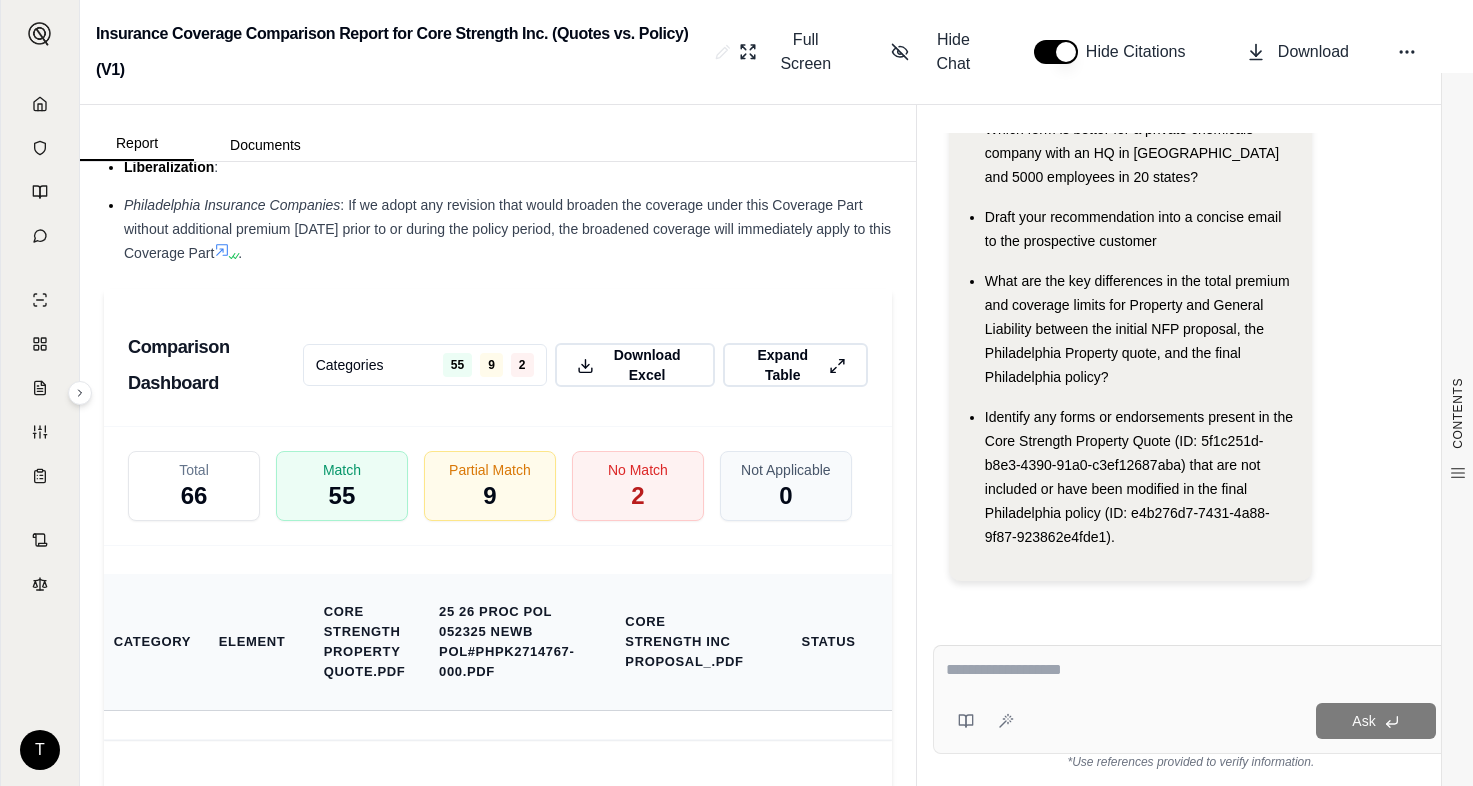 scroll, scrollTop: 4980, scrollLeft: 0, axis: vertical 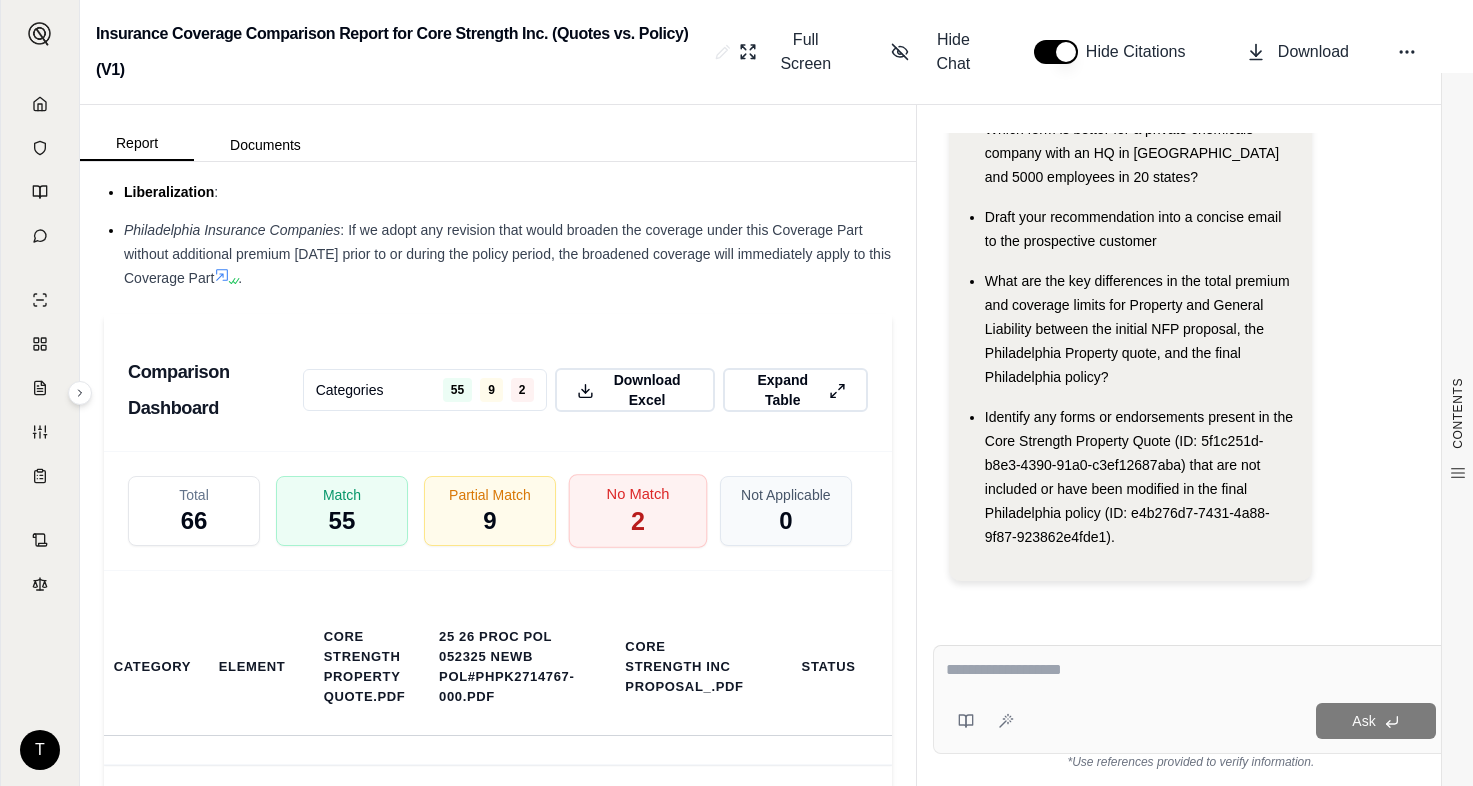 click on "No Match 2" at bounding box center (638, 511) 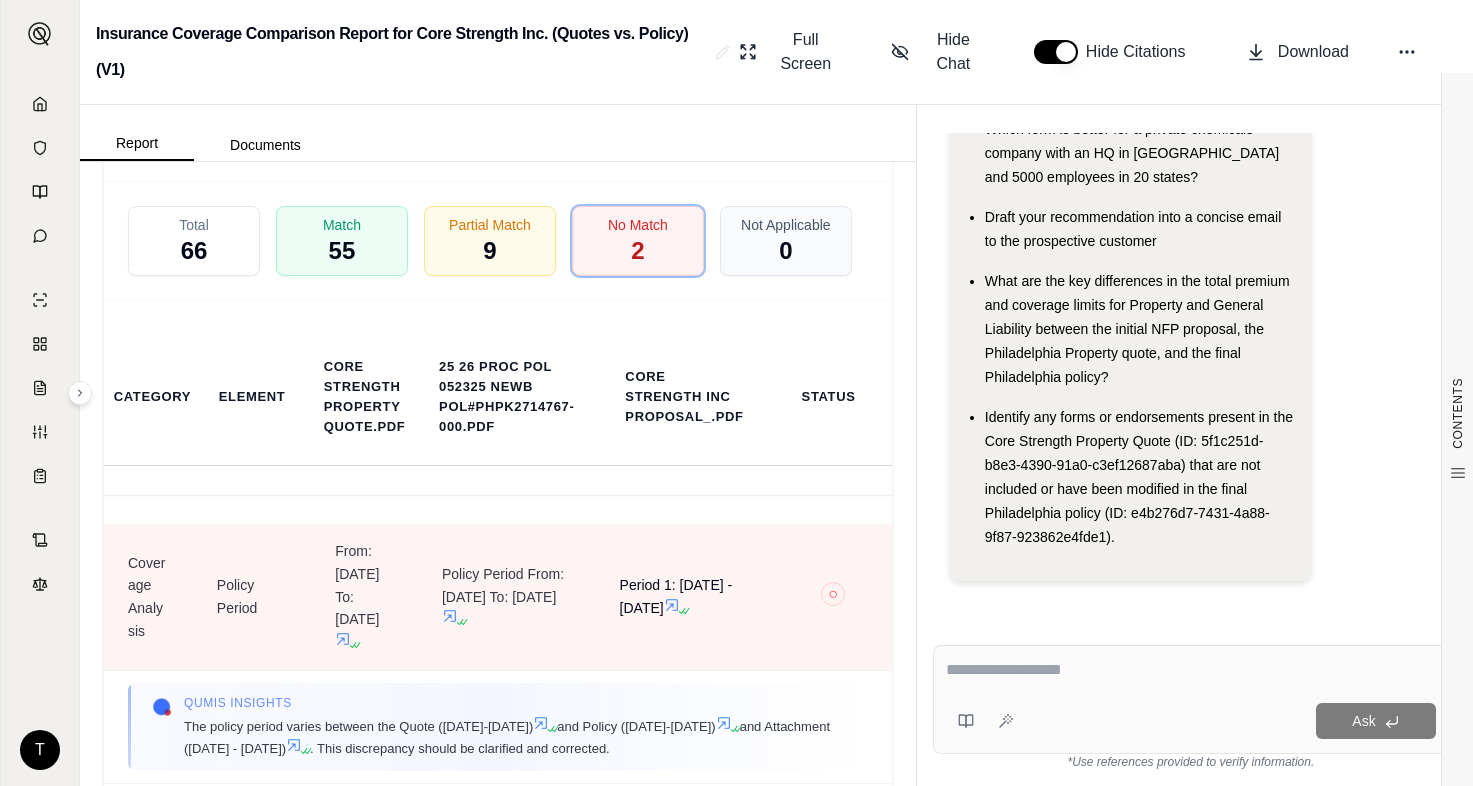 scroll, scrollTop: 5280, scrollLeft: 0, axis: vertical 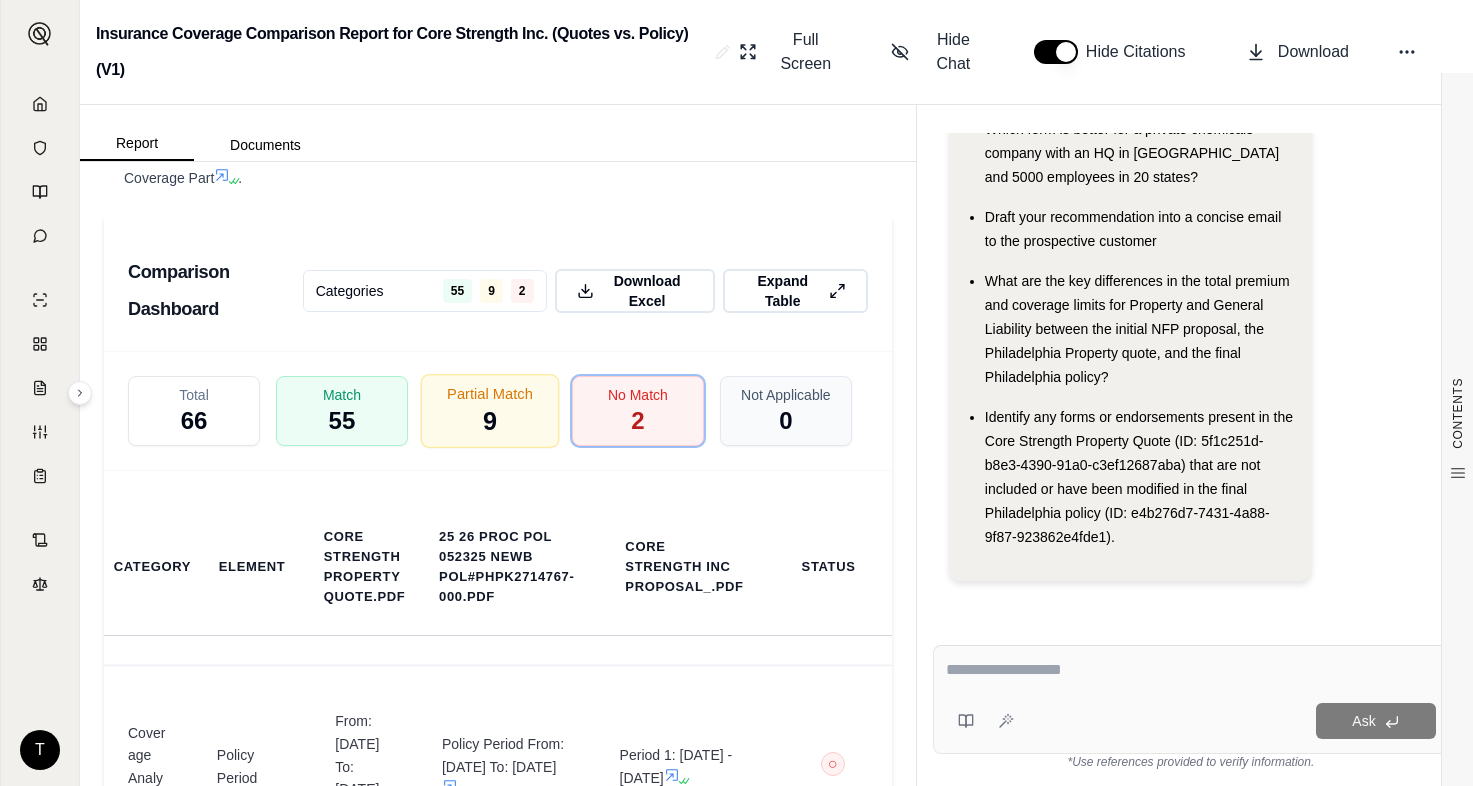 click on "2" at bounding box center (637, 421) 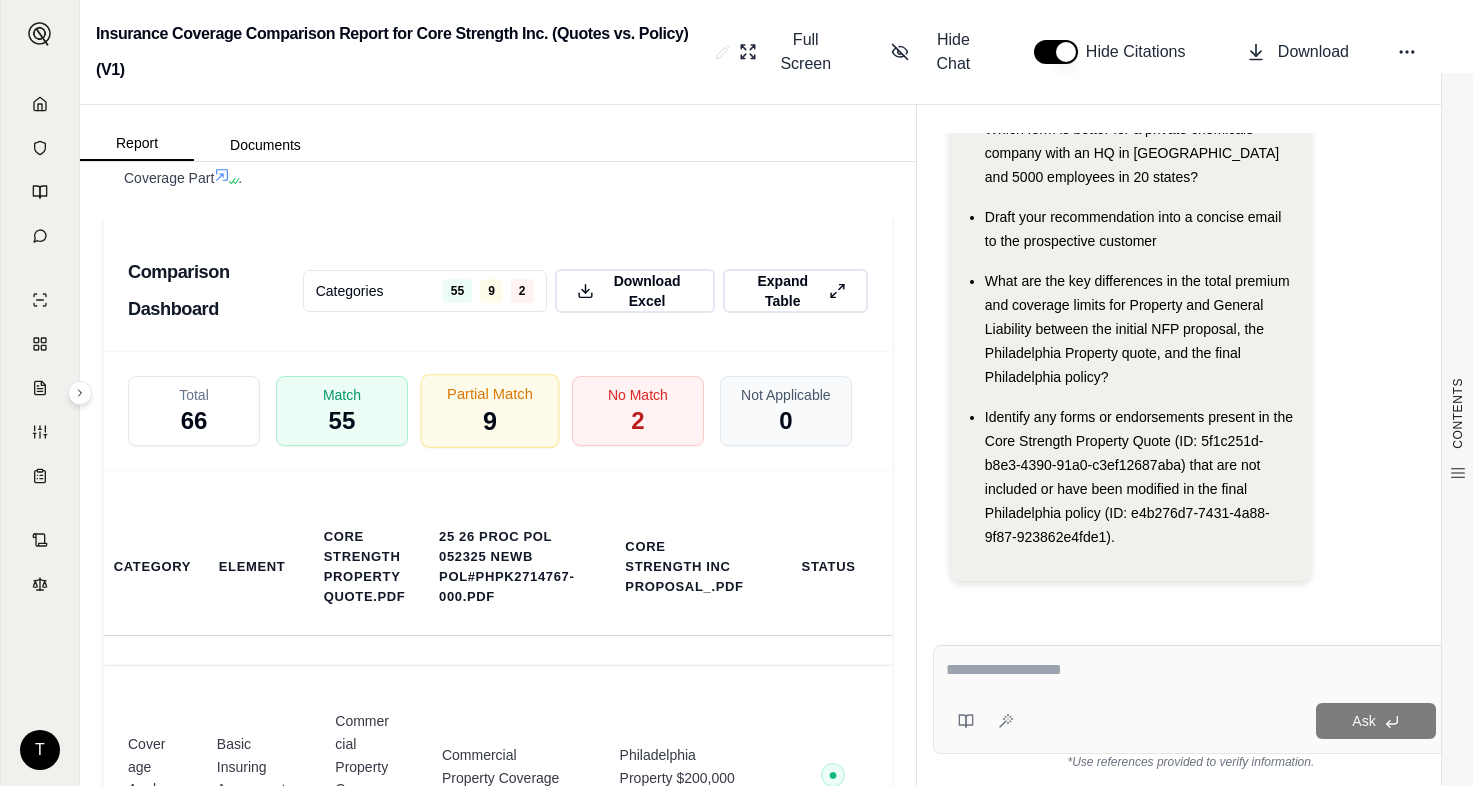 click on "9" at bounding box center (490, 422) 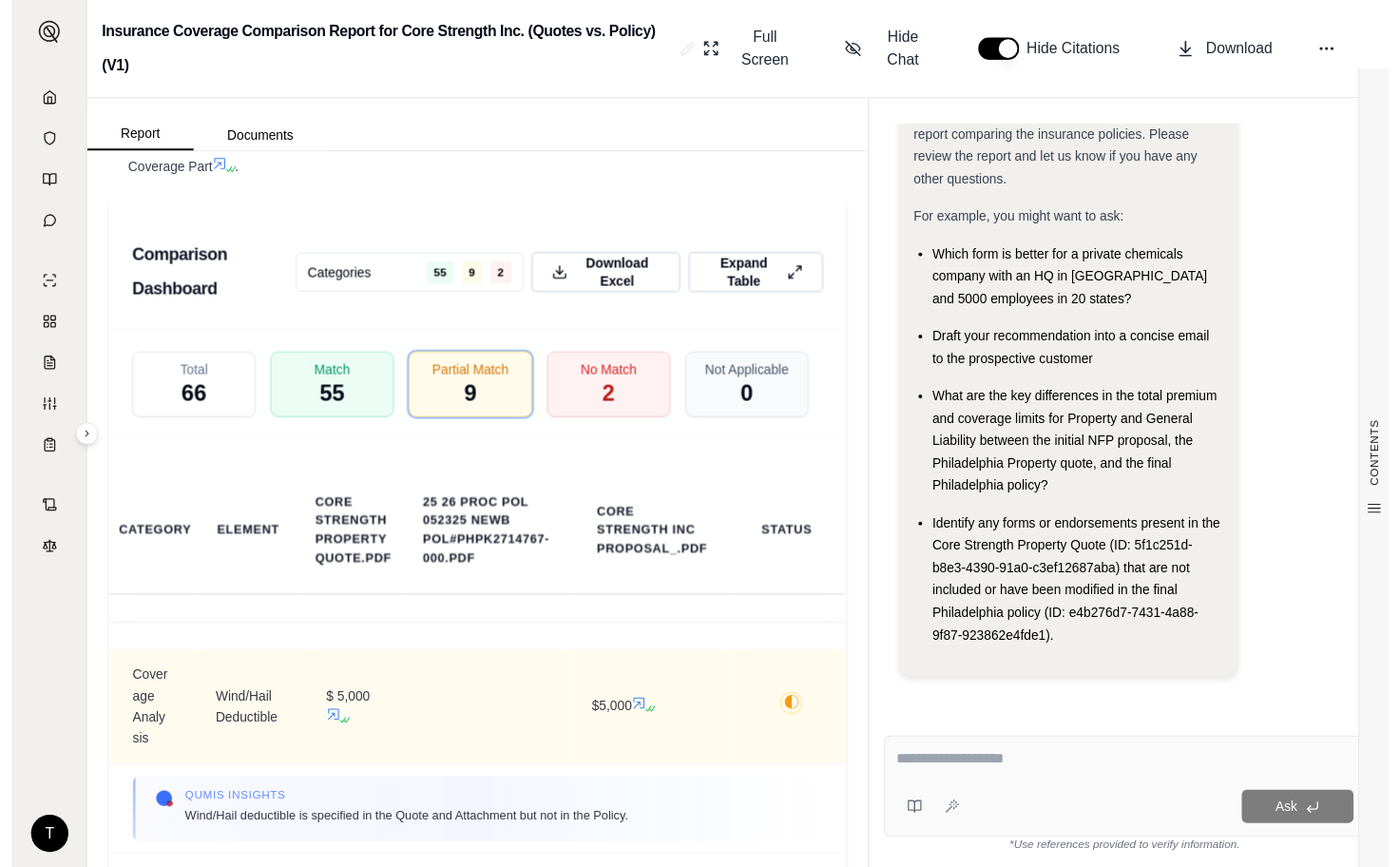 scroll, scrollTop: 52, scrollLeft: 0, axis: vertical 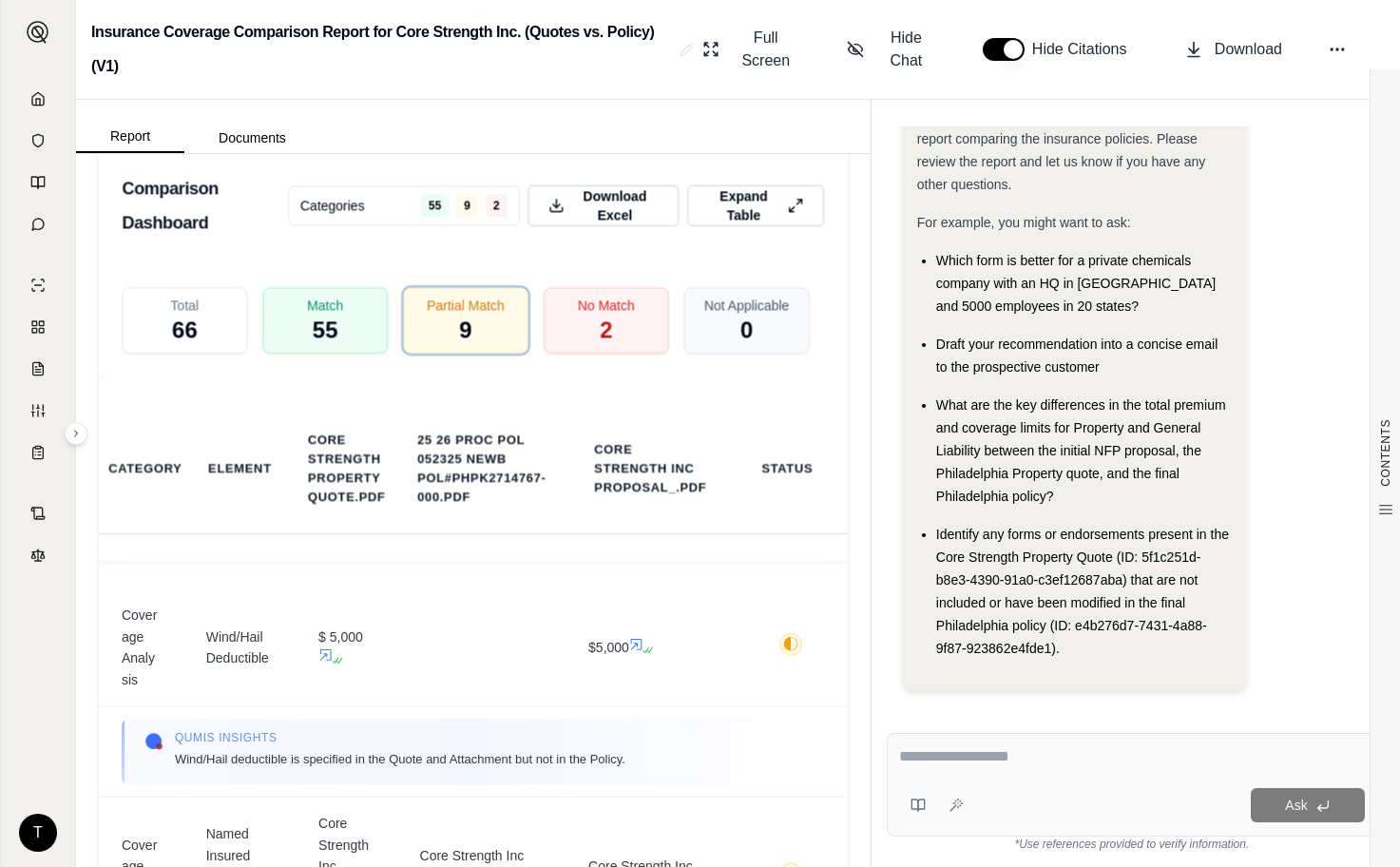 click at bounding box center (1132, 757) 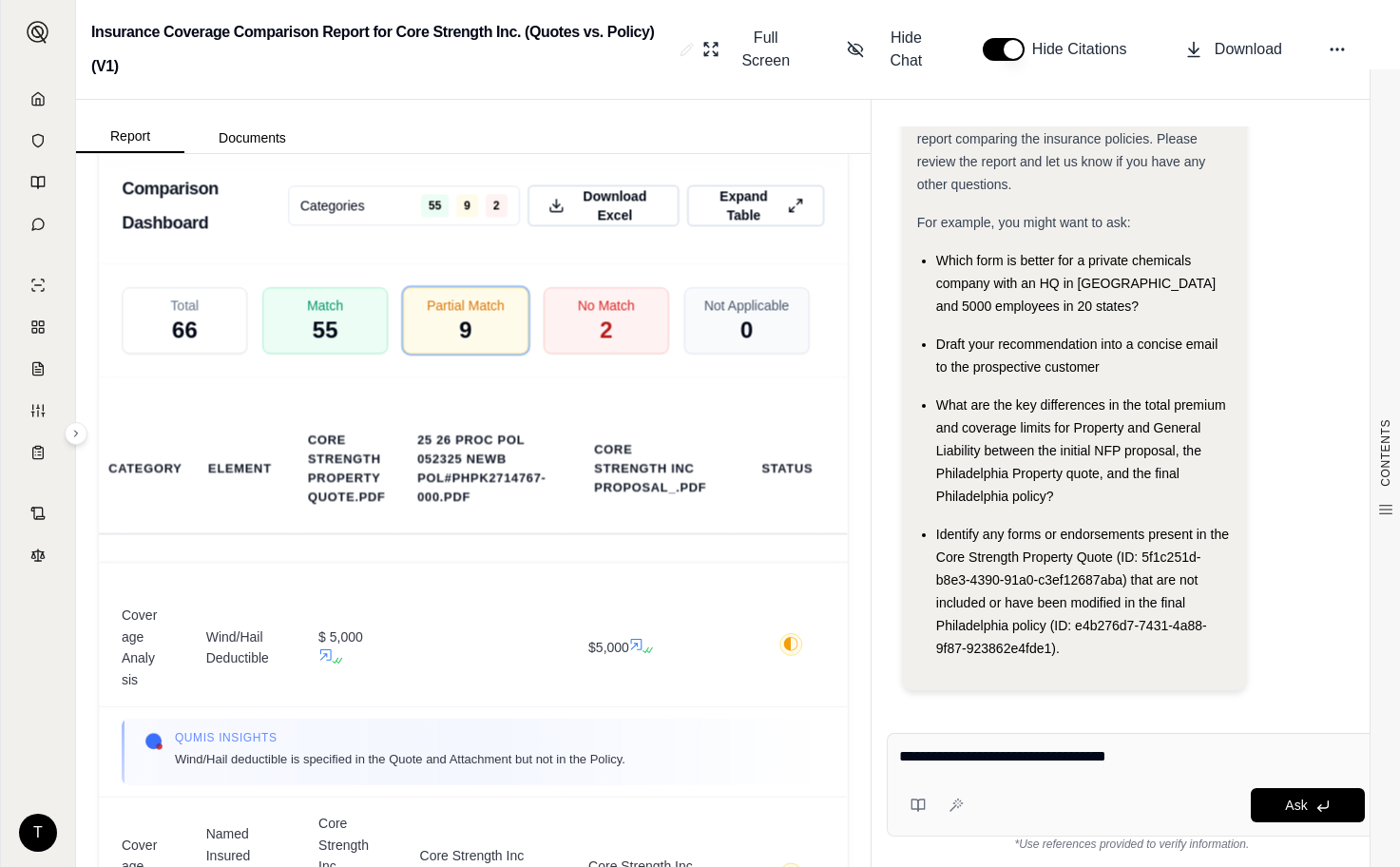 click on "**********" at bounding box center (1132, 757) 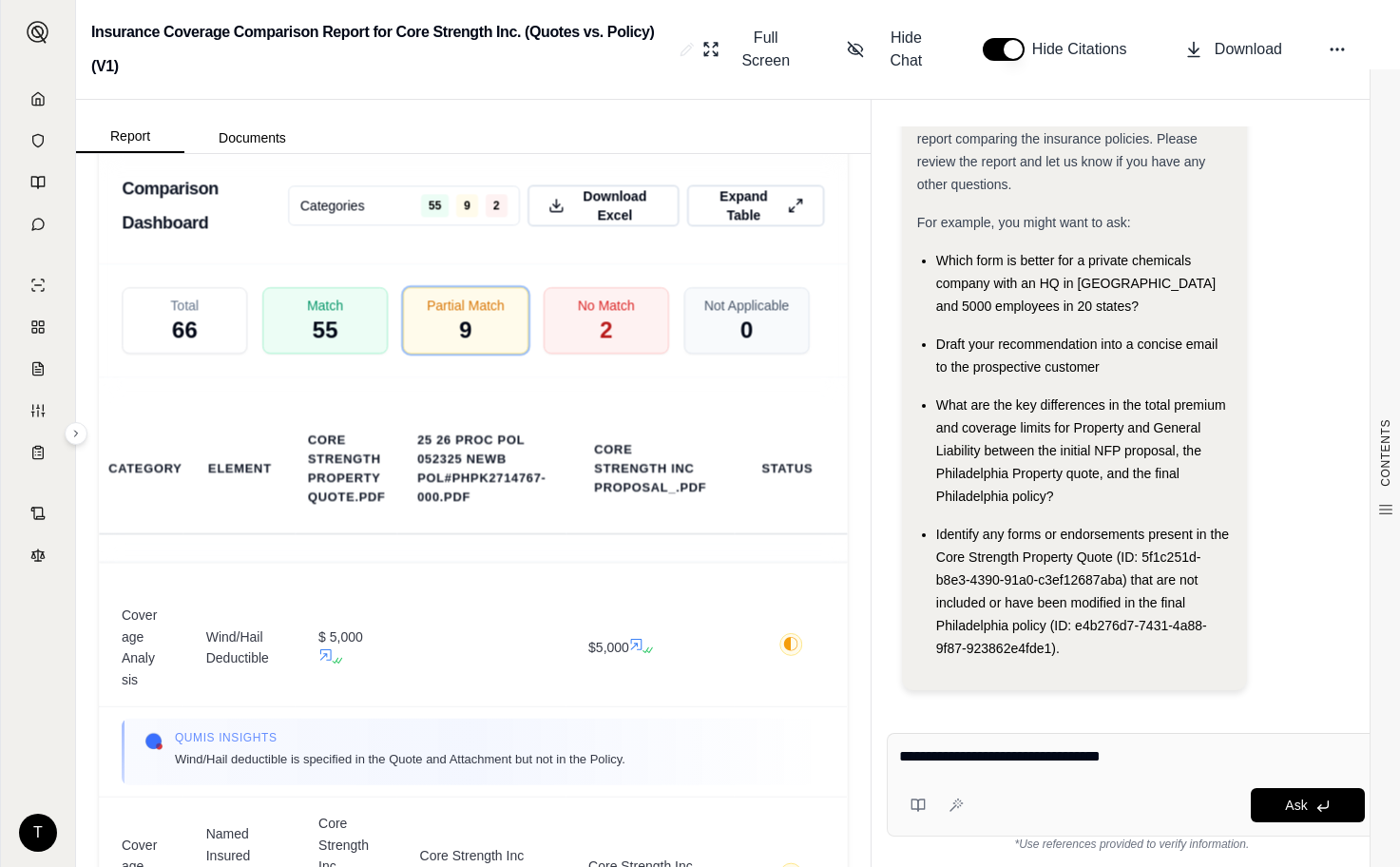 paste on "********" 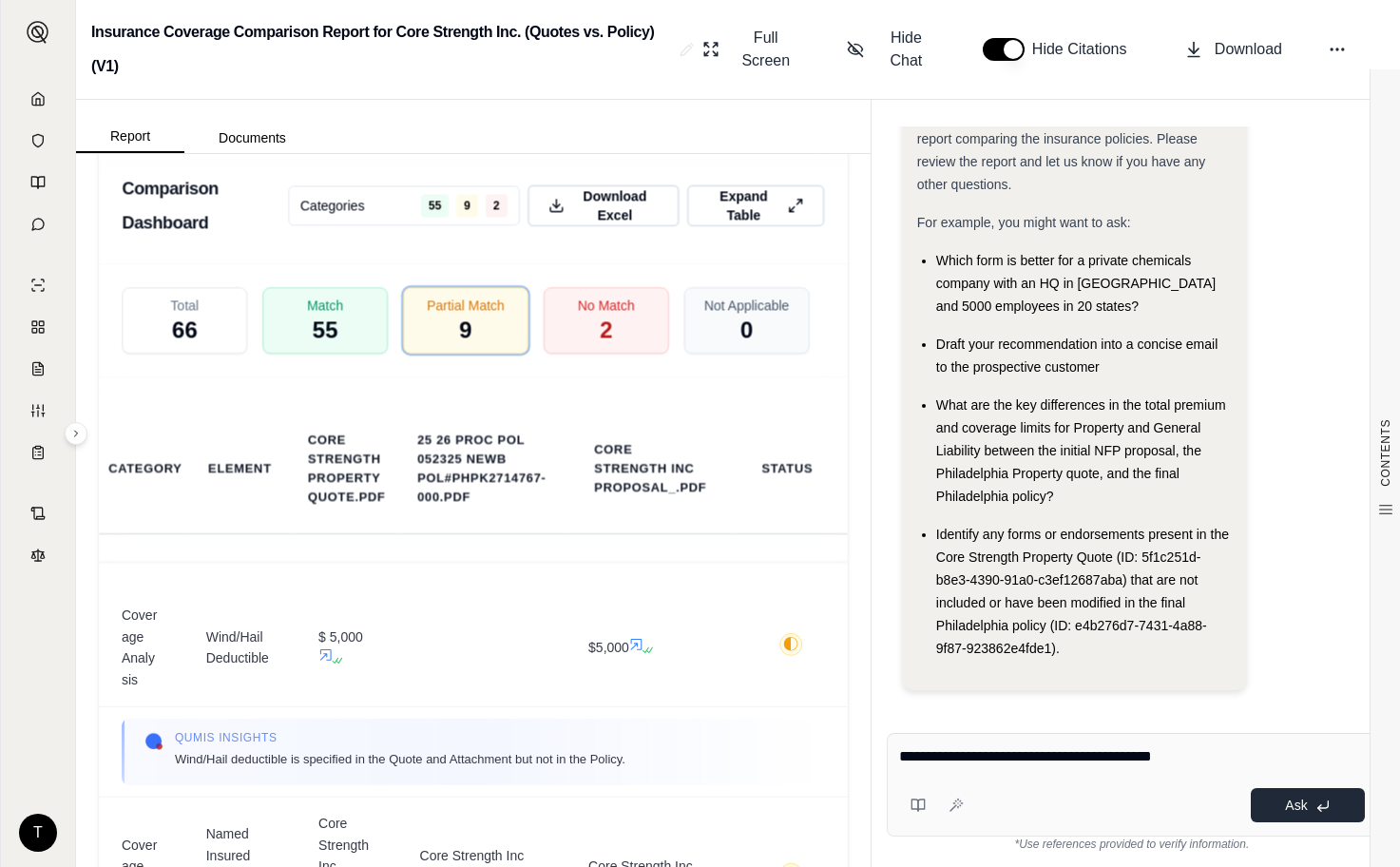 type on "**********" 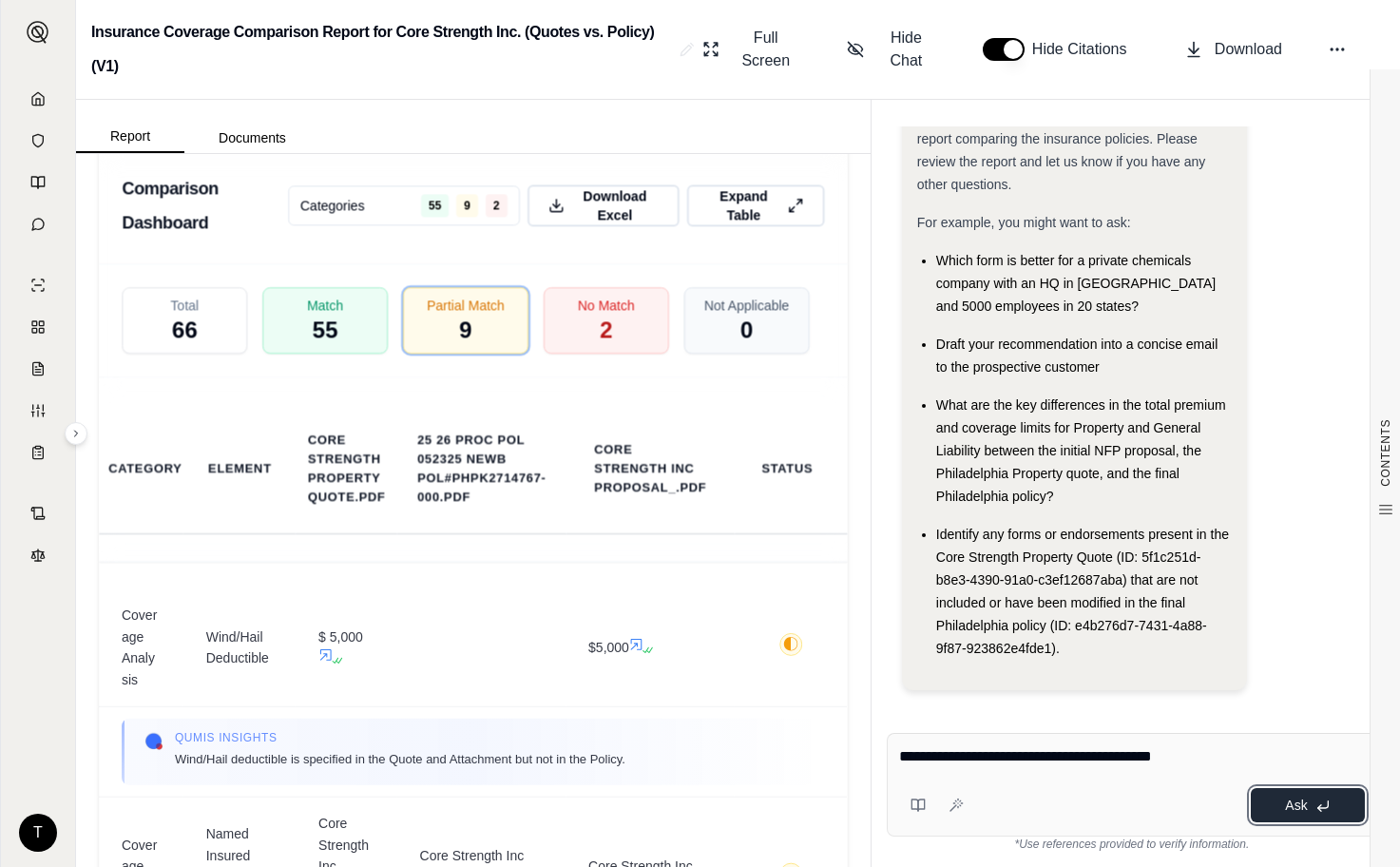 click on "Ask" at bounding box center (1295, 805) 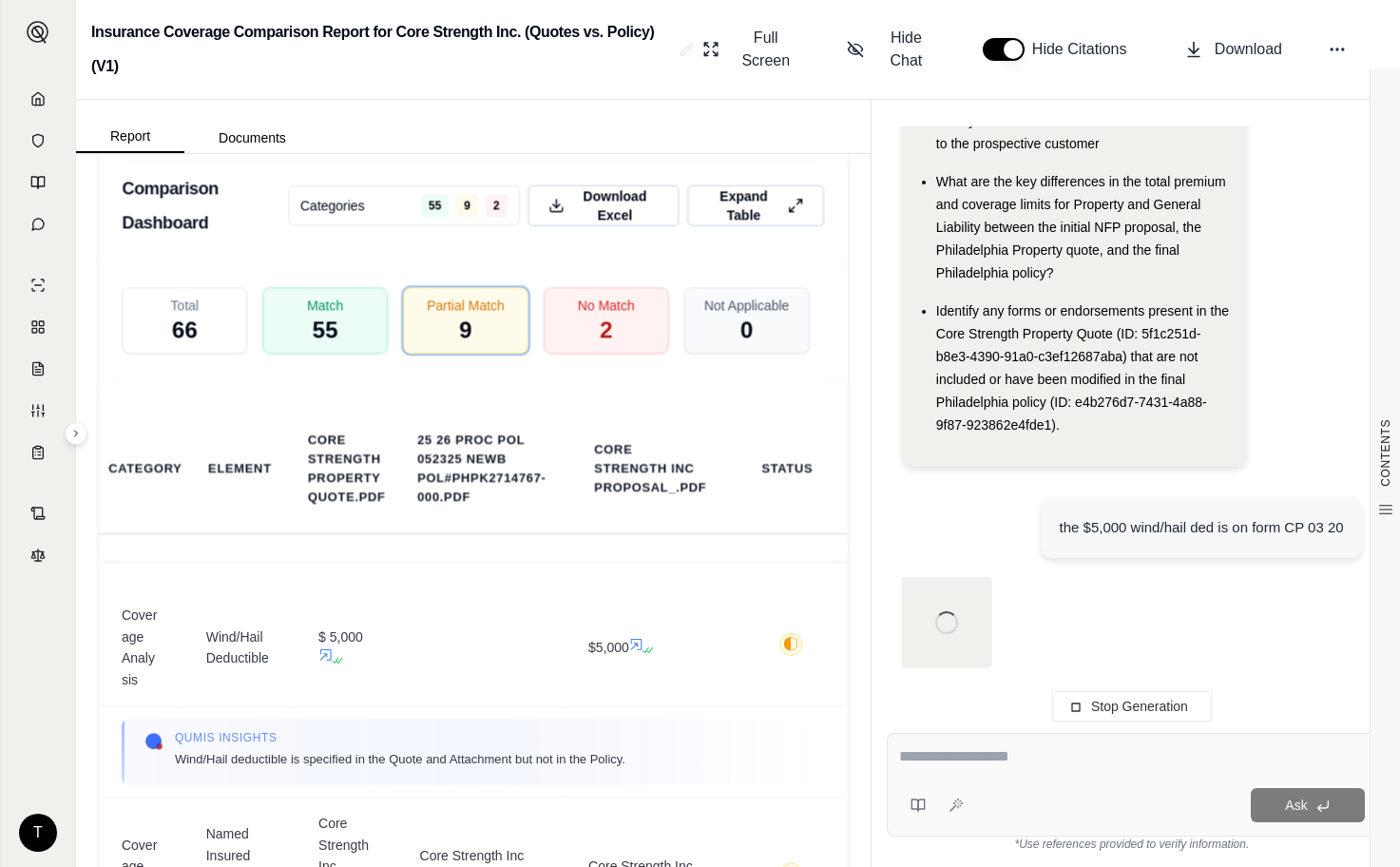 scroll, scrollTop: 276, scrollLeft: 0, axis: vertical 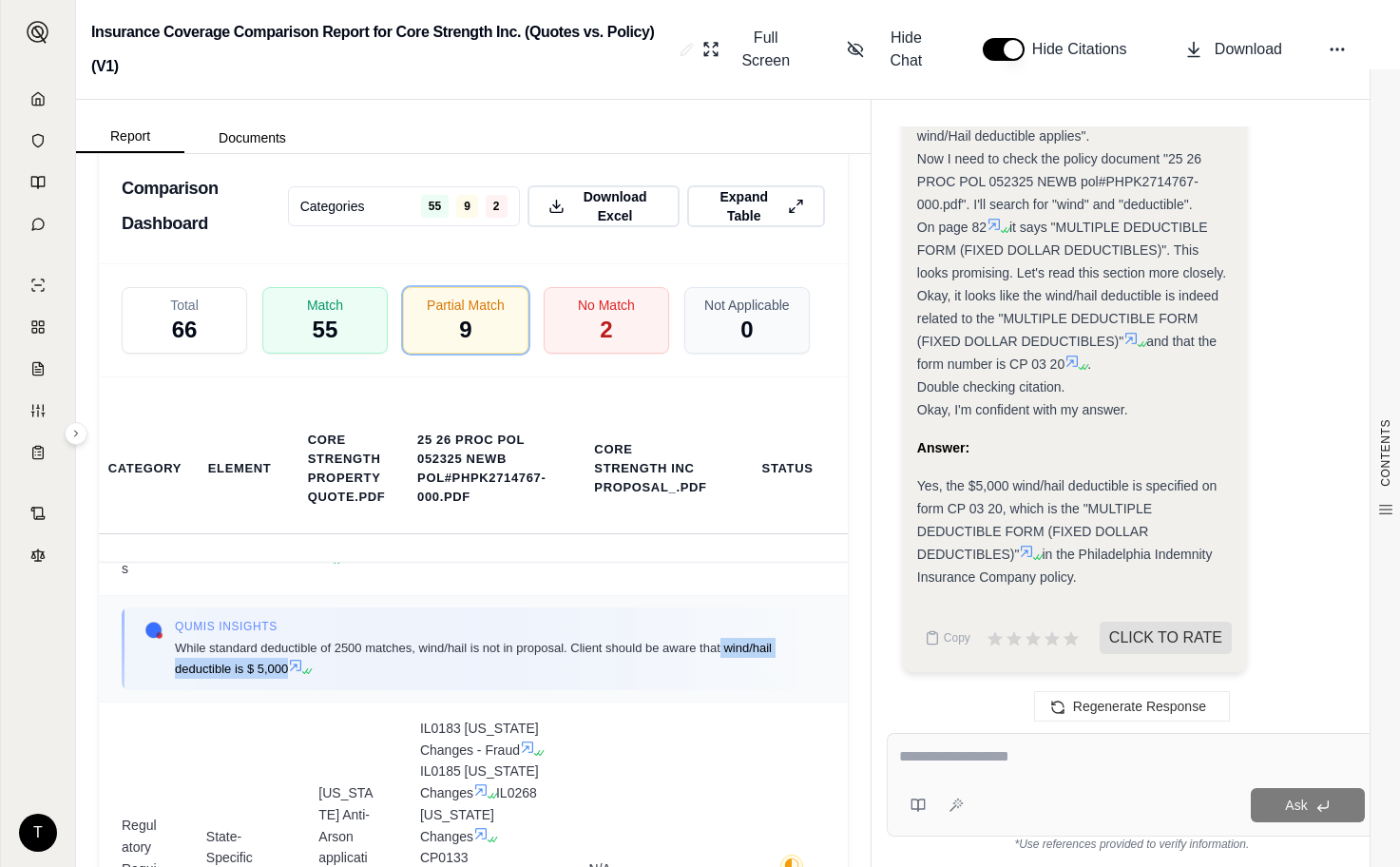 drag, startPoint x: 719, startPoint y: 739, endPoint x: 288, endPoint y: 750, distance: 431.14035 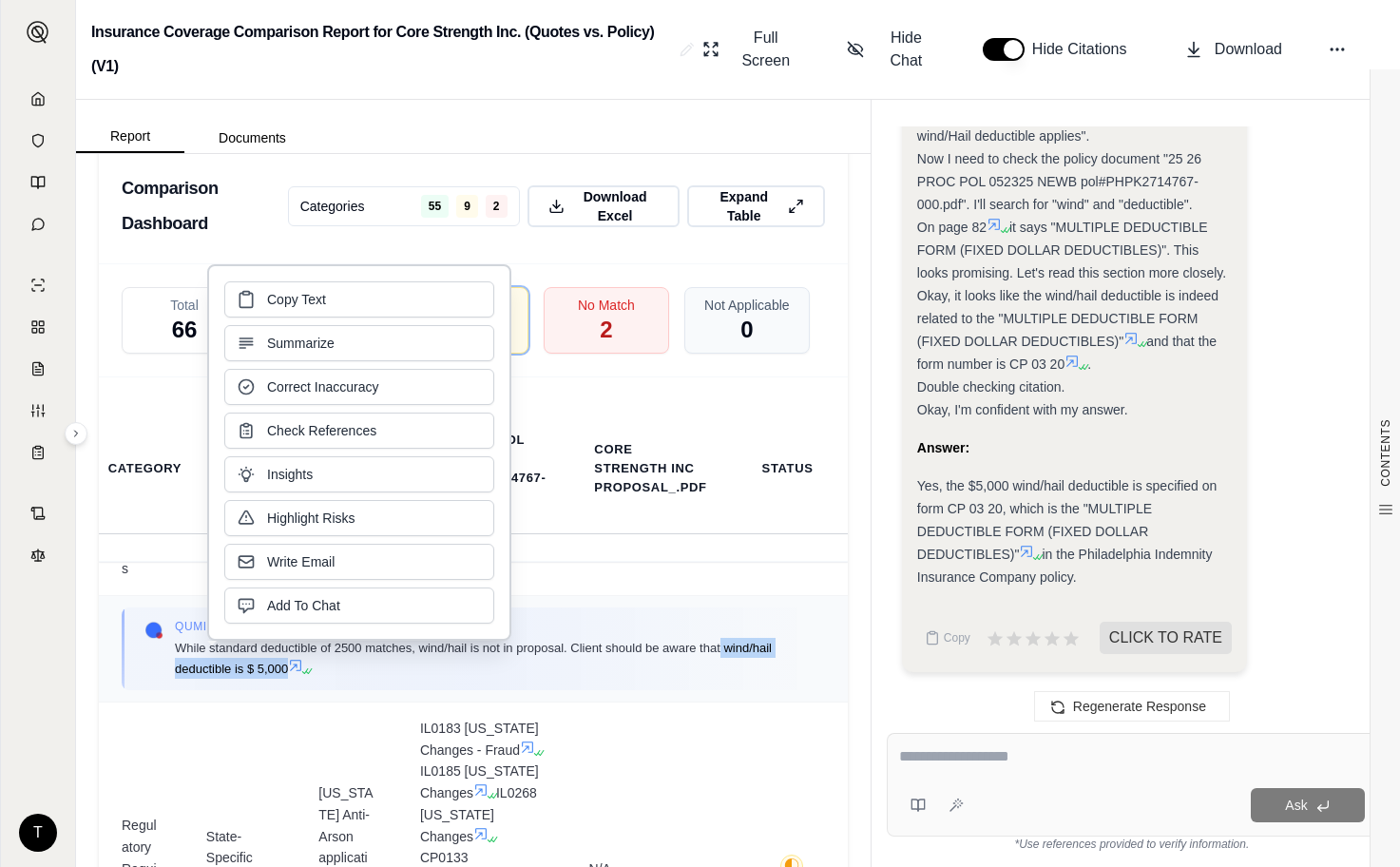 copy on "wind/hail deductible is  $ 5,000" 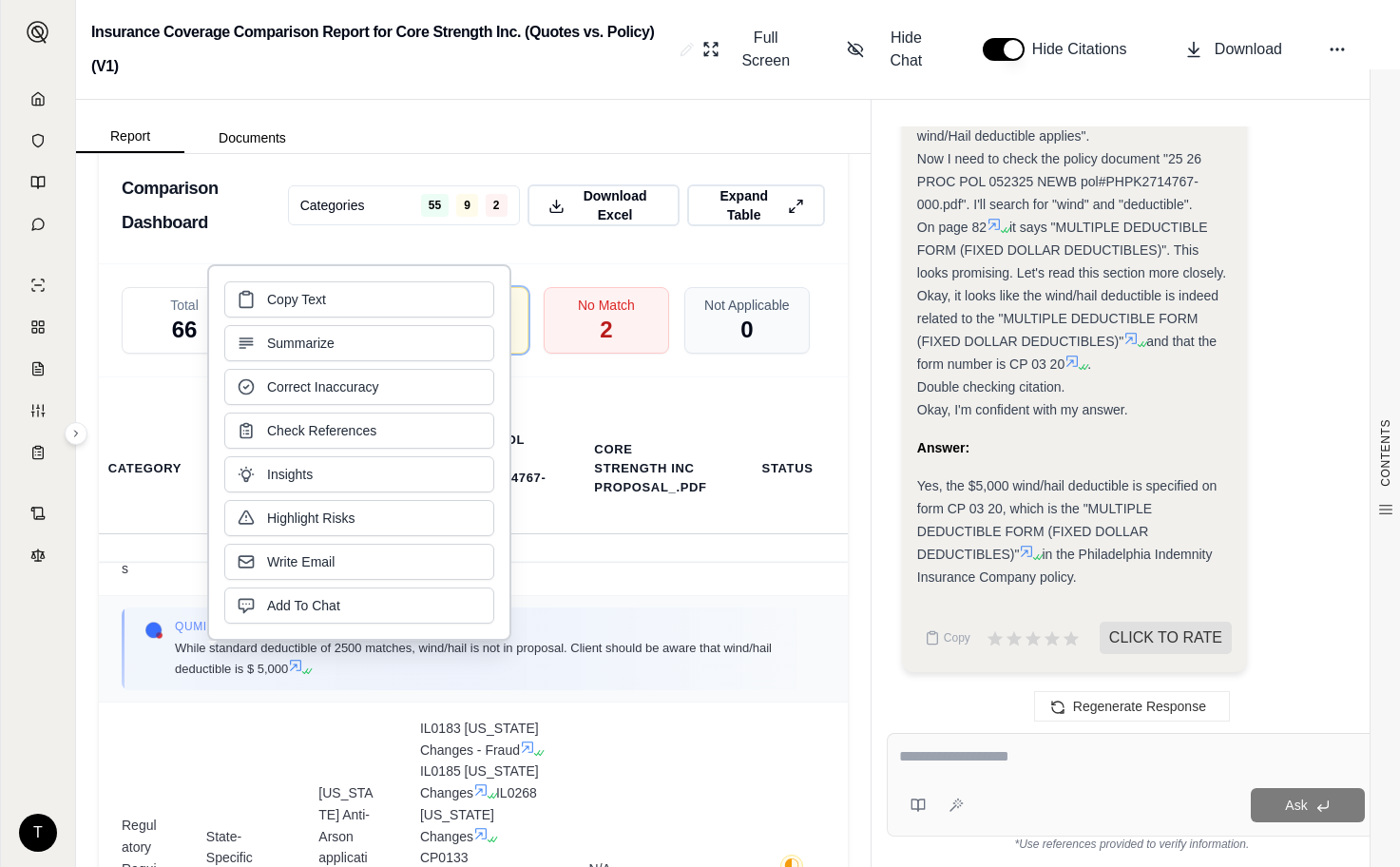 click on "While standard deductible of 2500 matches, wind/hail is not in proposal. Client should be aware that wind/hail deductible is  $ 5,000" at bounding box center (489, 658) 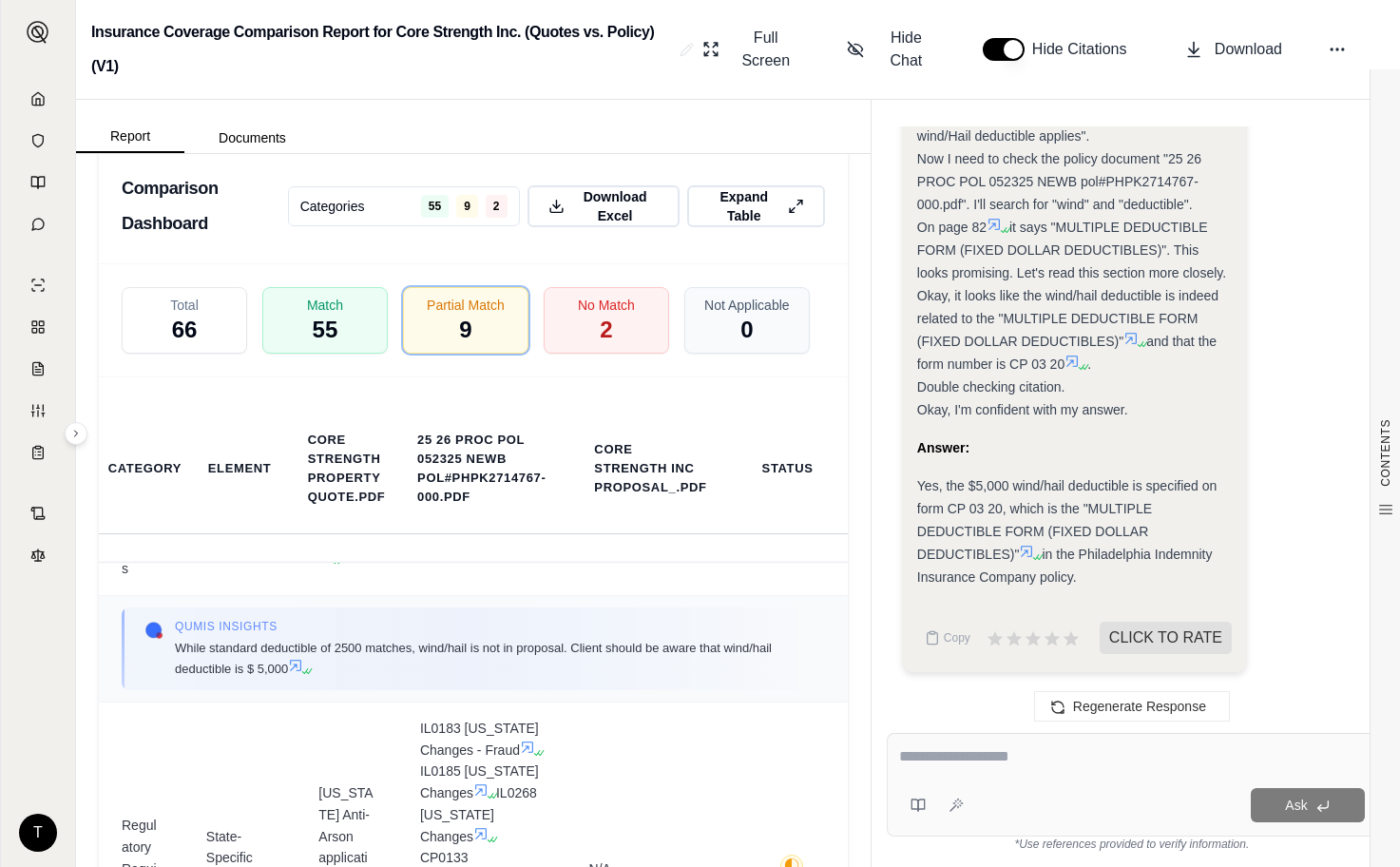 drag, startPoint x: 176, startPoint y: 734, endPoint x: 346, endPoint y: 760, distance: 171.97674 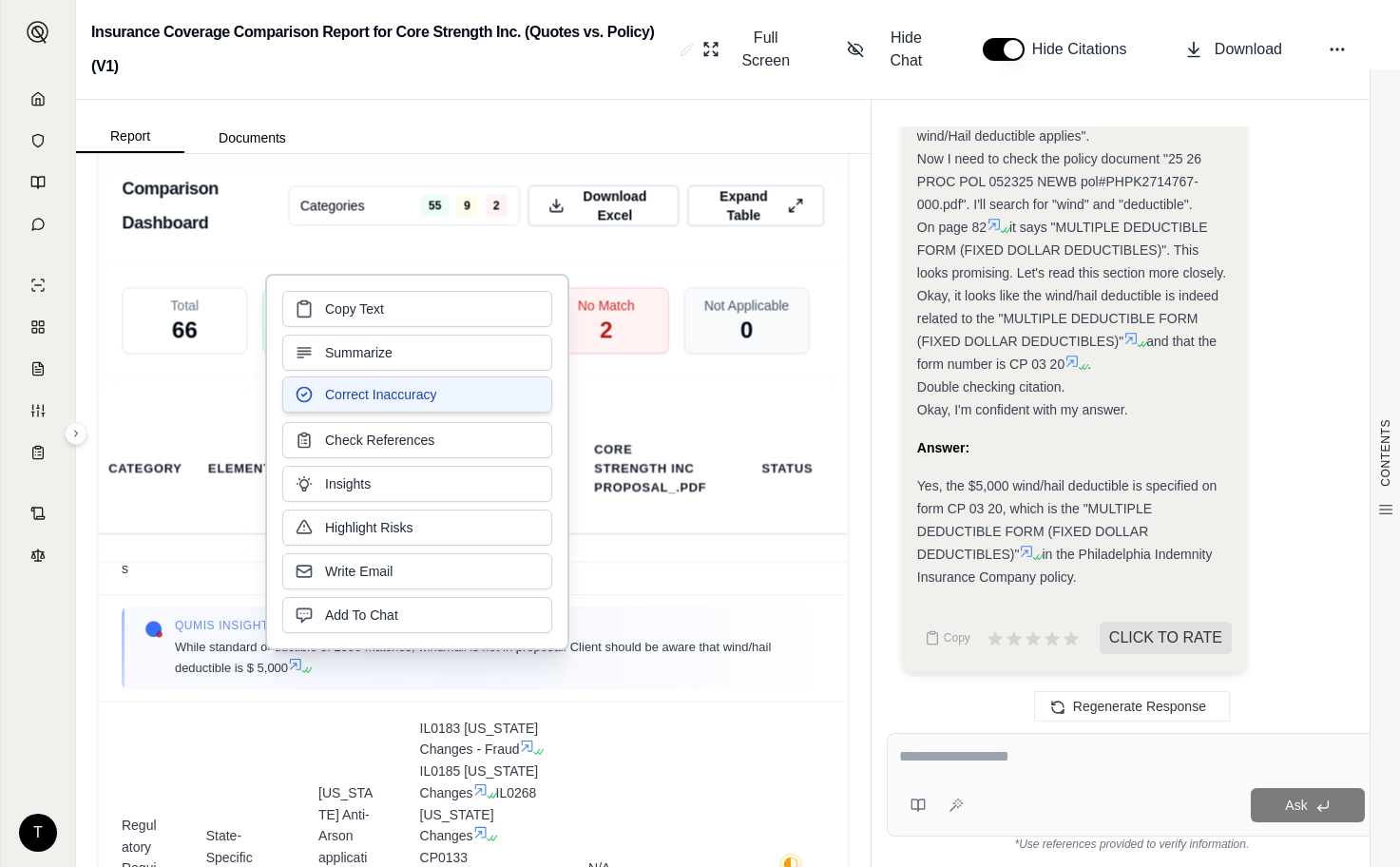 click on "Correct Inaccuracy" at bounding box center [380, 395] 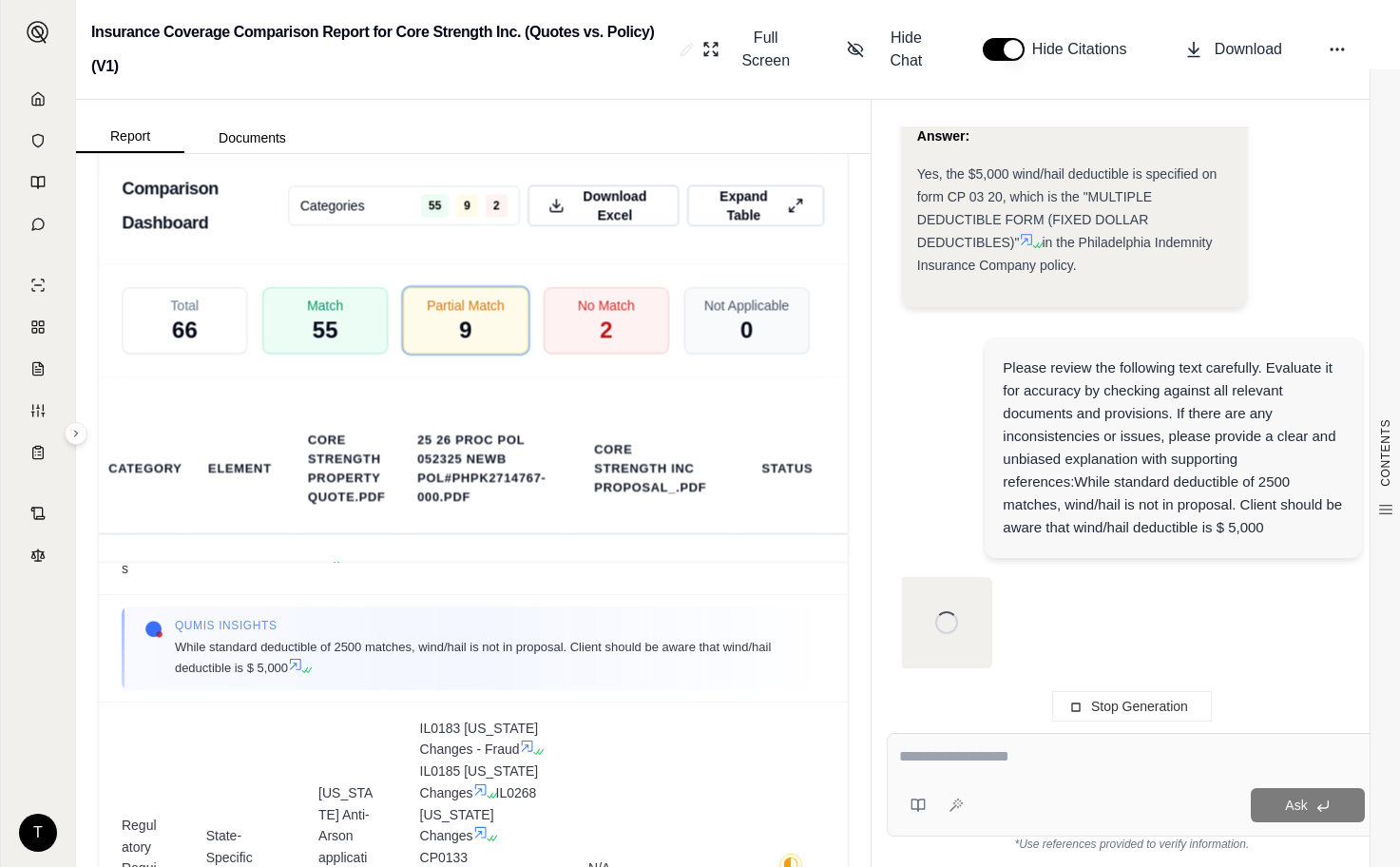 scroll, scrollTop: 1572, scrollLeft: 0, axis: vertical 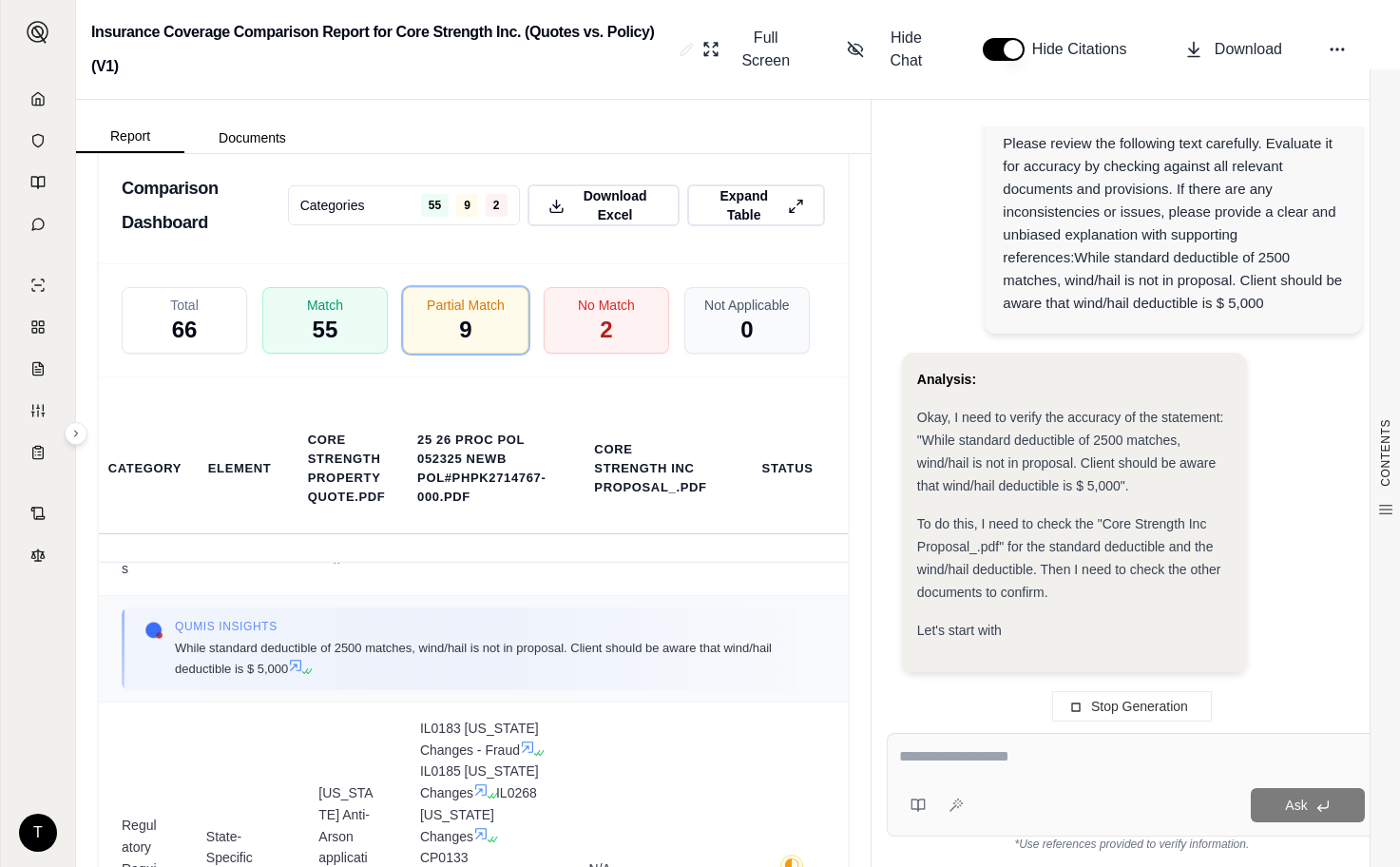 drag, startPoint x: 418, startPoint y: 737, endPoint x: 433, endPoint y: 757, distance: 25 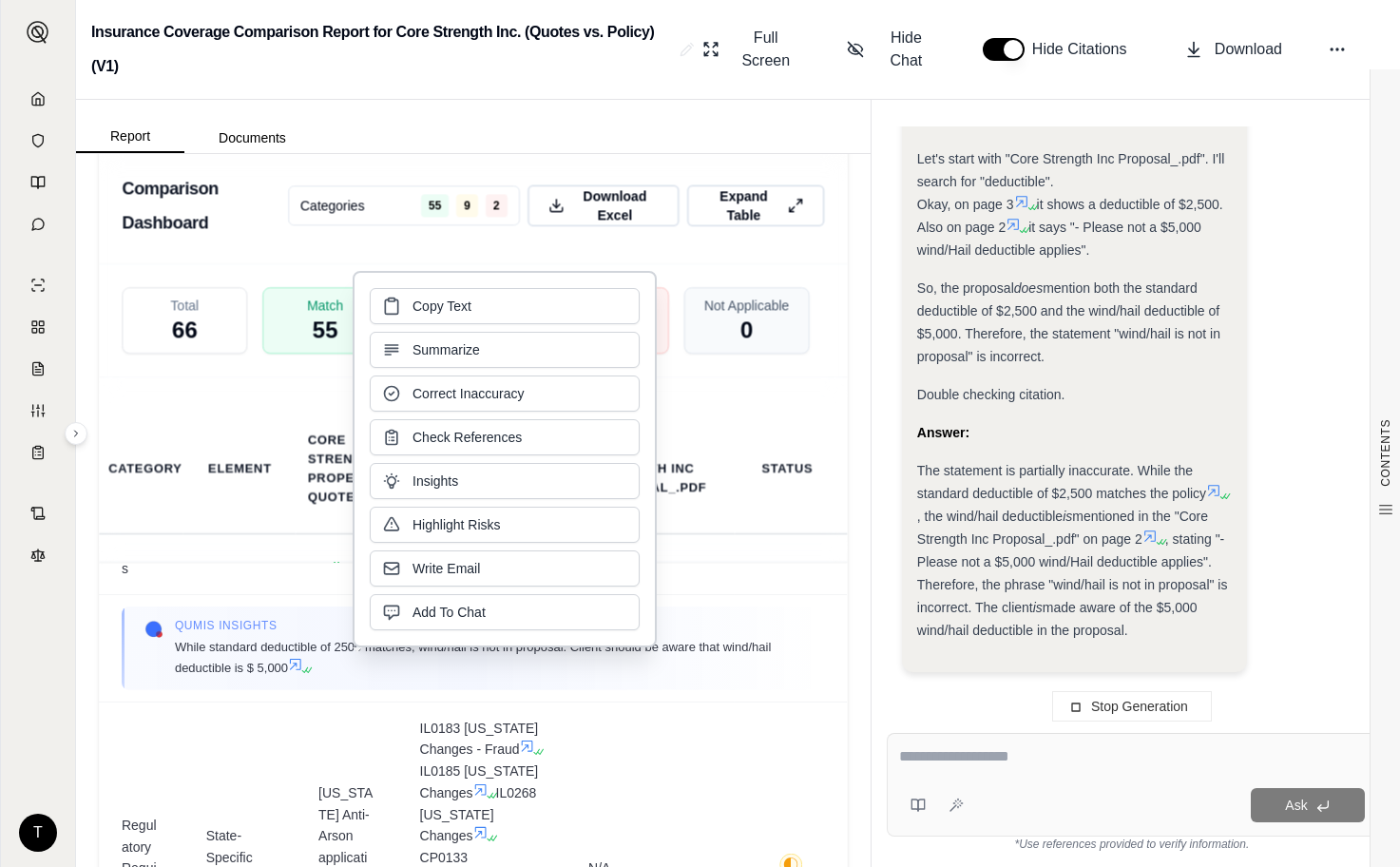 scroll, scrollTop: 2268, scrollLeft: 0, axis: vertical 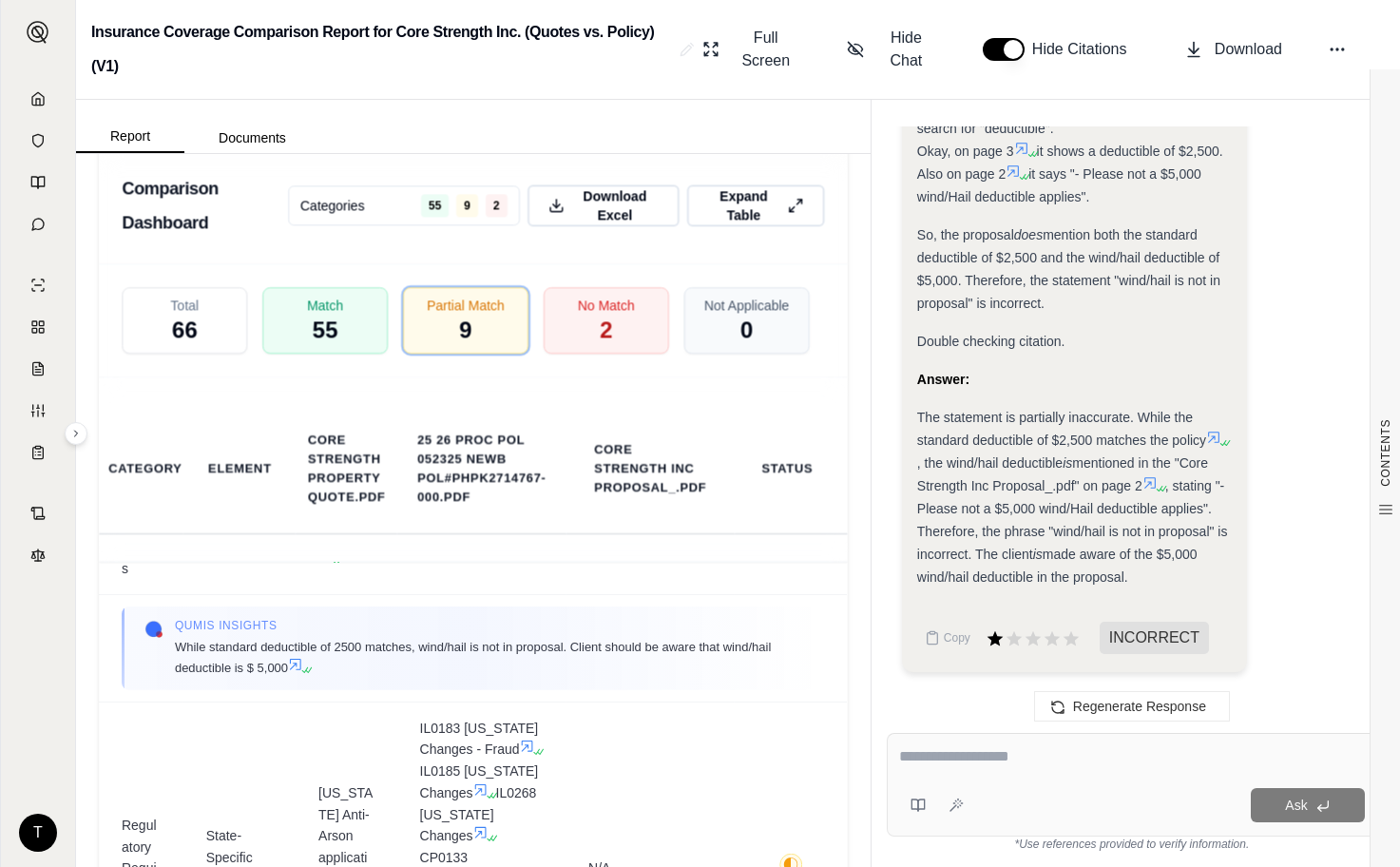 click at bounding box center [1132, 760] 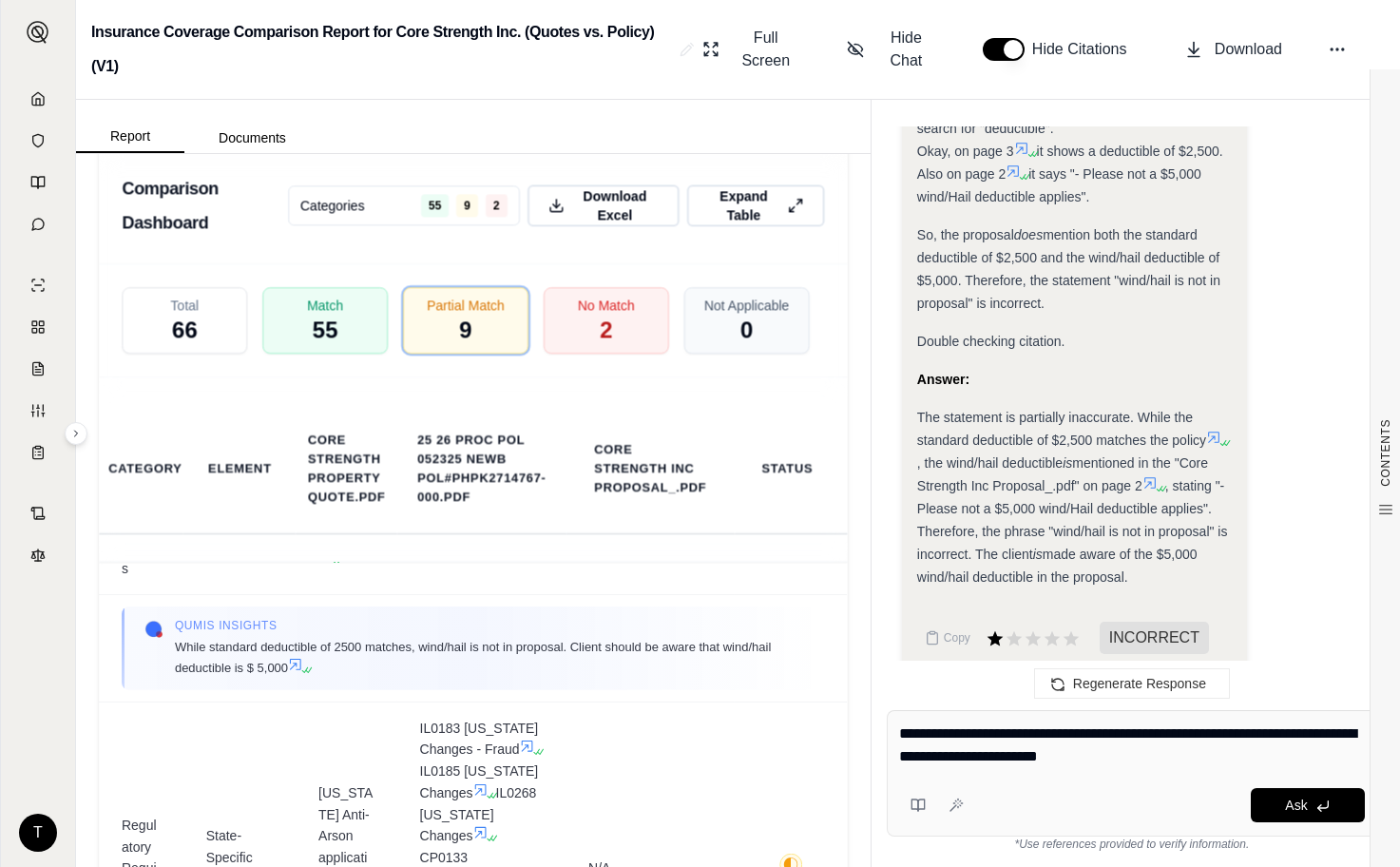 click on "**********" at bounding box center [1132, 745] 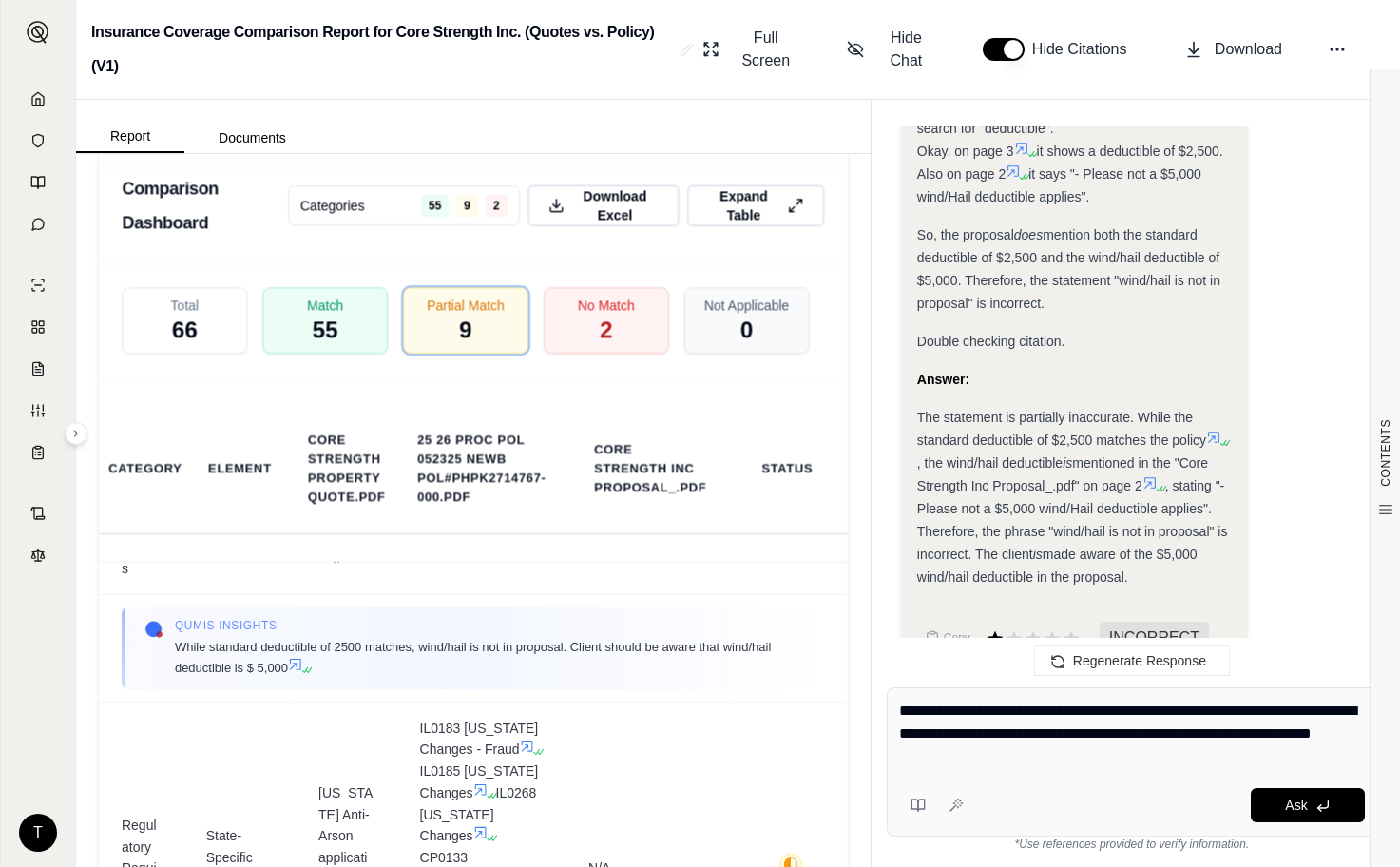 click on "**********" at bounding box center (1132, 734) 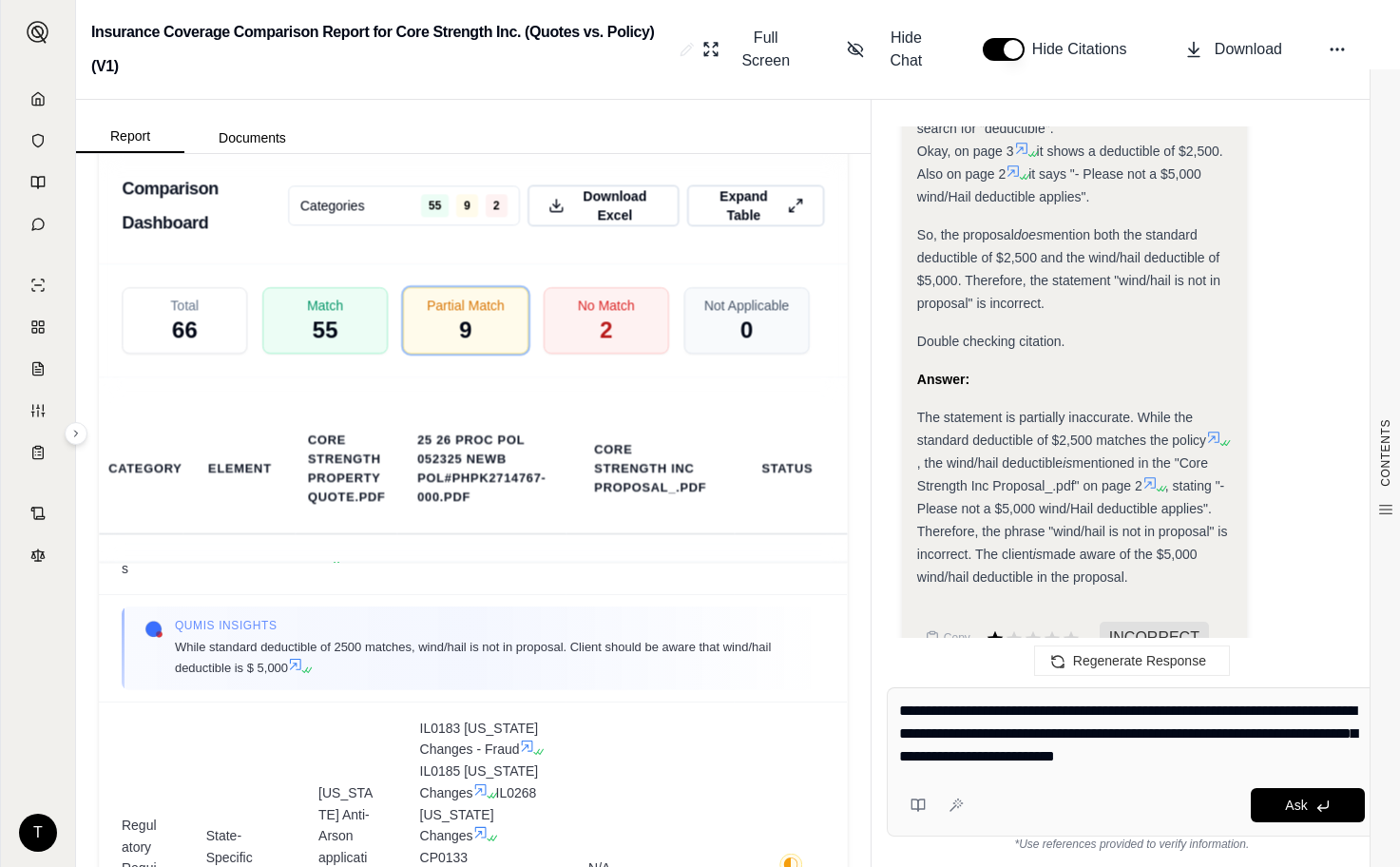 click on "**********" at bounding box center [1132, 734] 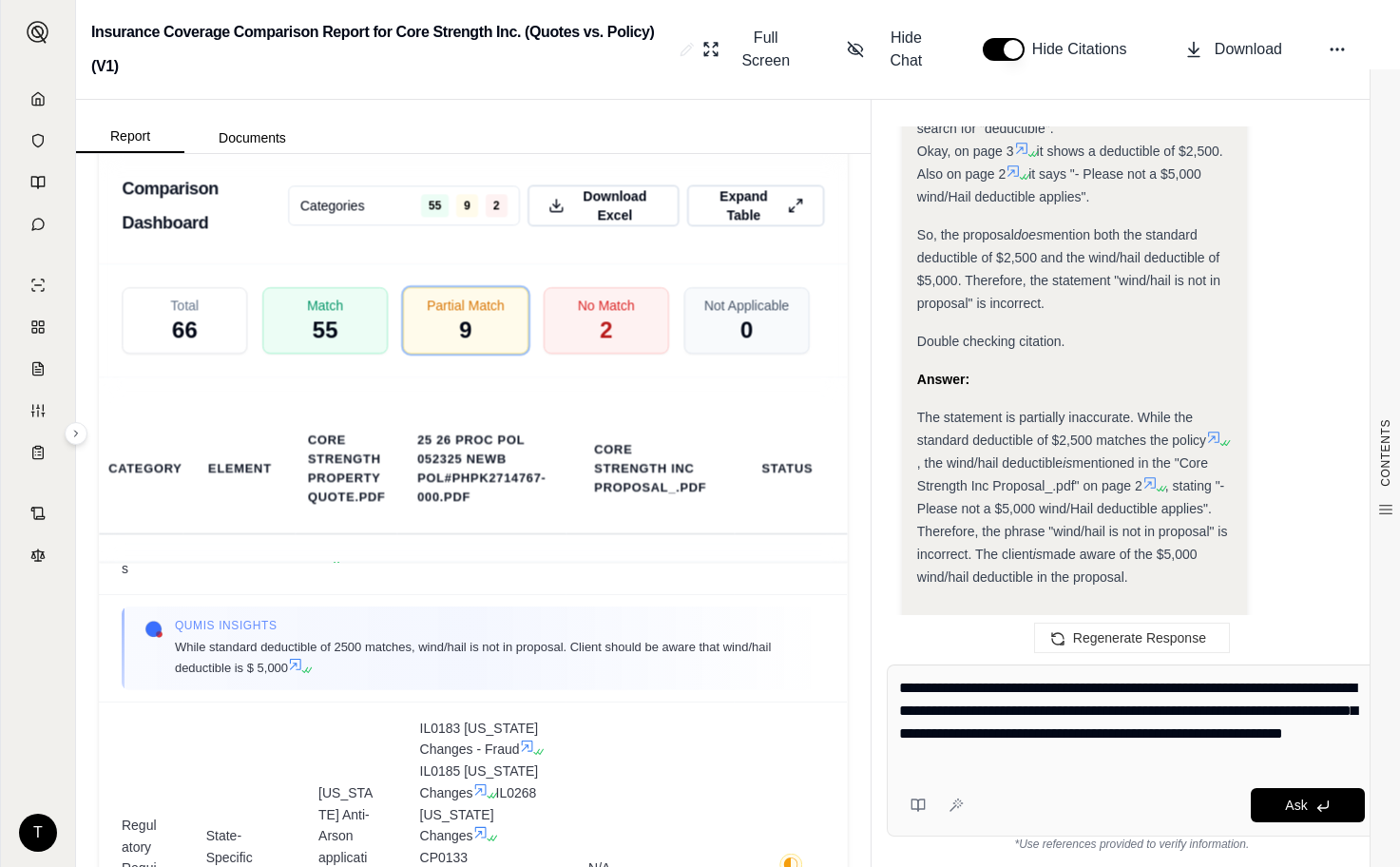 type on "**********" 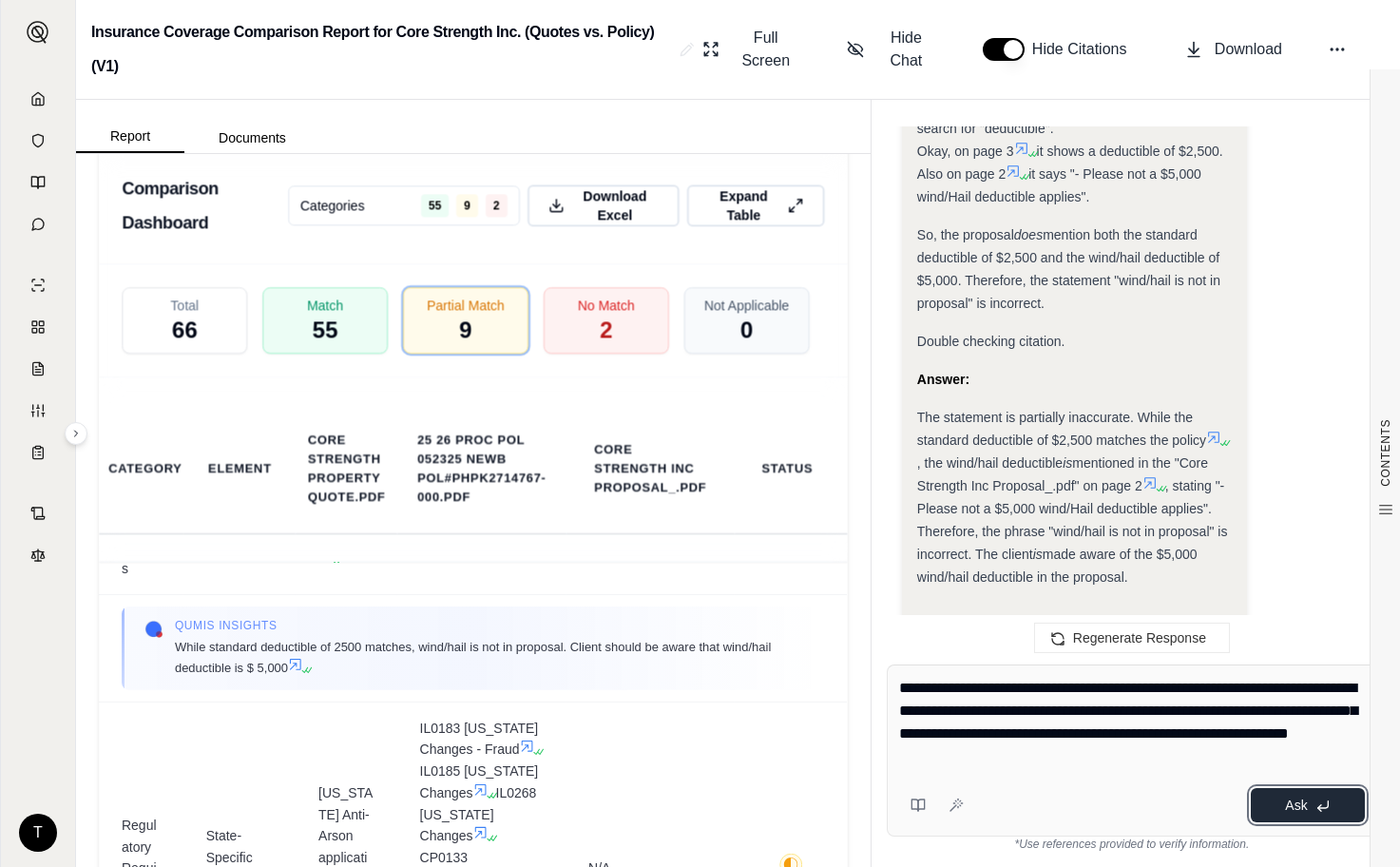 click on "Ask" at bounding box center [1295, 805] 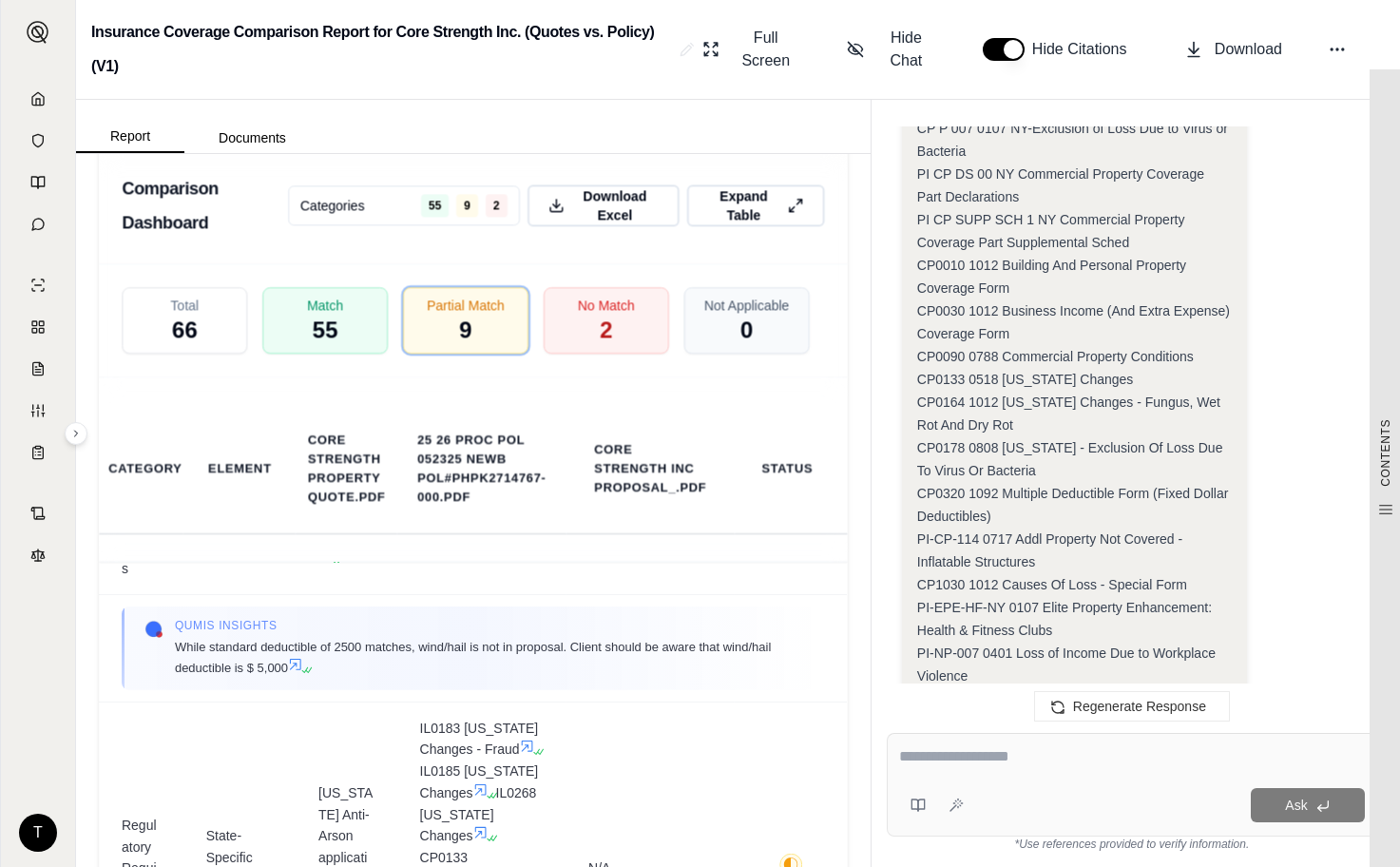 scroll, scrollTop: 5139, scrollLeft: 0, axis: vertical 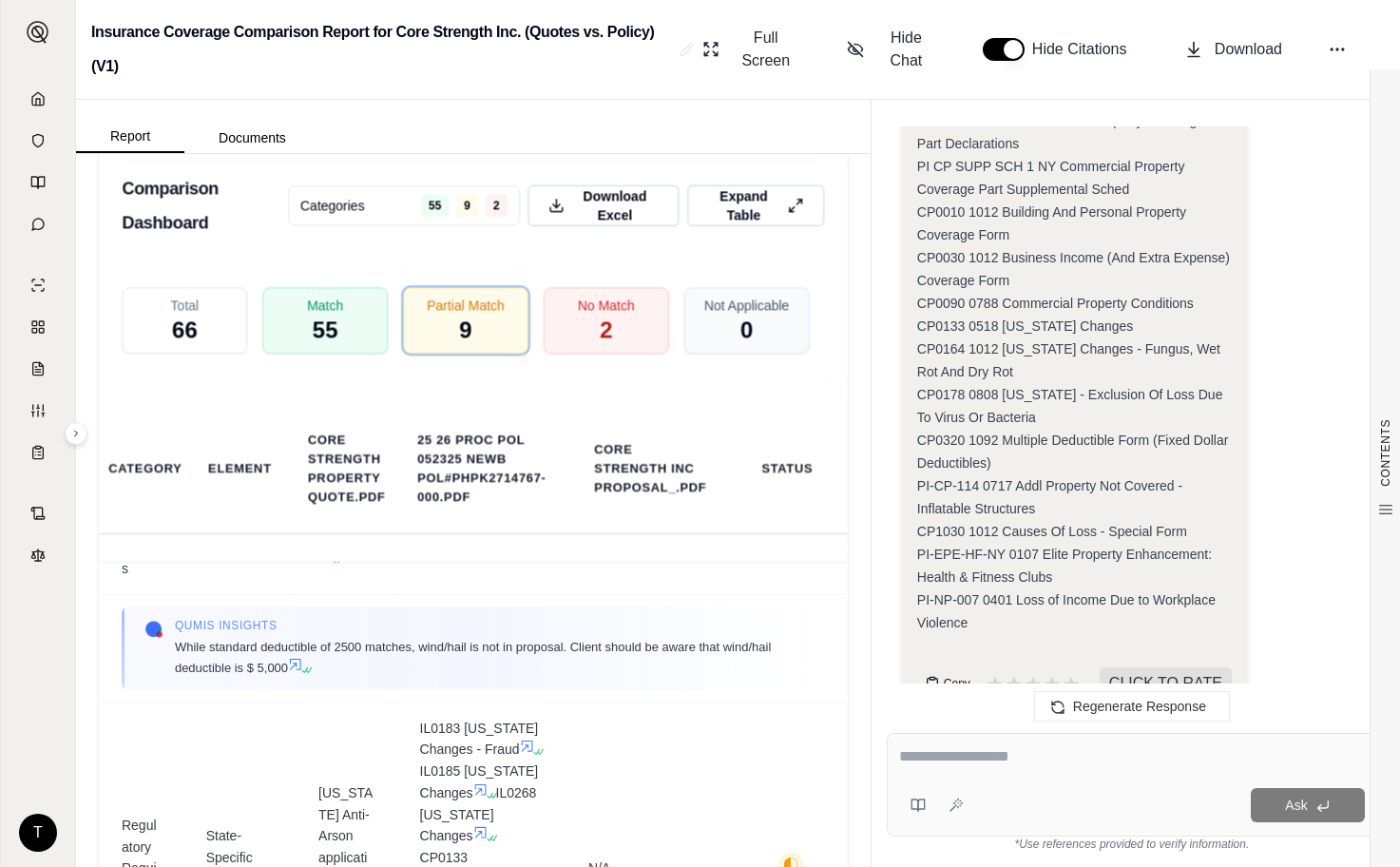 click 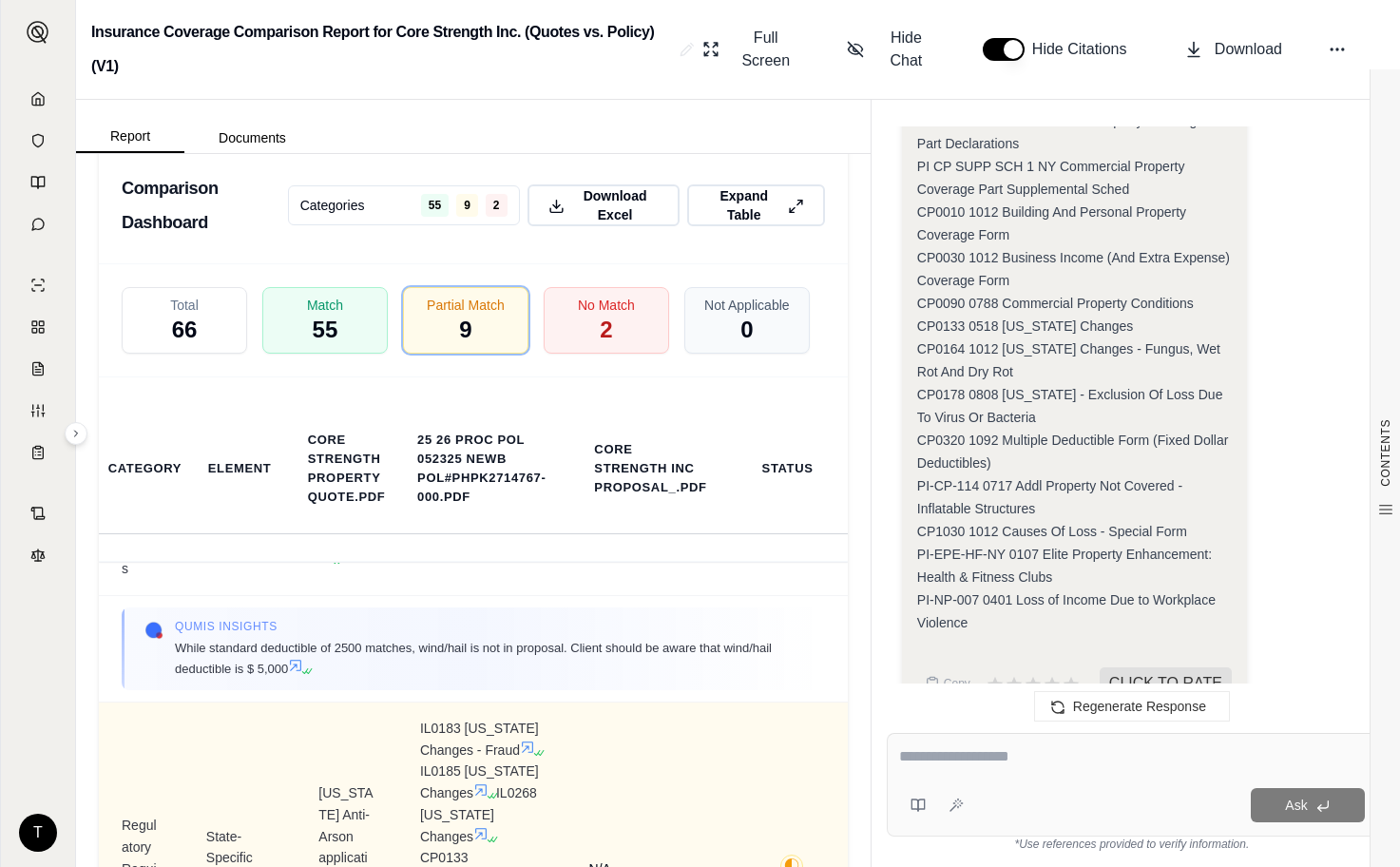 click on "N/A" at bounding box center (651, 869) 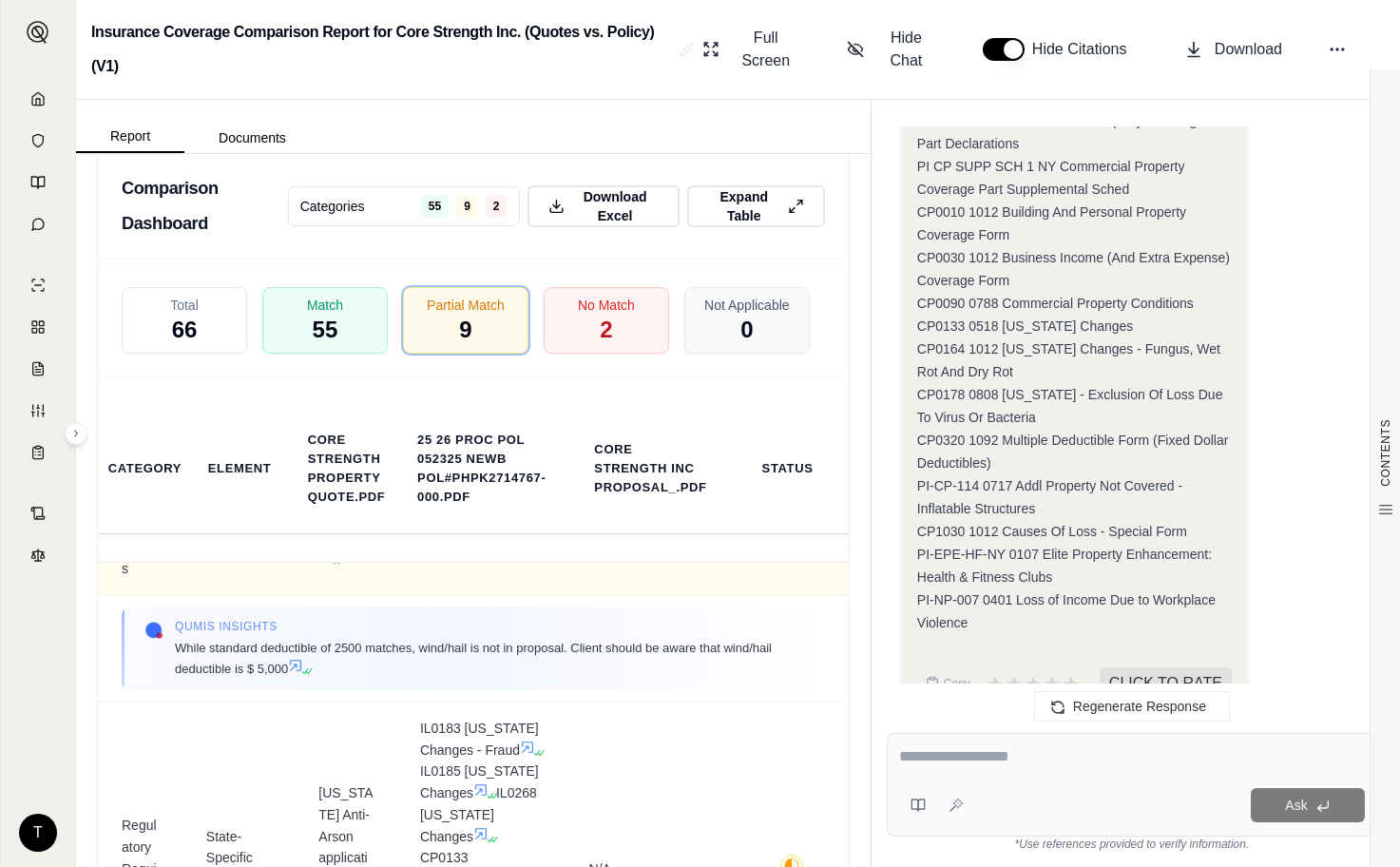 click on "$2,500" at bounding box center (482, 515) 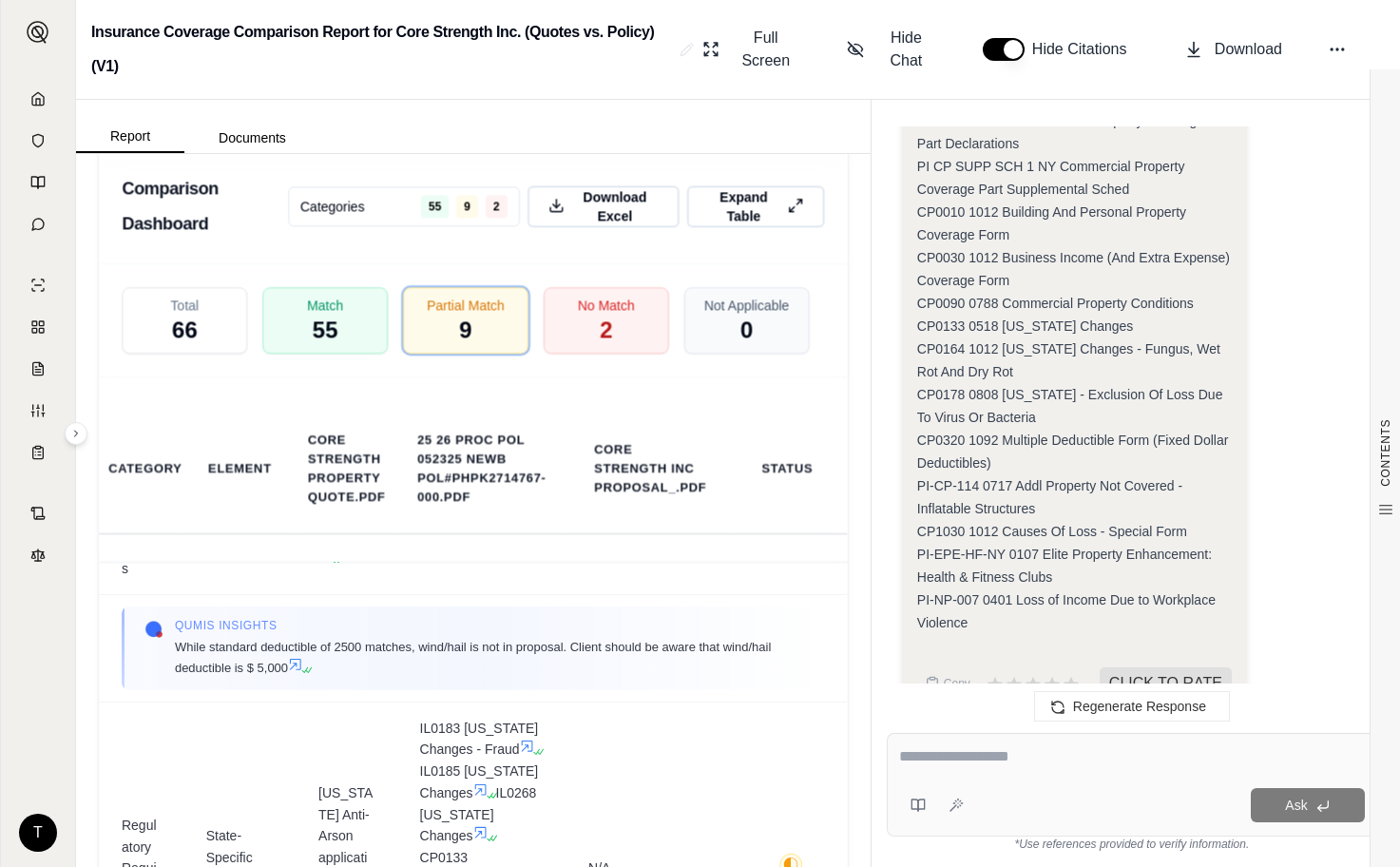 click at bounding box center (1132, 757) 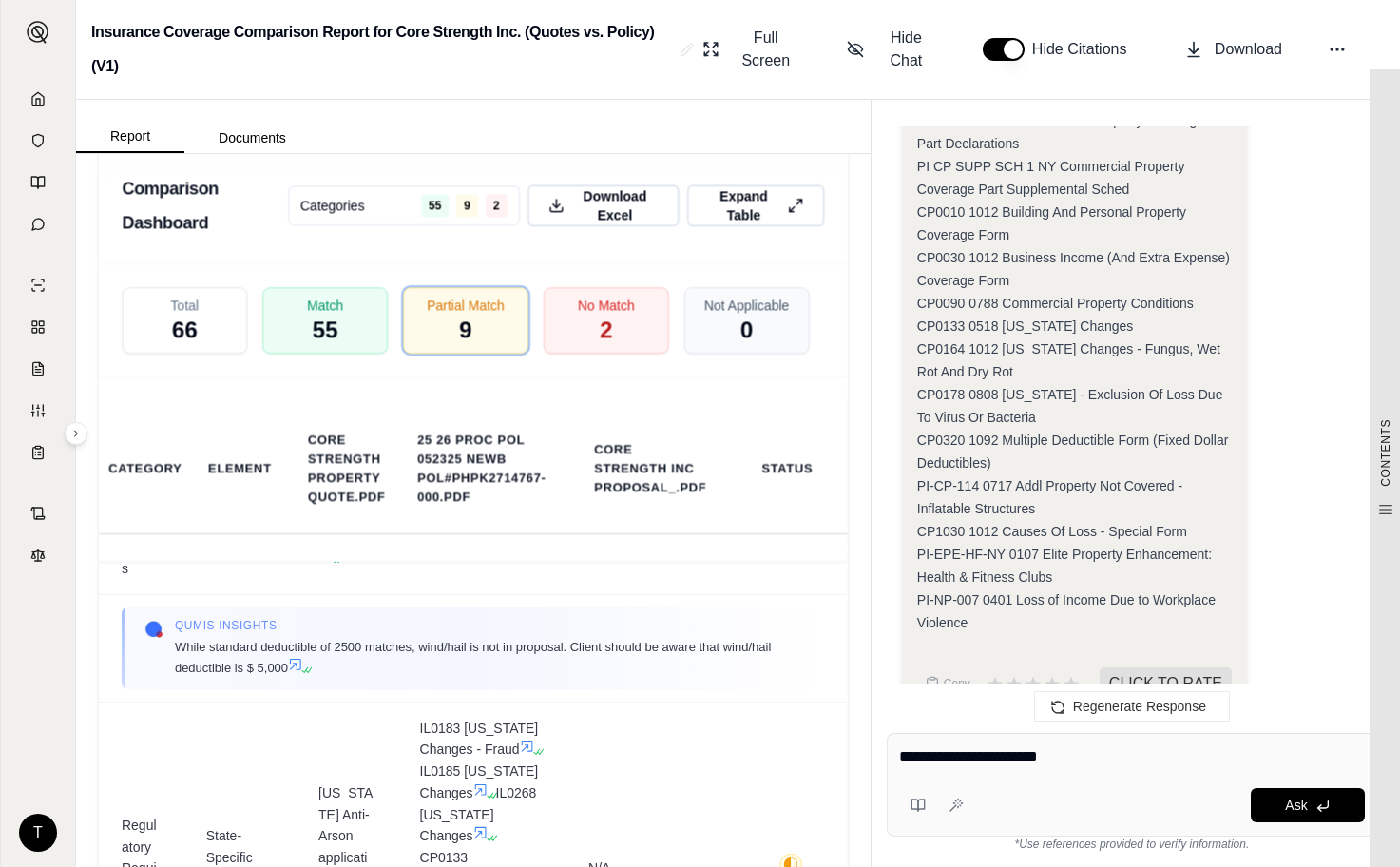 type on "**********" 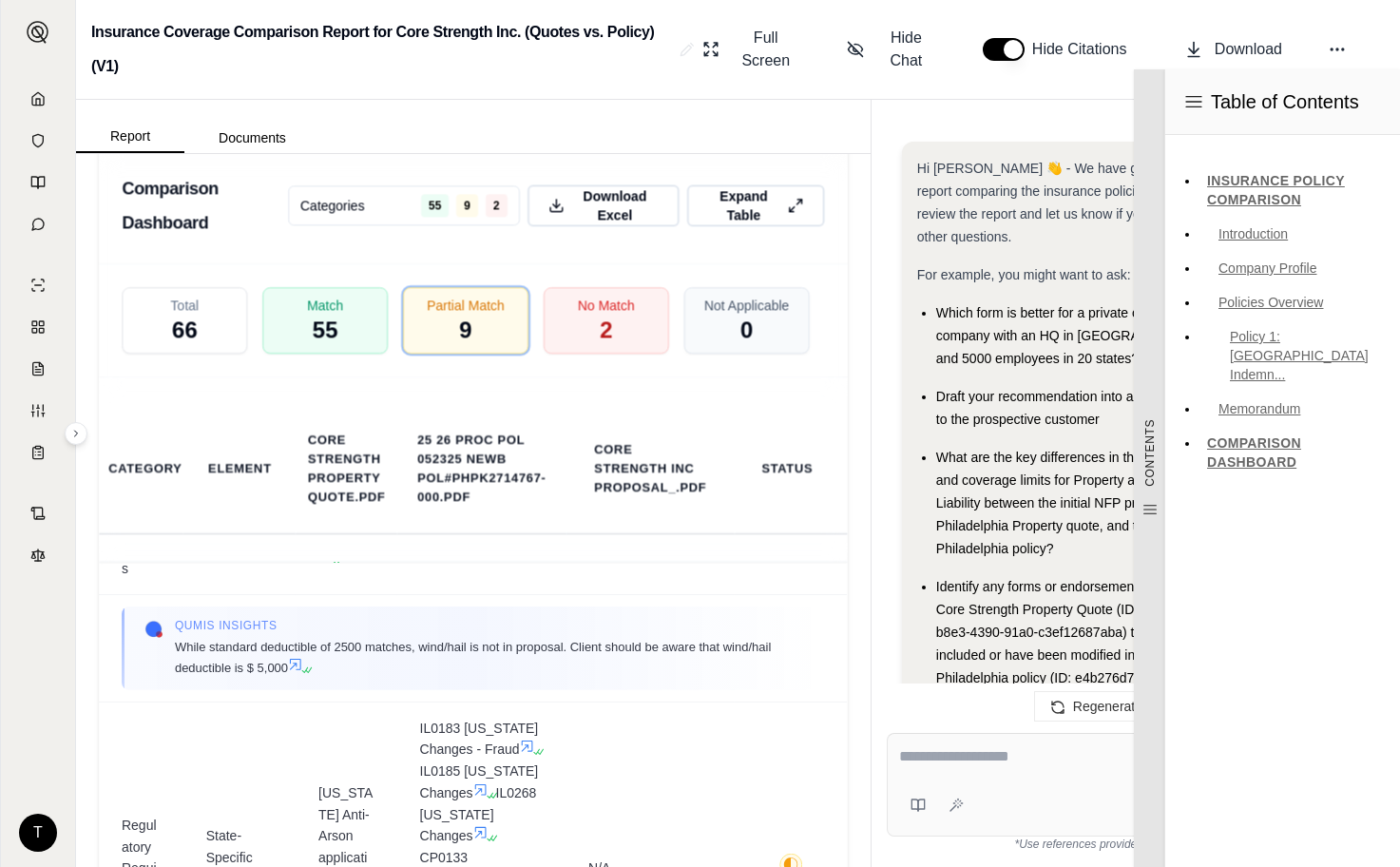 scroll, scrollTop: 5456, scrollLeft: 0, axis: vertical 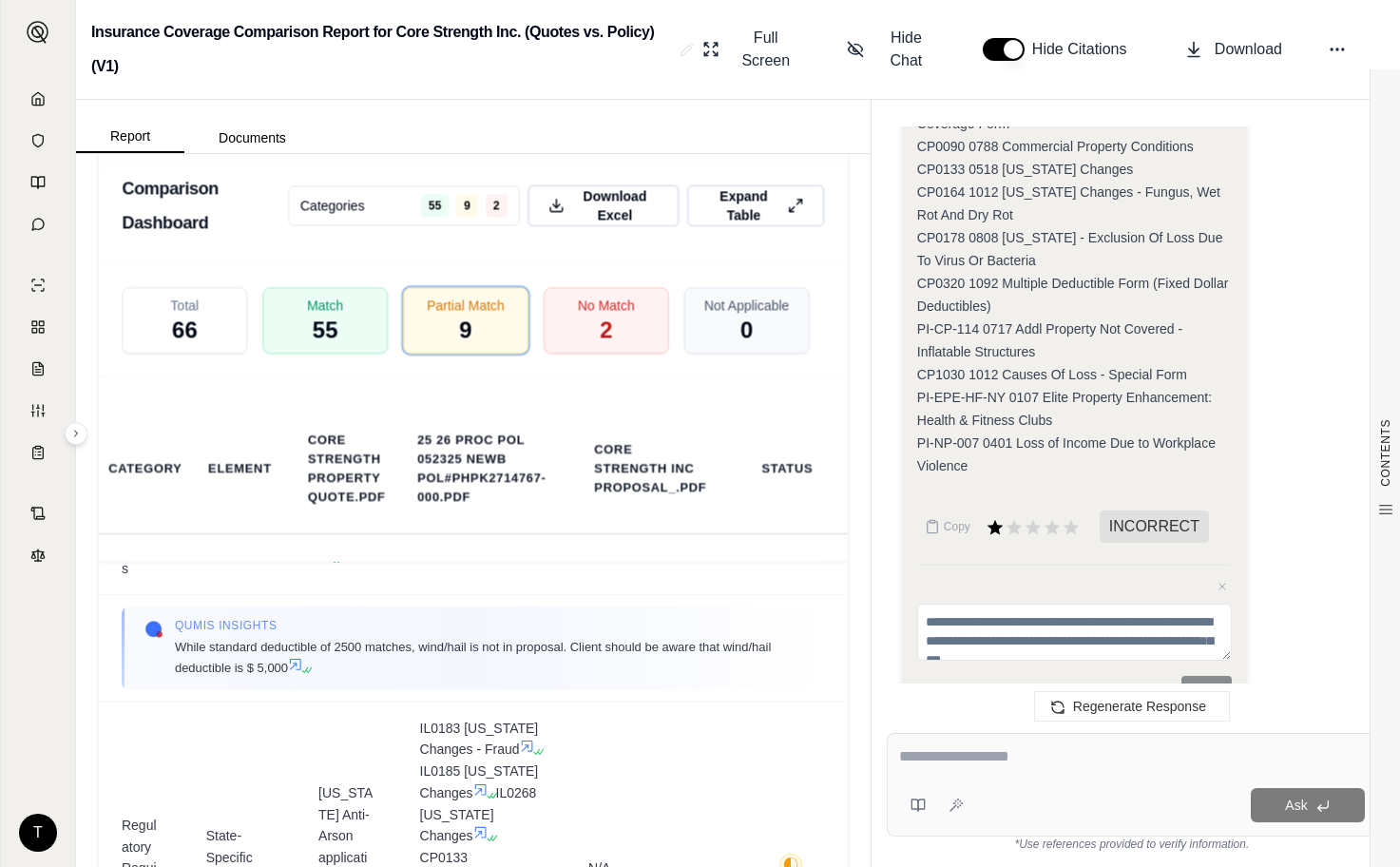 click at bounding box center [1132, 757] 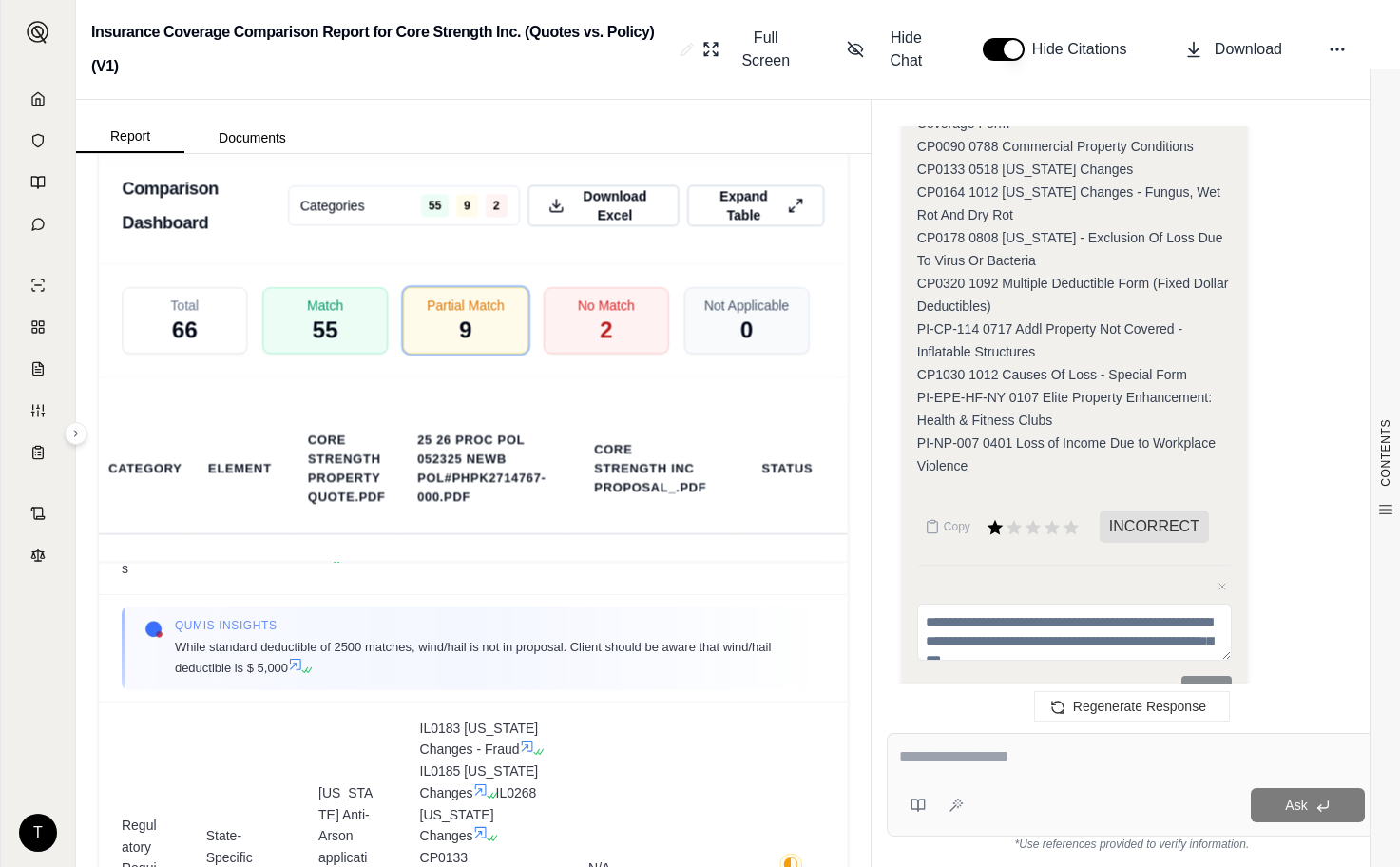 paste on "**********" 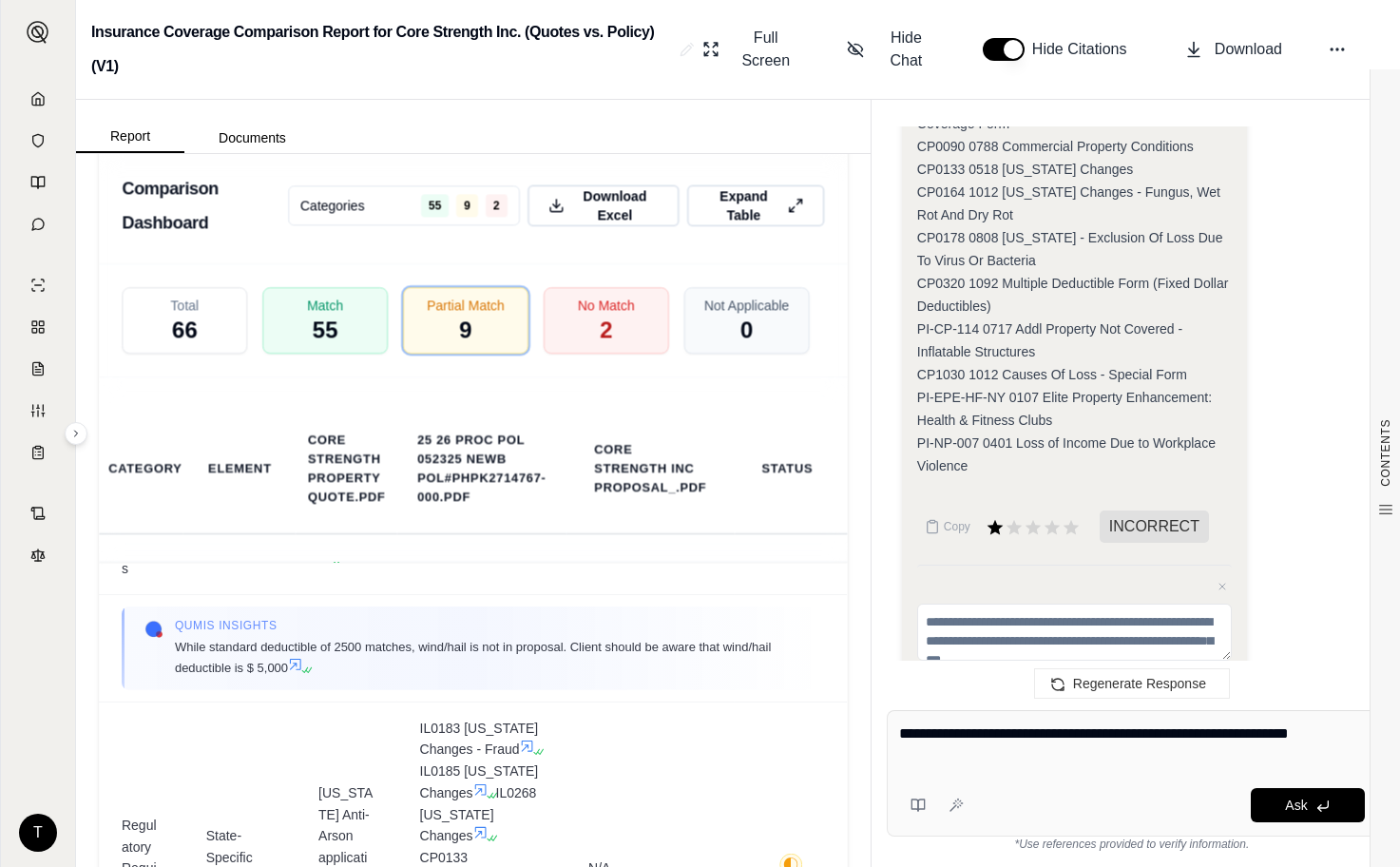click on "**********" at bounding box center [1132, 745] 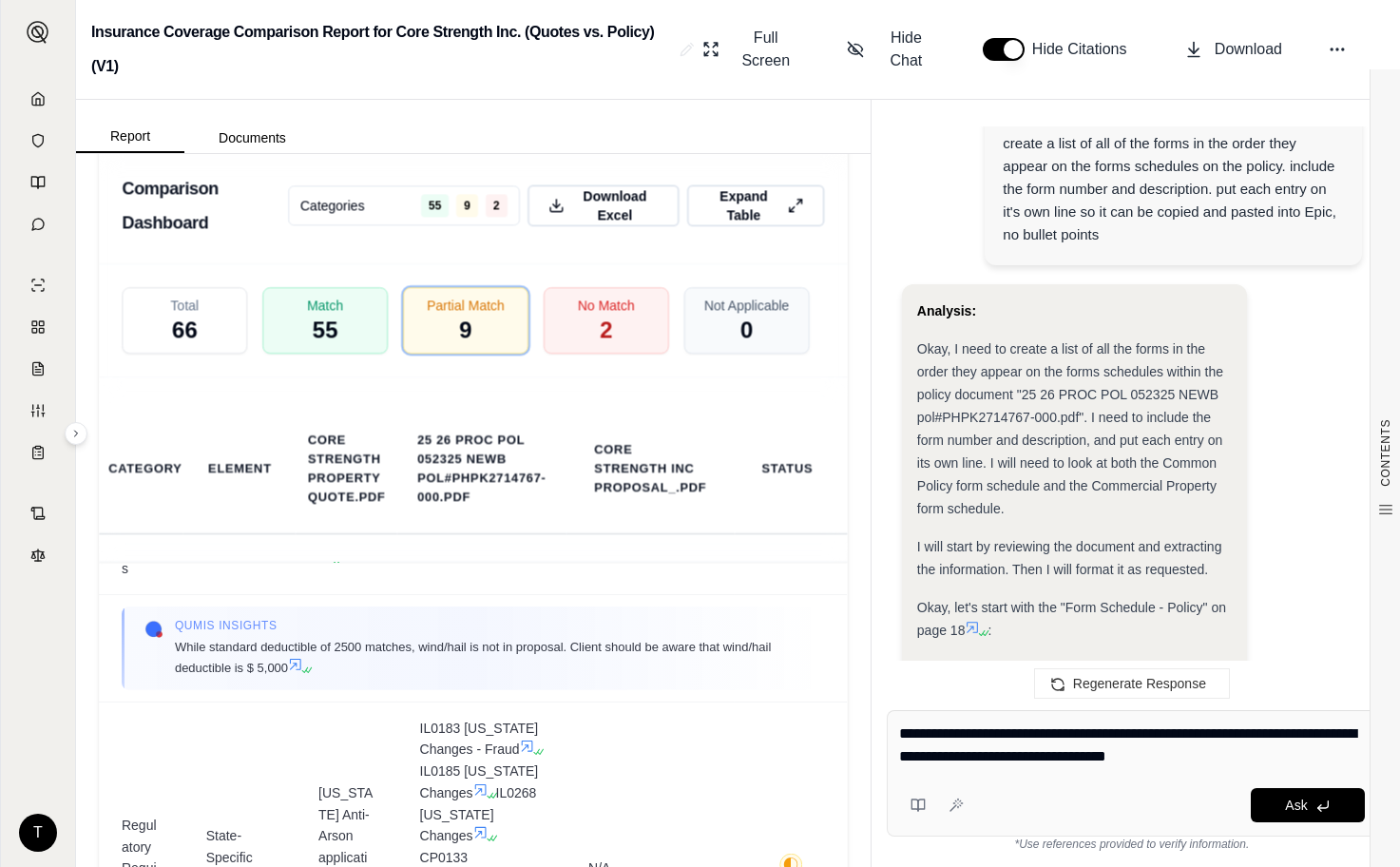 scroll, scrollTop: 2889, scrollLeft: 0, axis: vertical 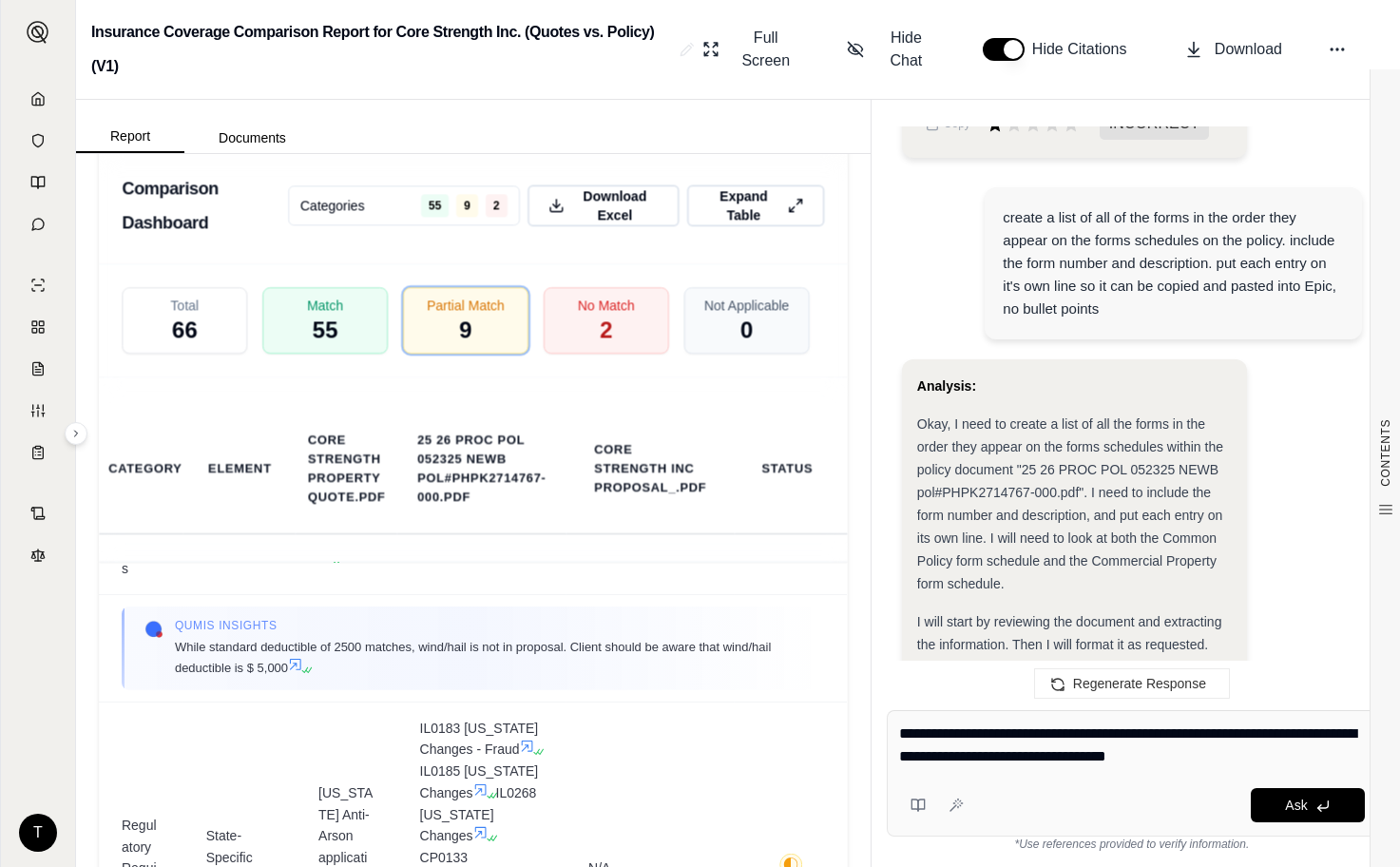 click on "create a list of all of the forms in the order they appear on the forms schedules on the policy. include the form number and description. put each entry on it's own line so it can be copied and pasted into Epic, no bullet points" at bounding box center (1173, 263) 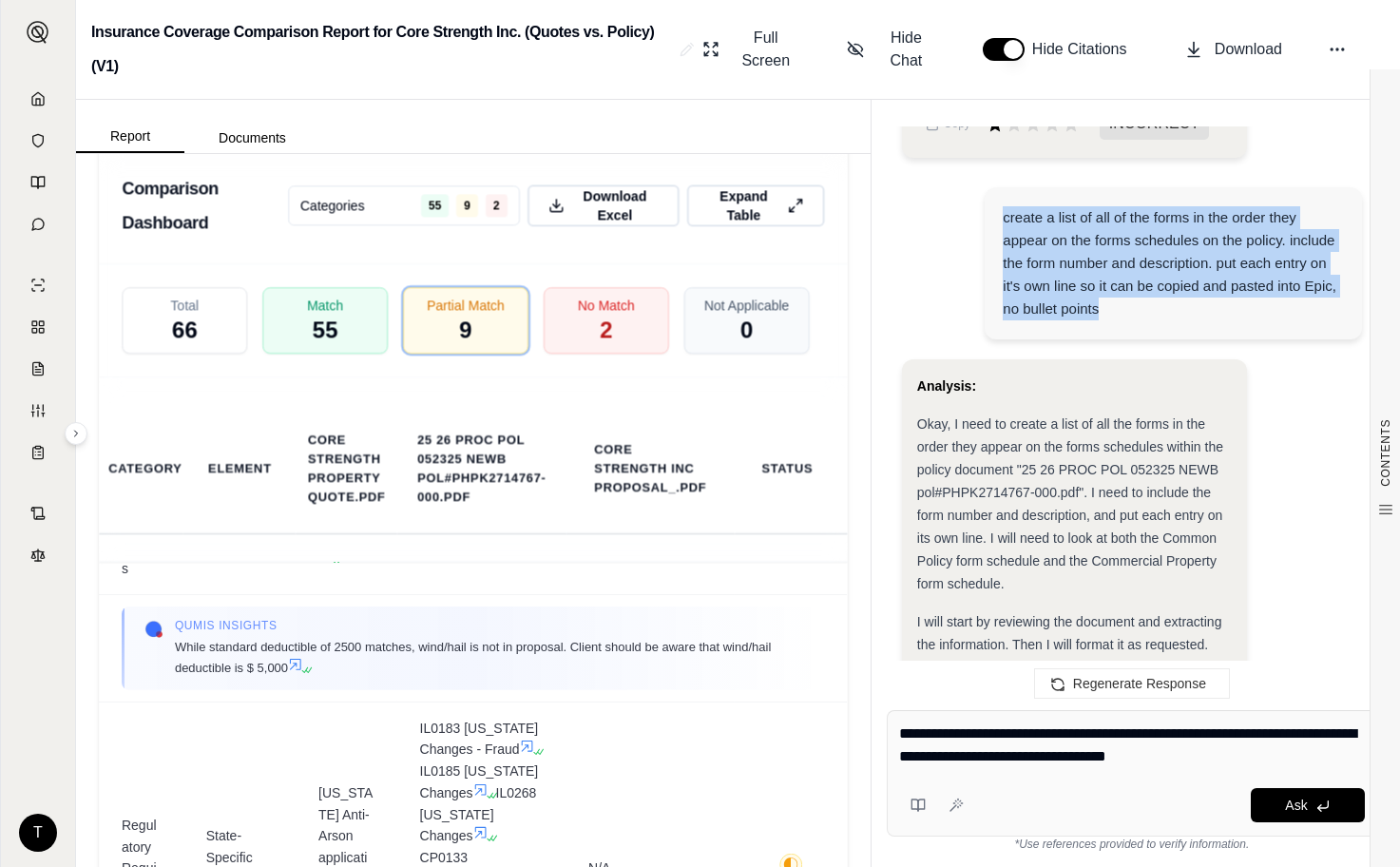 drag, startPoint x: 1003, startPoint y: 214, endPoint x: 1134, endPoint y: 324, distance: 171.05847 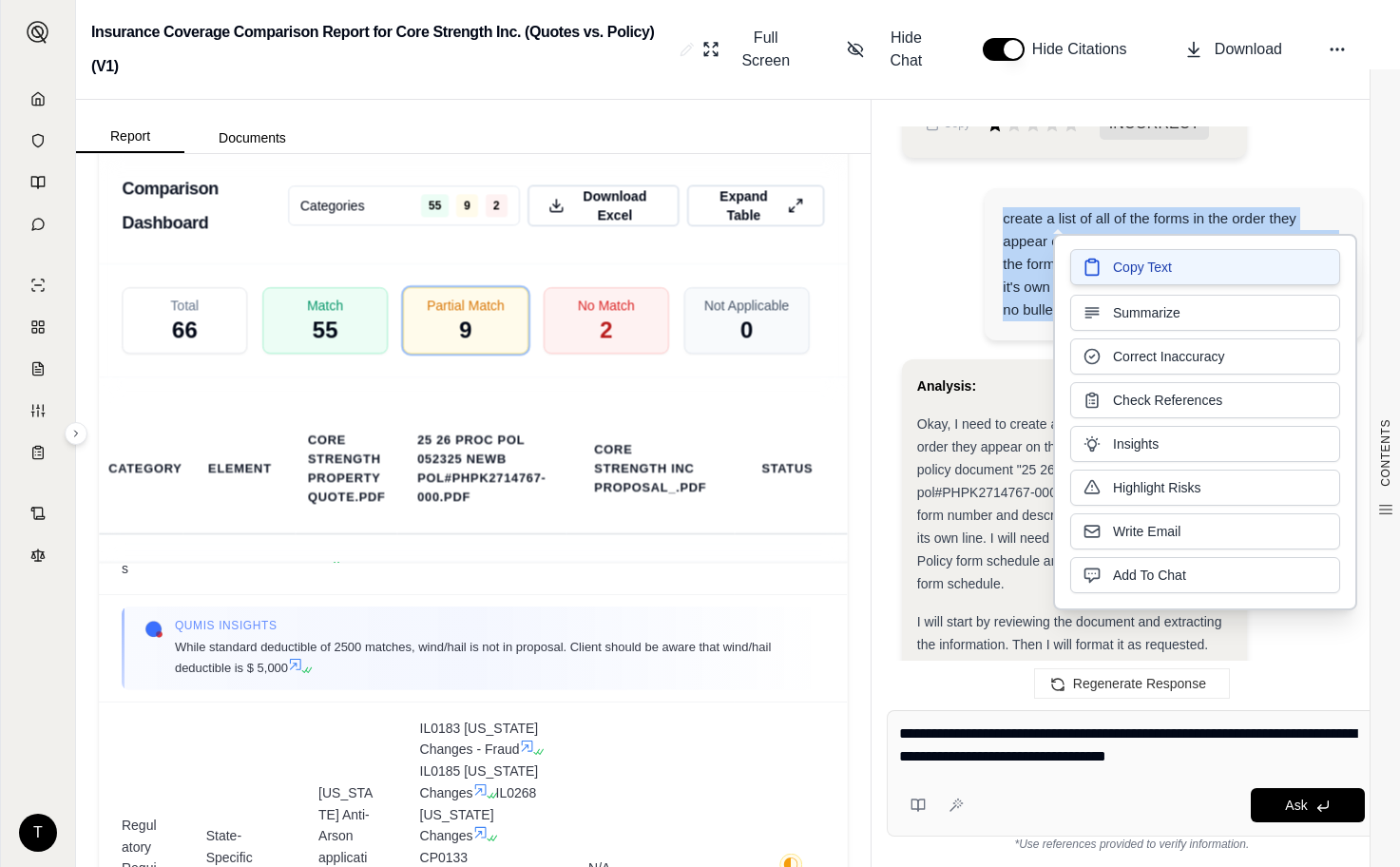 drag, startPoint x: 1134, startPoint y: 324, endPoint x: 1110, endPoint y: 265, distance: 63.69458 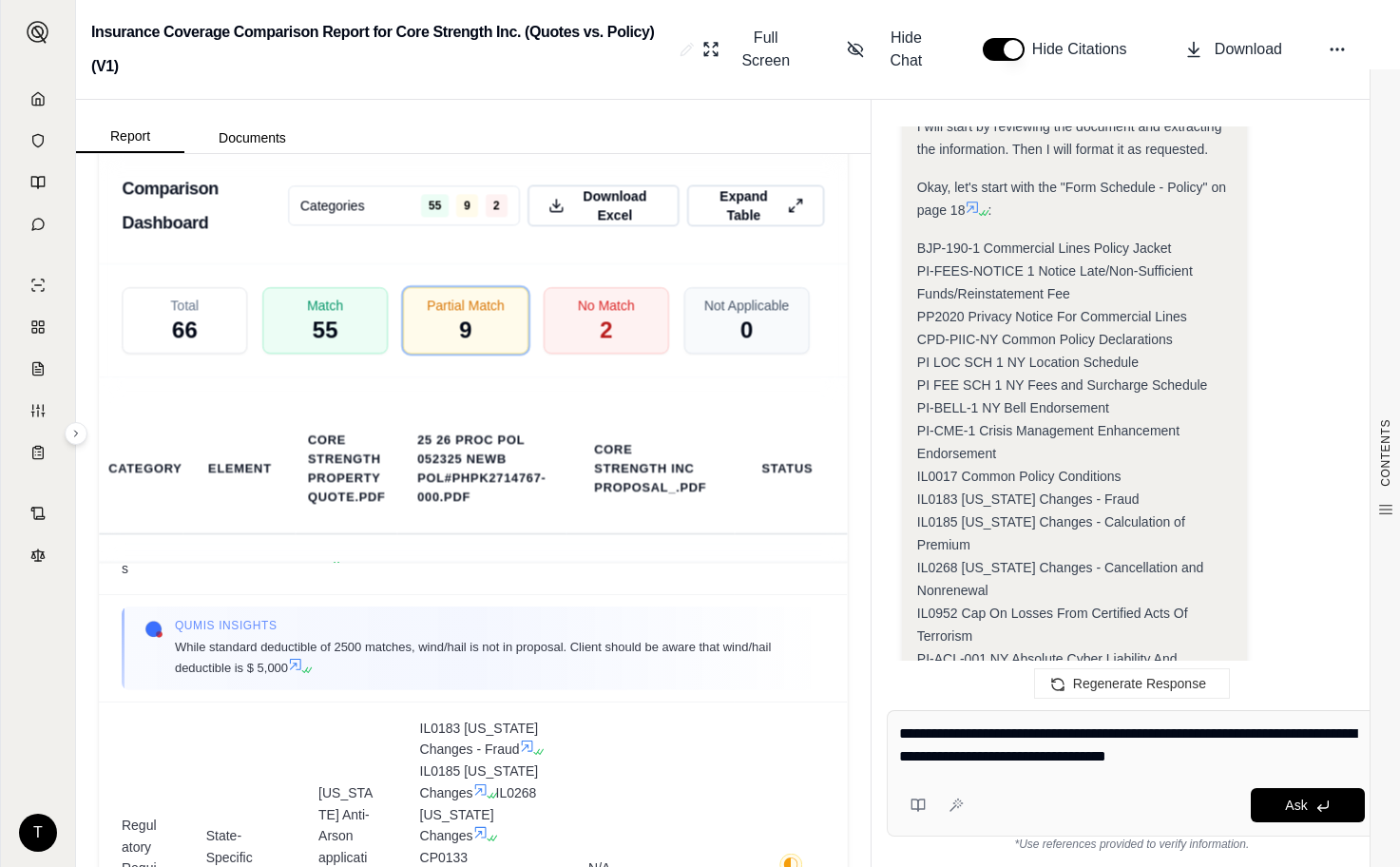 scroll, scrollTop: 3555, scrollLeft: 0, axis: vertical 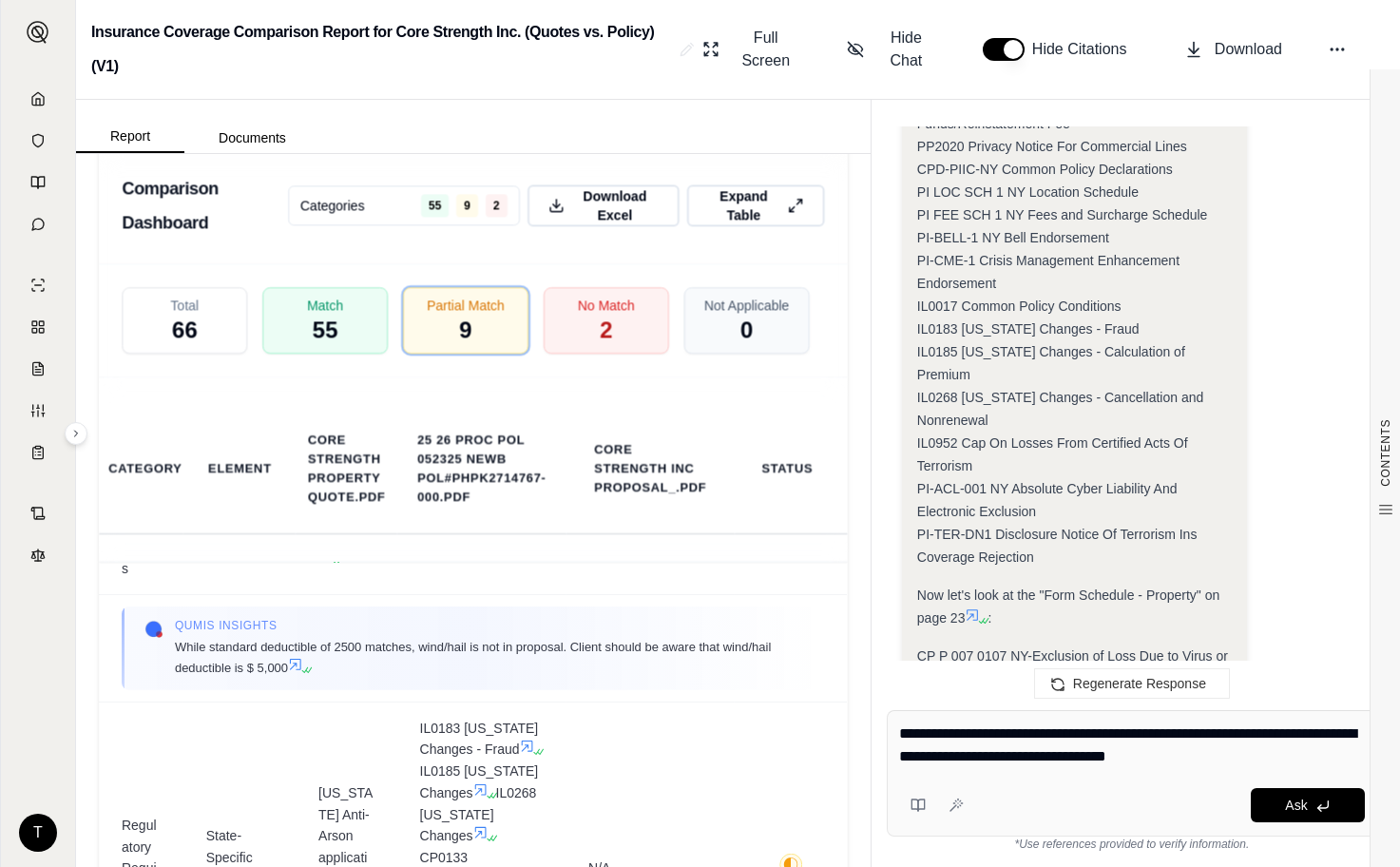 click on "**********" at bounding box center (1132, 745) 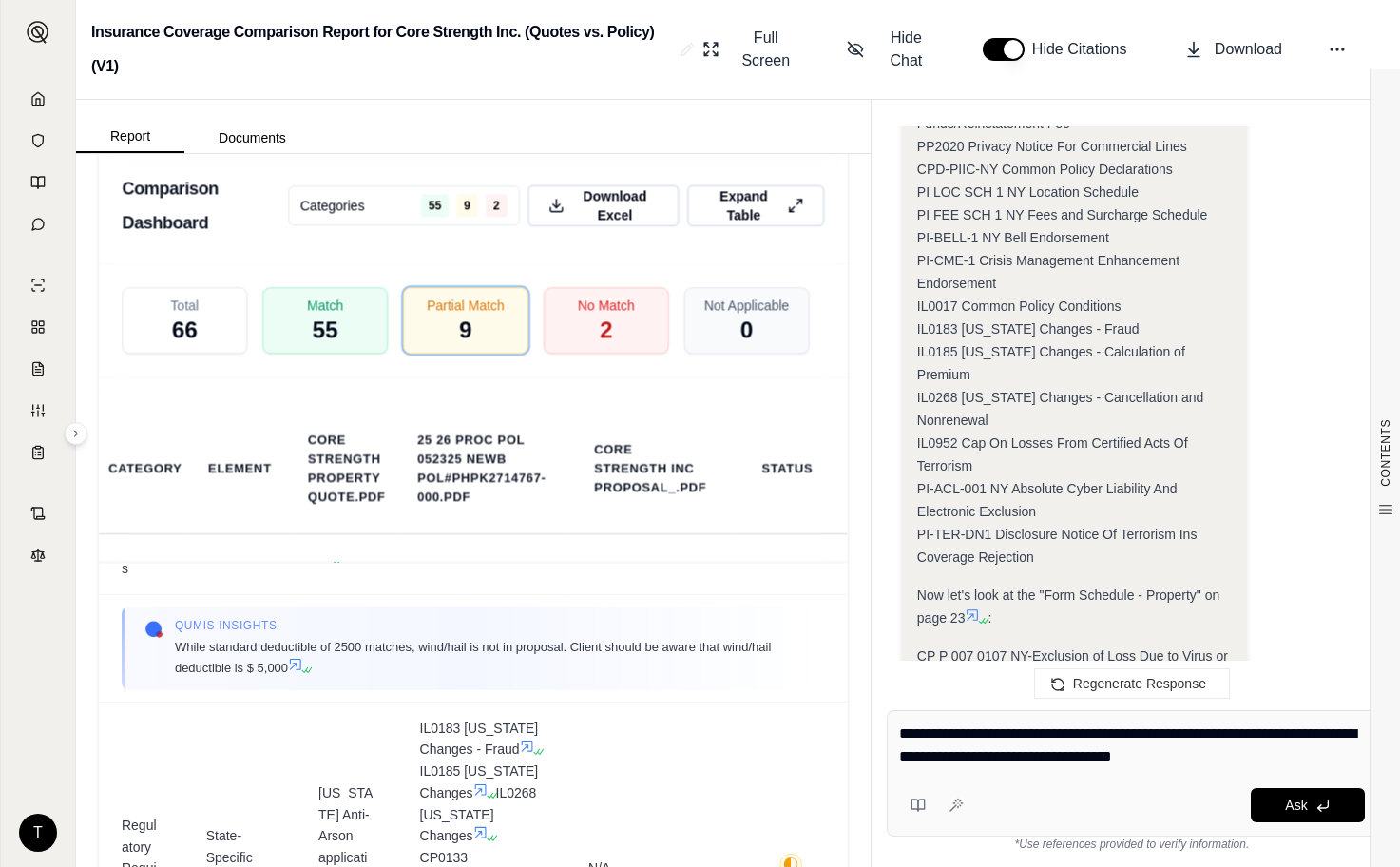 paste on "**********" 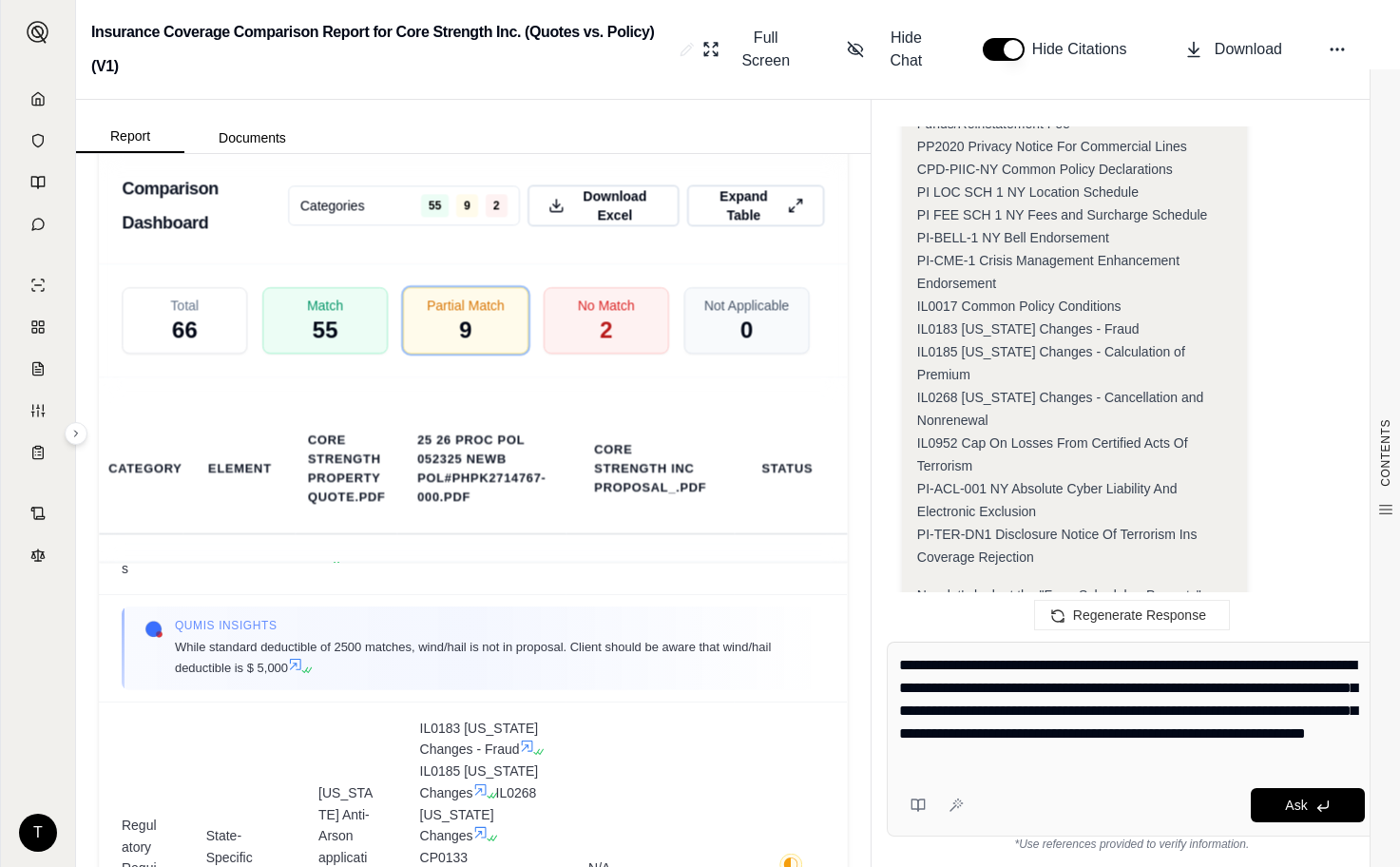 click on "**********" at bounding box center [1132, 711] 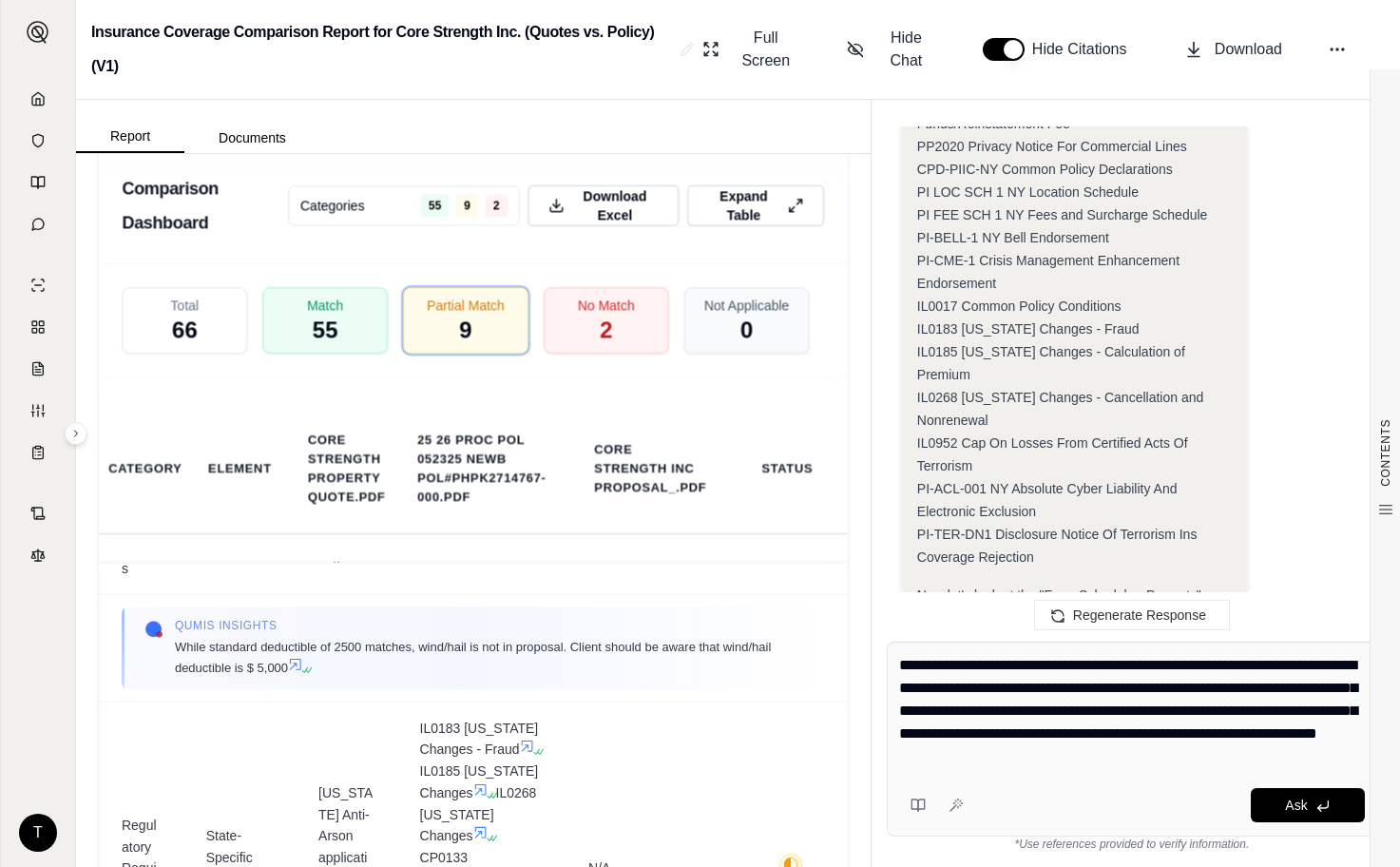 drag, startPoint x: 1066, startPoint y: 710, endPoint x: 1065, endPoint y: 725, distance: 15.0333 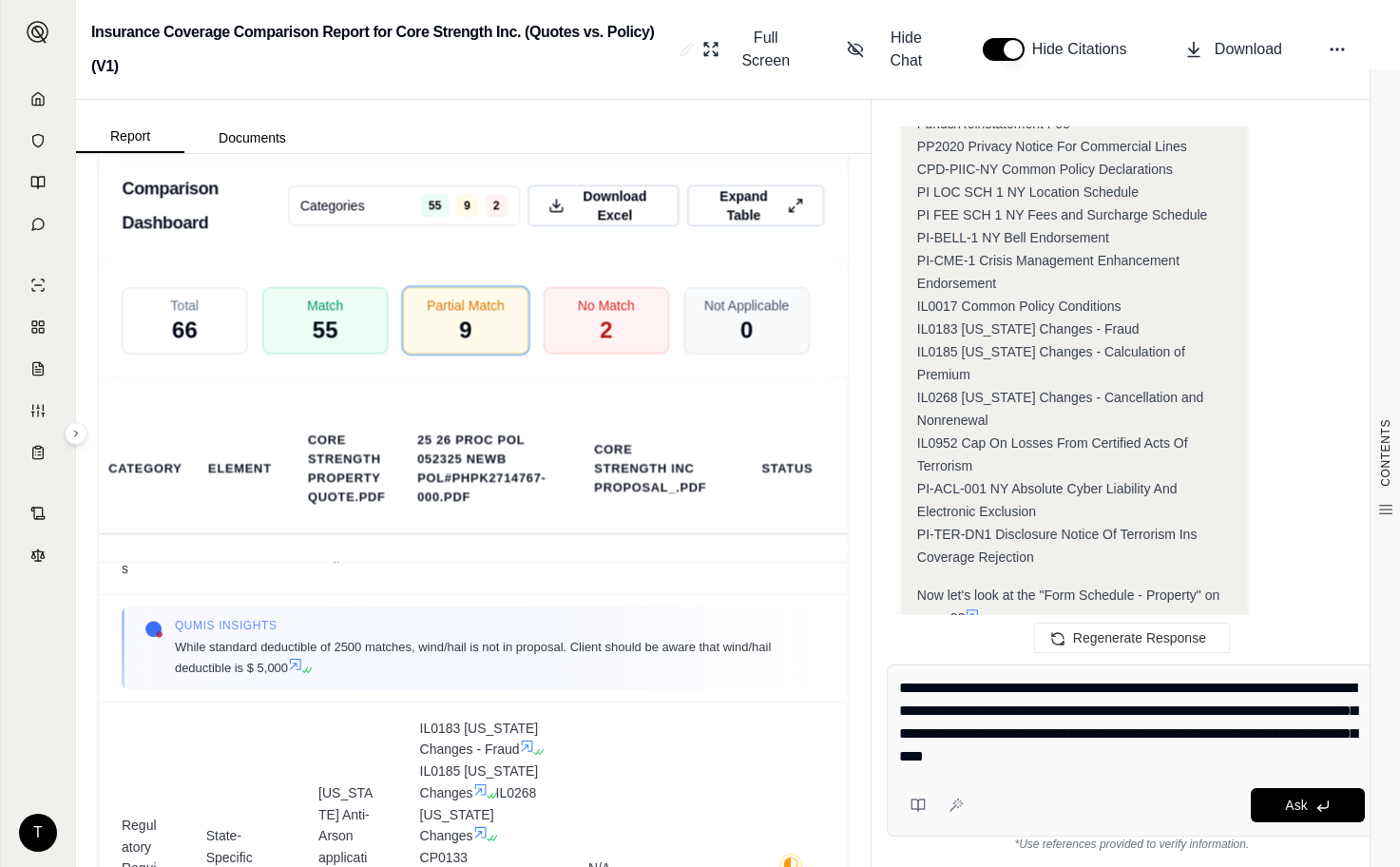 click on "**********" at bounding box center (1132, 722) 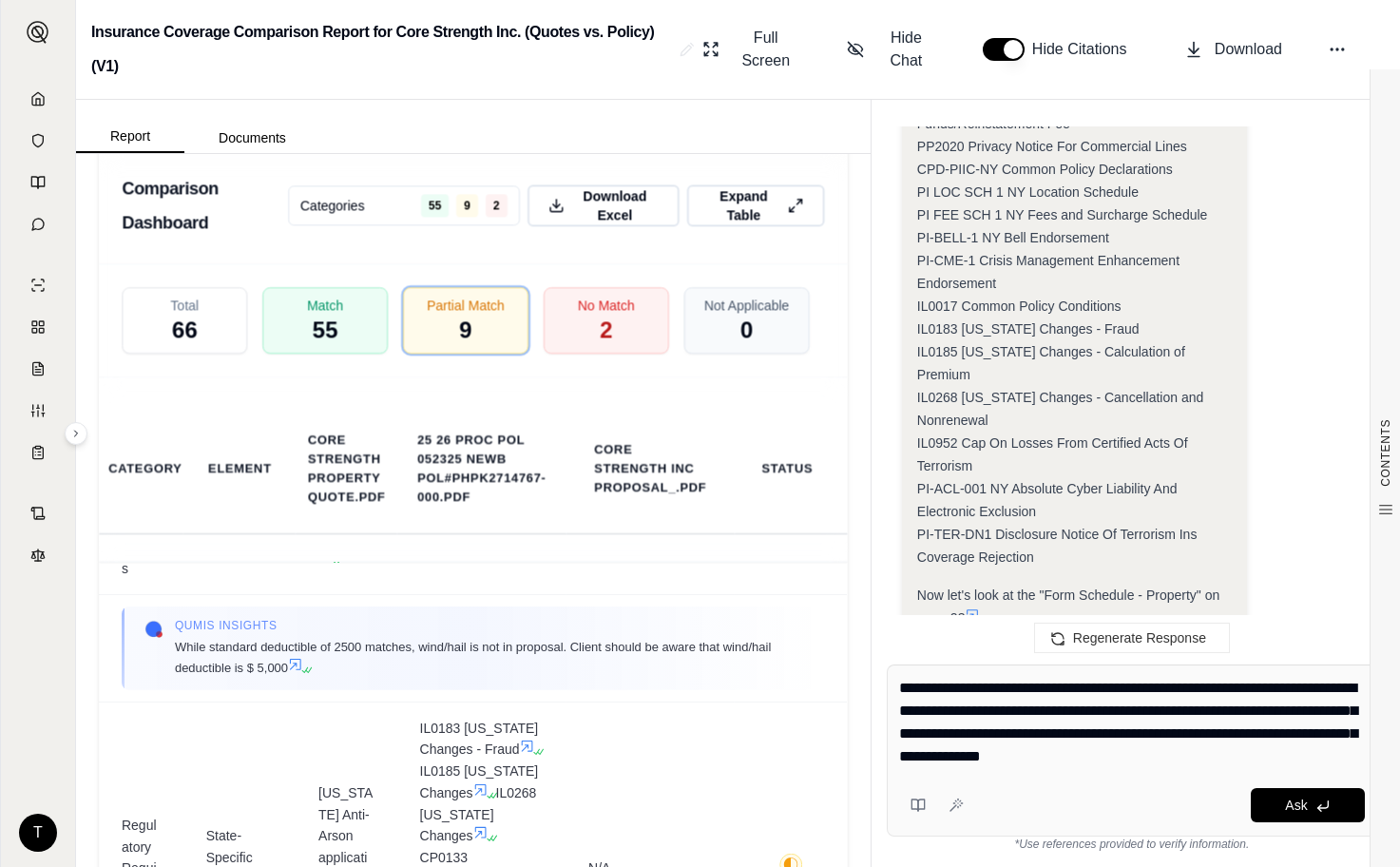 drag, startPoint x: 1256, startPoint y: 758, endPoint x: 834, endPoint y: 645, distance: 436.86726 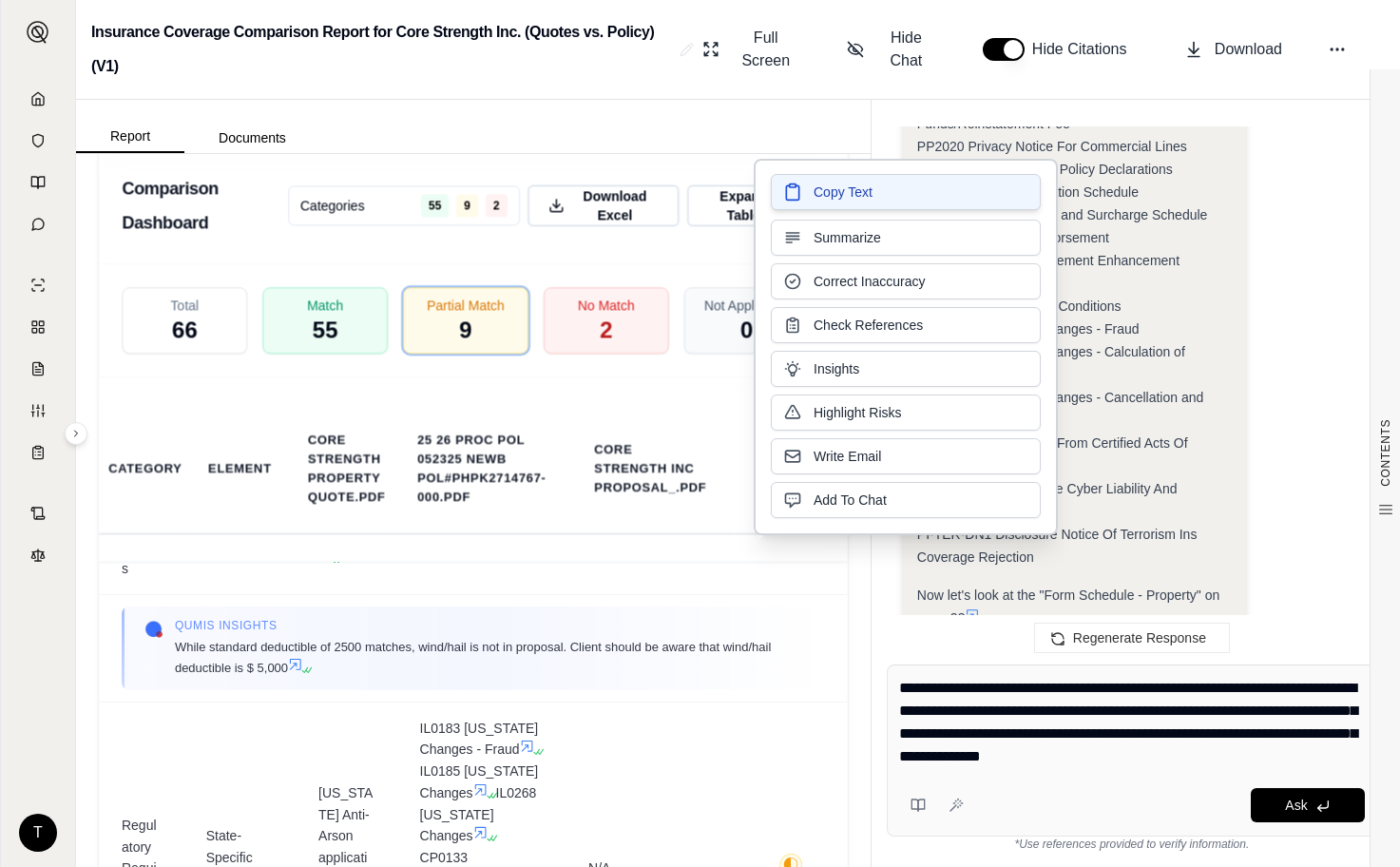 click on "Copy Text" at bounding box center [843, 192] 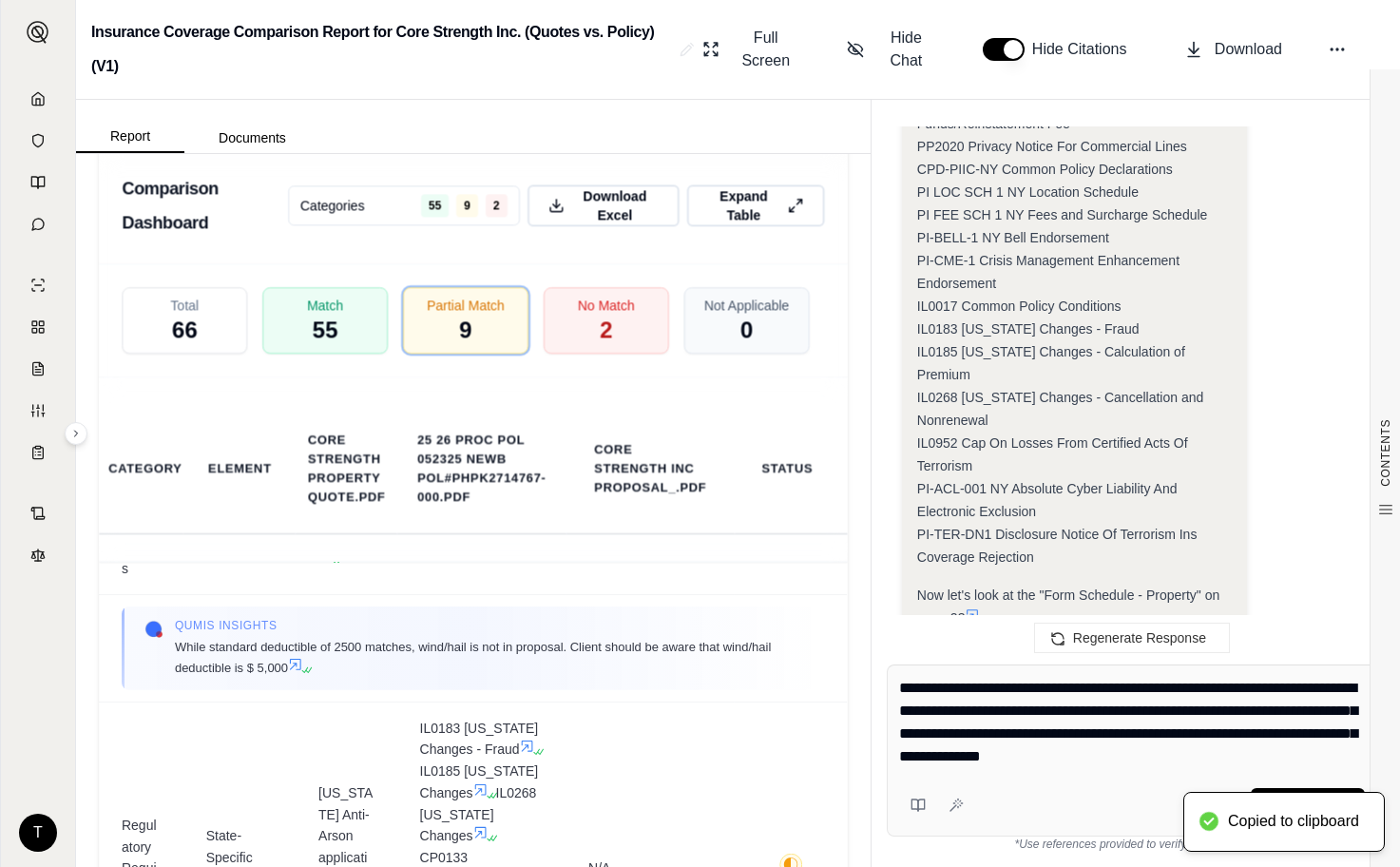 click on "**********" at bounding box center (1132, 722) 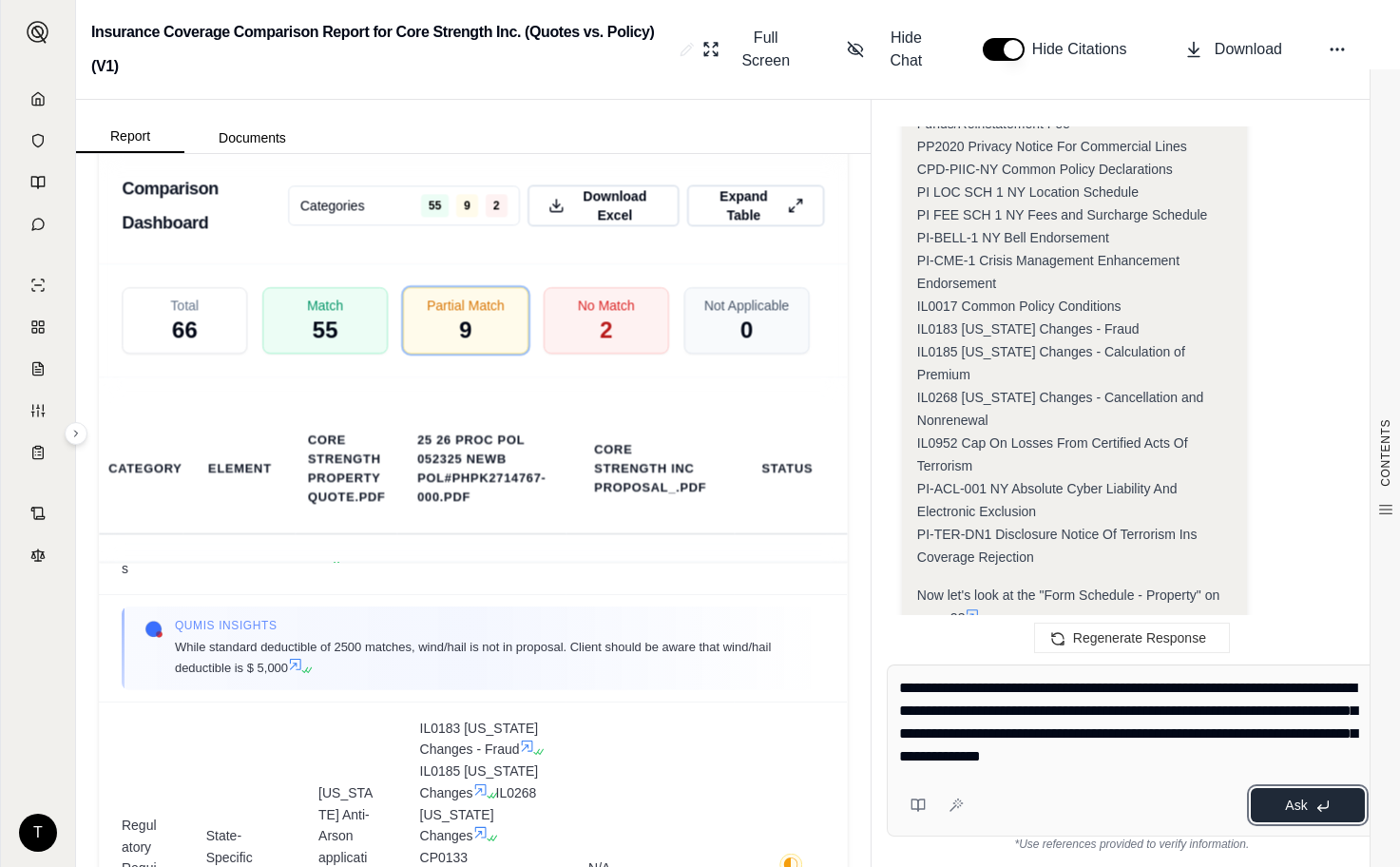 click on "Ask" at bounding box center [1295, 805] 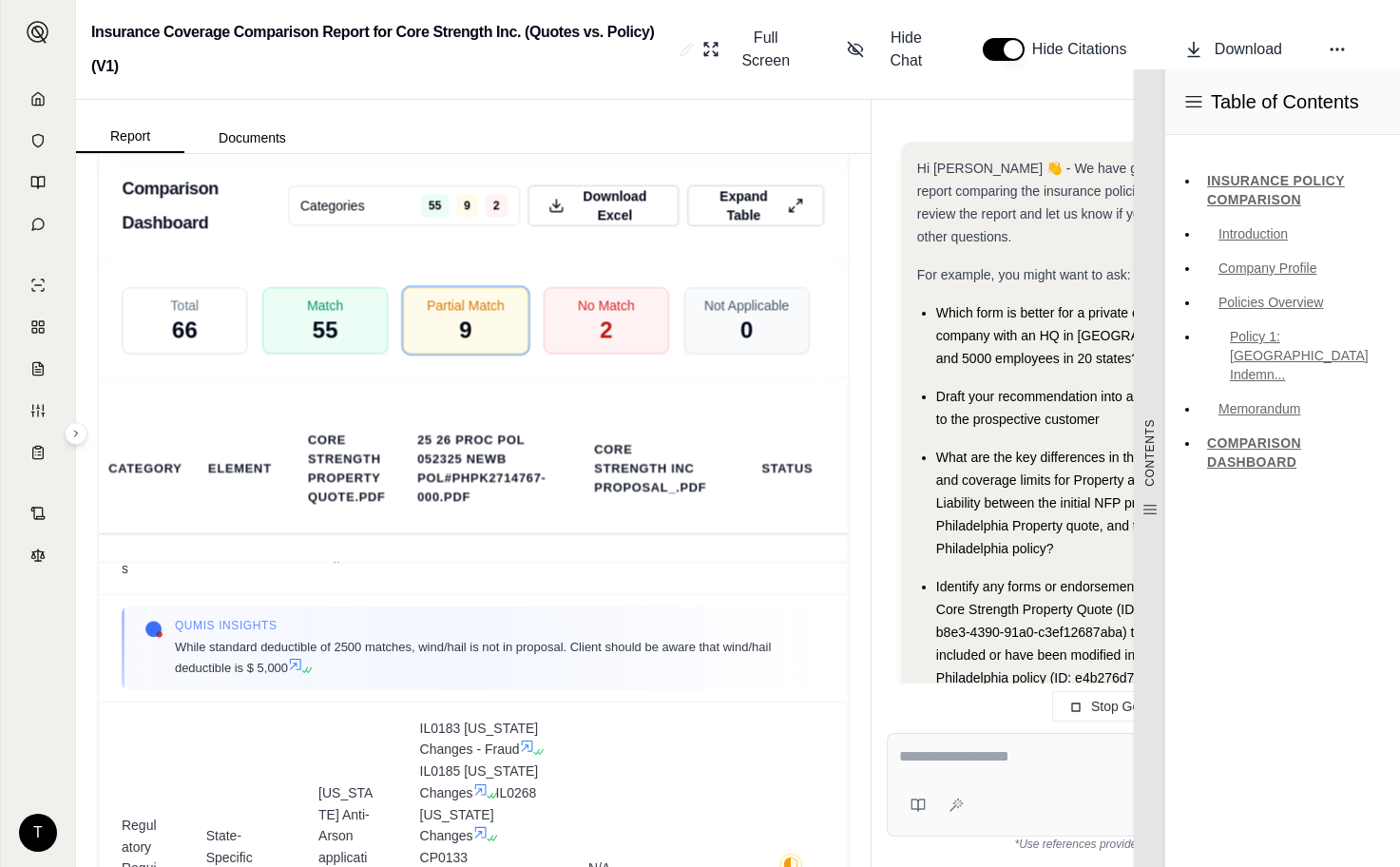 scroll, scrollTop: 0, scrollLeft: 0, axis: both 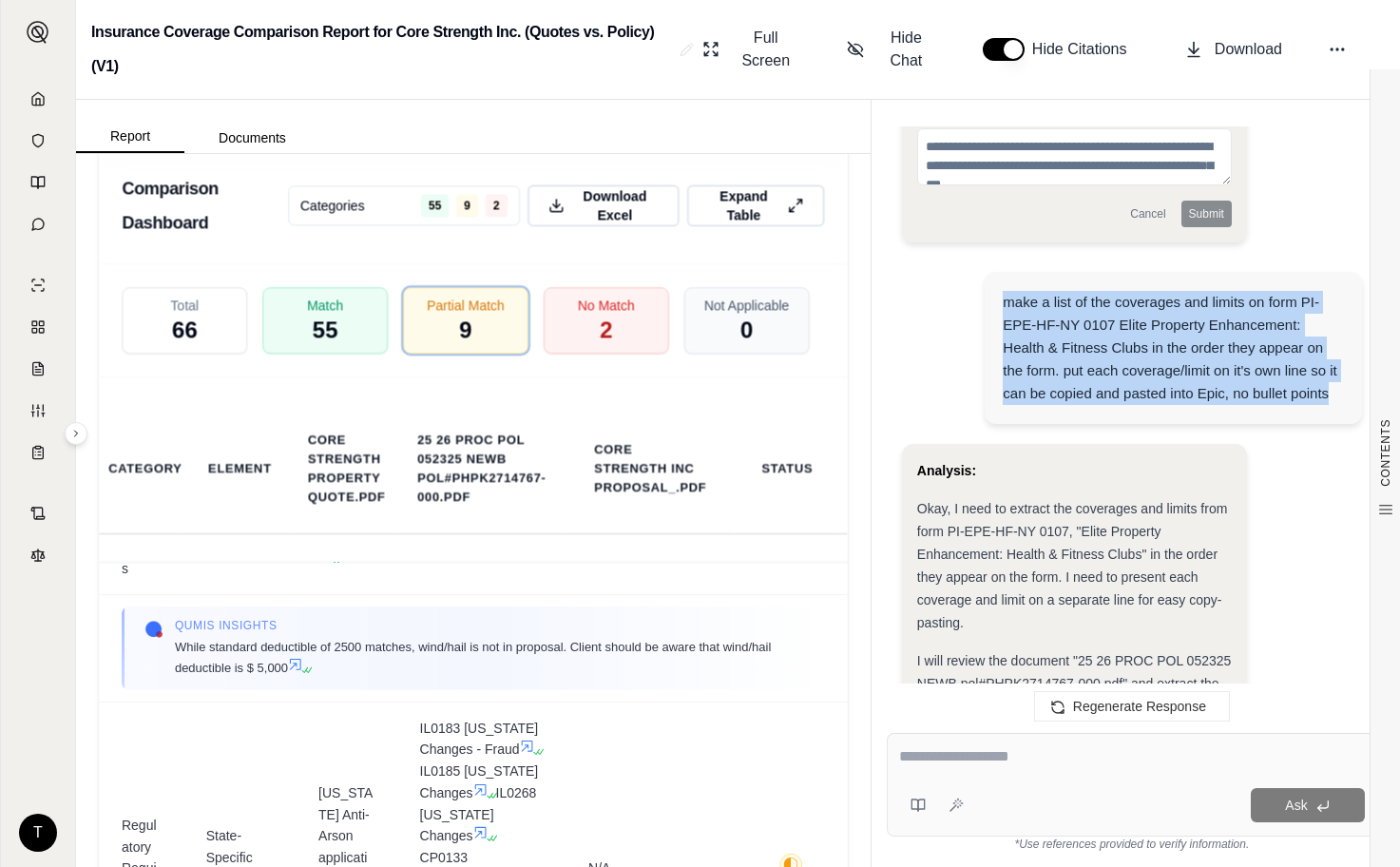 drag, startPoint x: 1003, startPoint y: 260, endPoint x: 1329, endPoint y: 348, distance: 337.66848 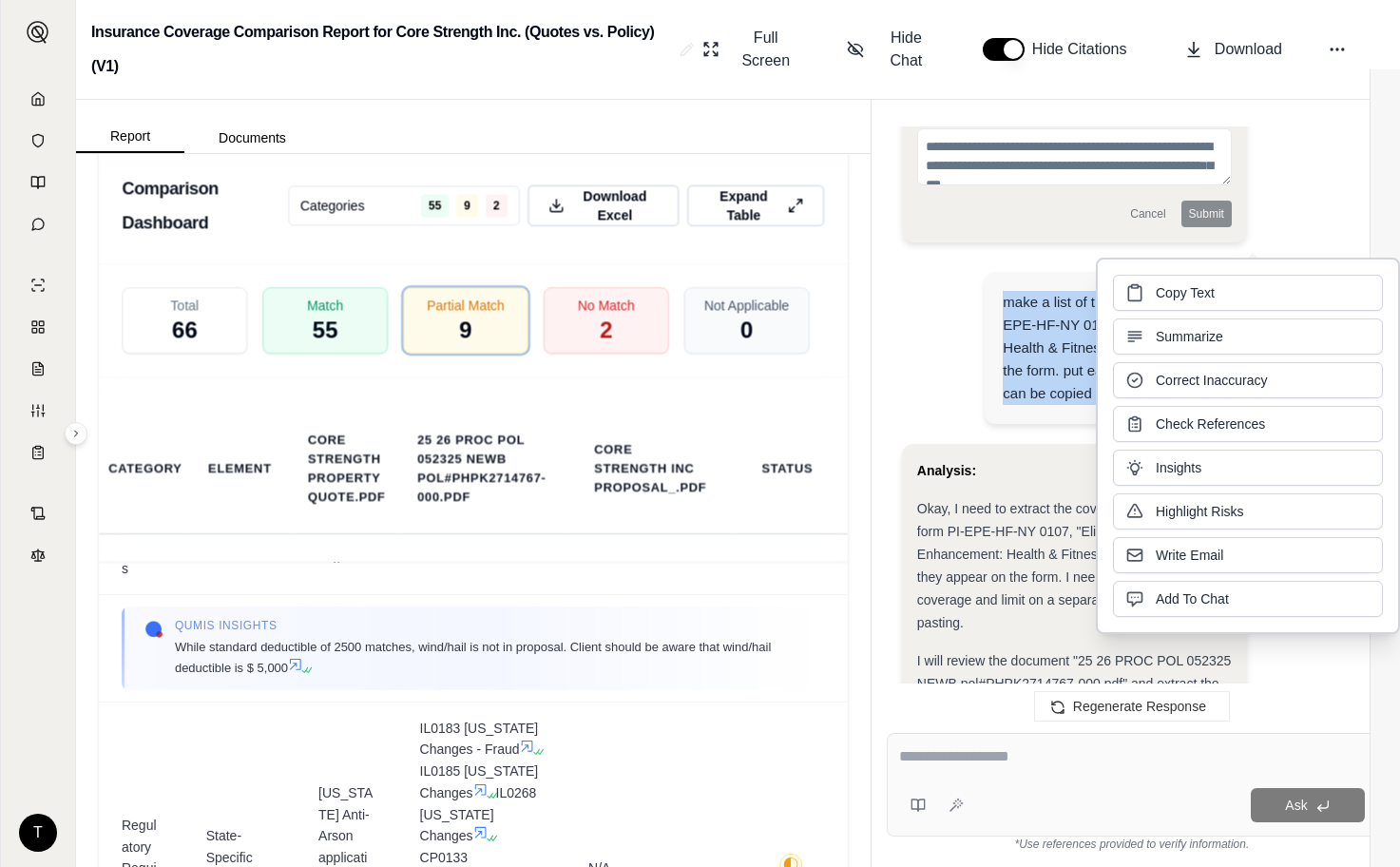 copy on "make a list of the coverages and limits on form PI-EPE-HF-NY 0107 Elite Property Enhancement: Health & Fitness Clubs in the order they appear on the form. put each coverage/limit on it's own line so it can be copied and pasted into Epic, no bullet points" 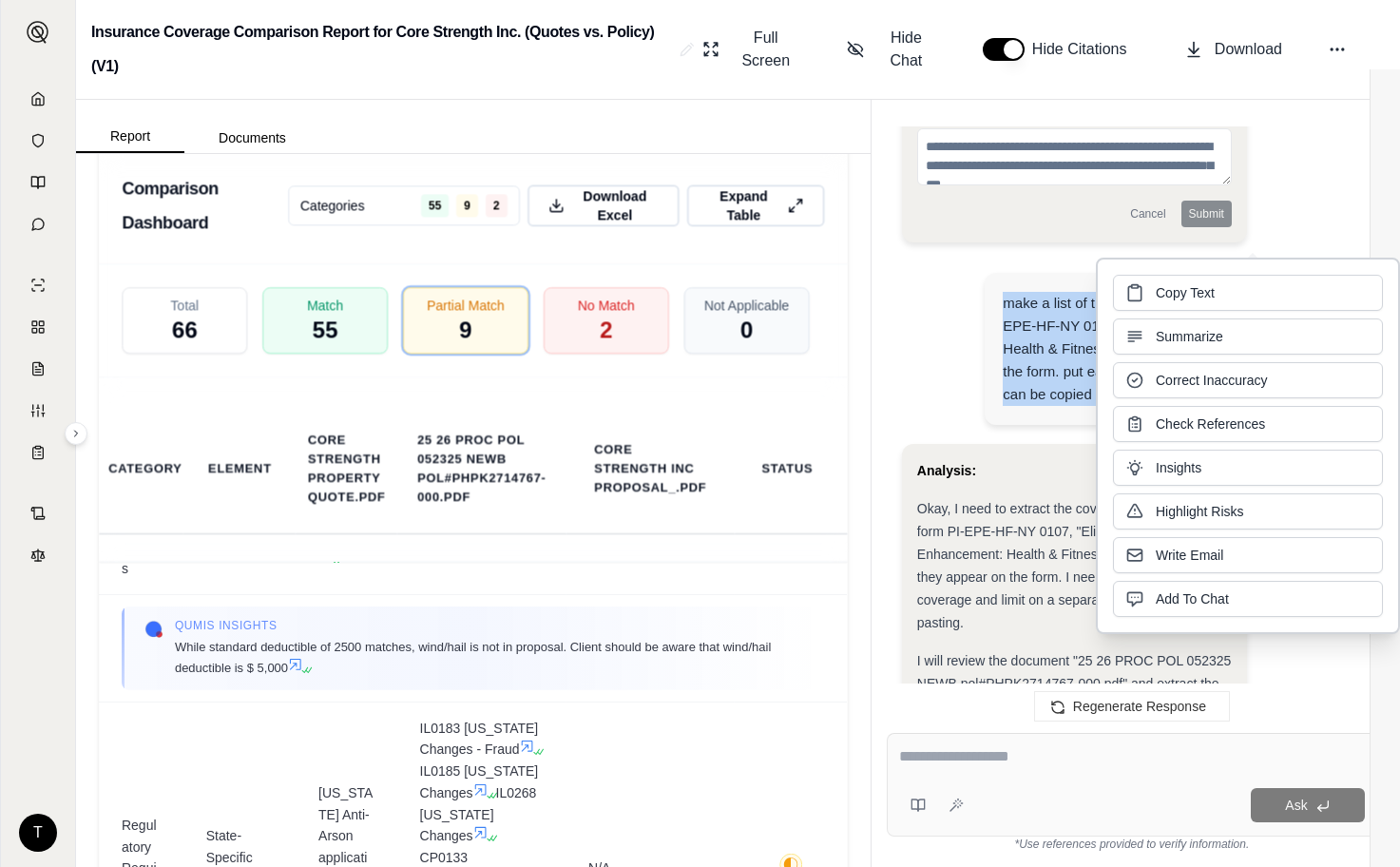 click on "Okay, I need to extract the coverages and limits from form PI-EPE-HF-NY 0107, "Elite Property Enhancement: Health & Fitness Clubs" in the order they appear on the form. I need to present each coverage and limit on a separate line for easy copy-pasting." at bounding box center [1072, 566] 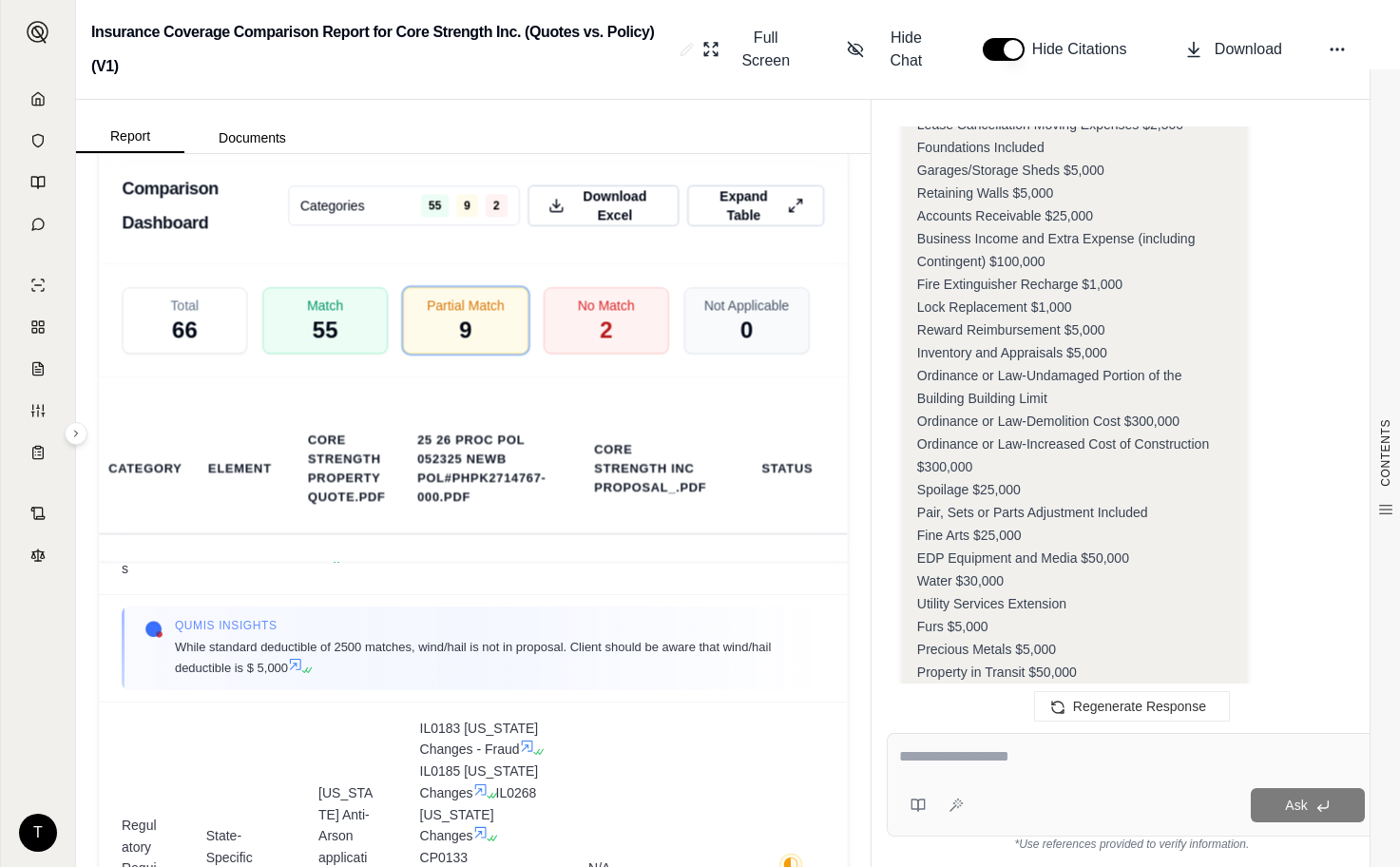 scroll, scrollTop: 8023, scrollLeft: 0, axis: vertical 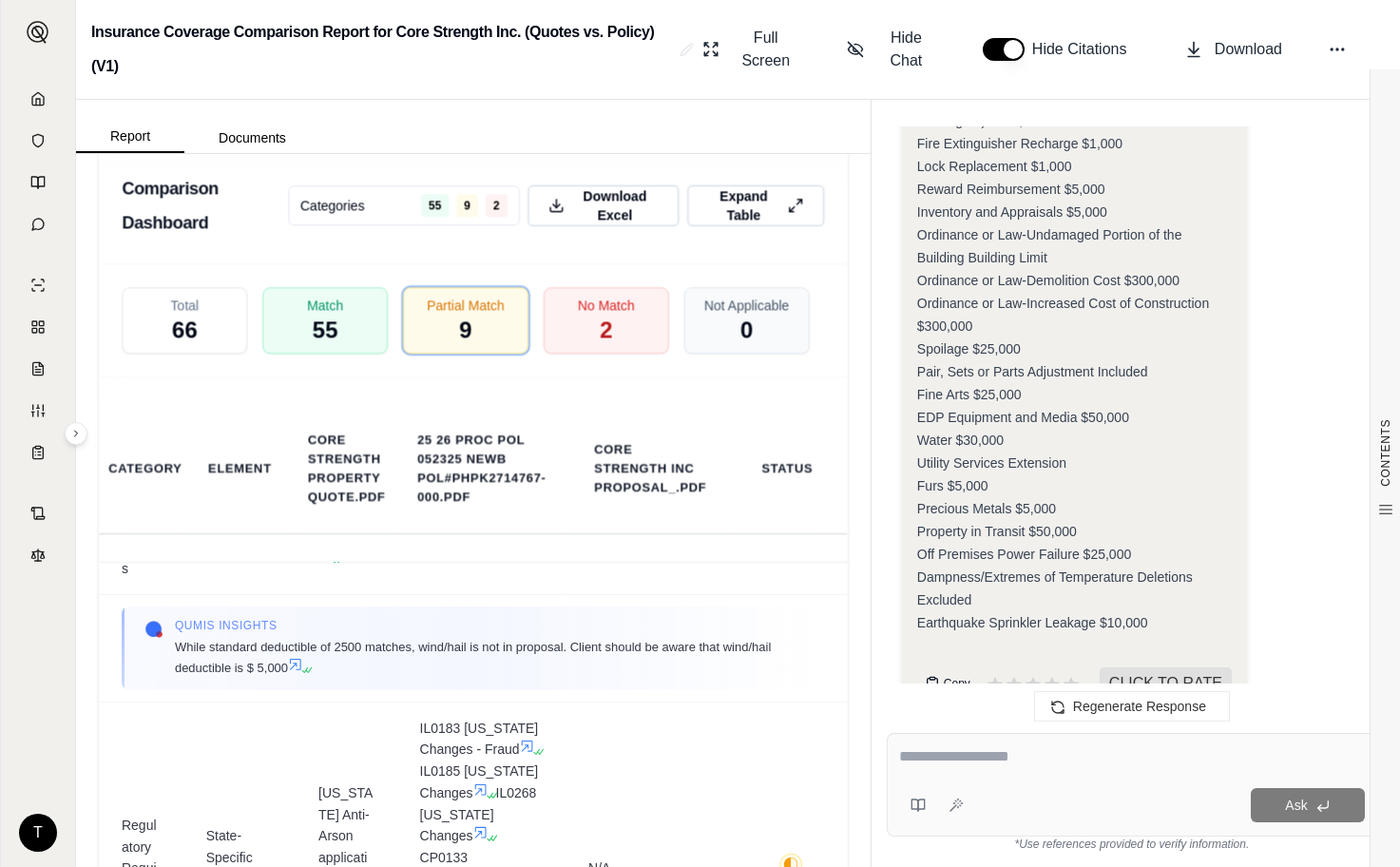 click on "Copy" at bounding box center [957, 684] 